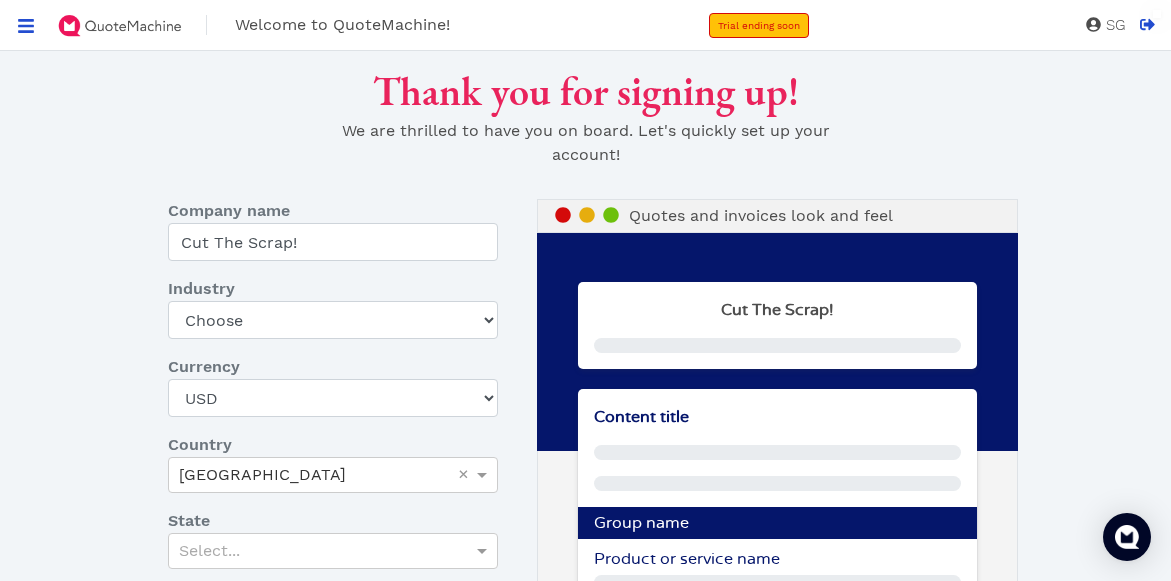 scroll, scrollTop: 0, scrollLeft: 0, axis: both 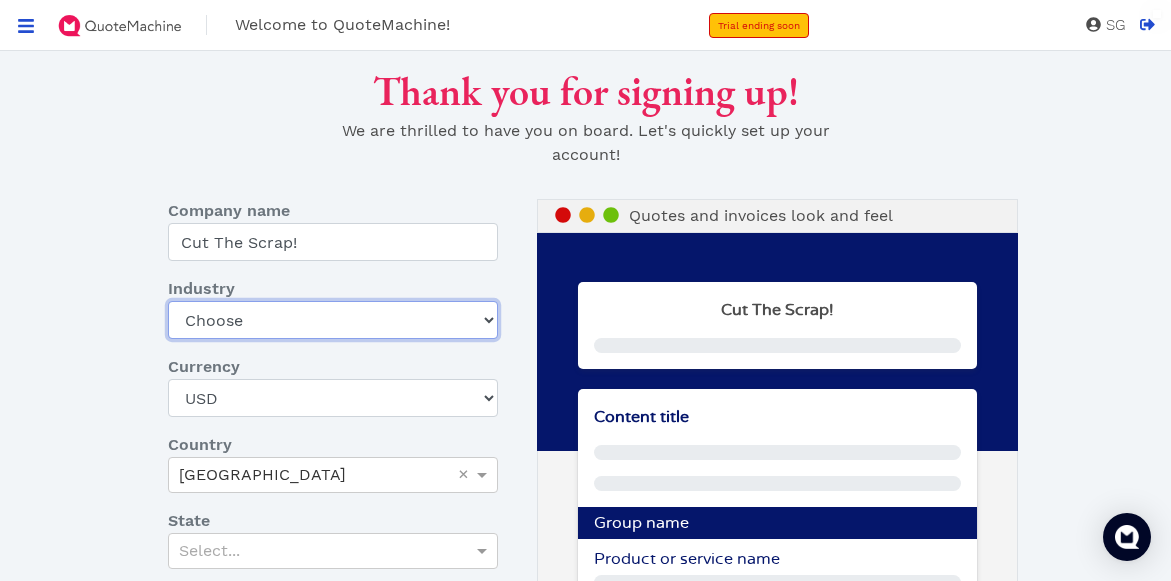 click on "Choose Art gallery Bike Books Construction (Not retail) Electronics Events Food Garden Golf Hardware and construction equipment Home appliance Home design / Furniture Home security, alarm system and home automation IT services Jewelry Manufacturer representative Motor sports Music Other retail Other services (Not retail) Pet Pool & Spa/Hot Tub Print shop, custom printing and promotional products Sport" at bounding box center [333, 320] 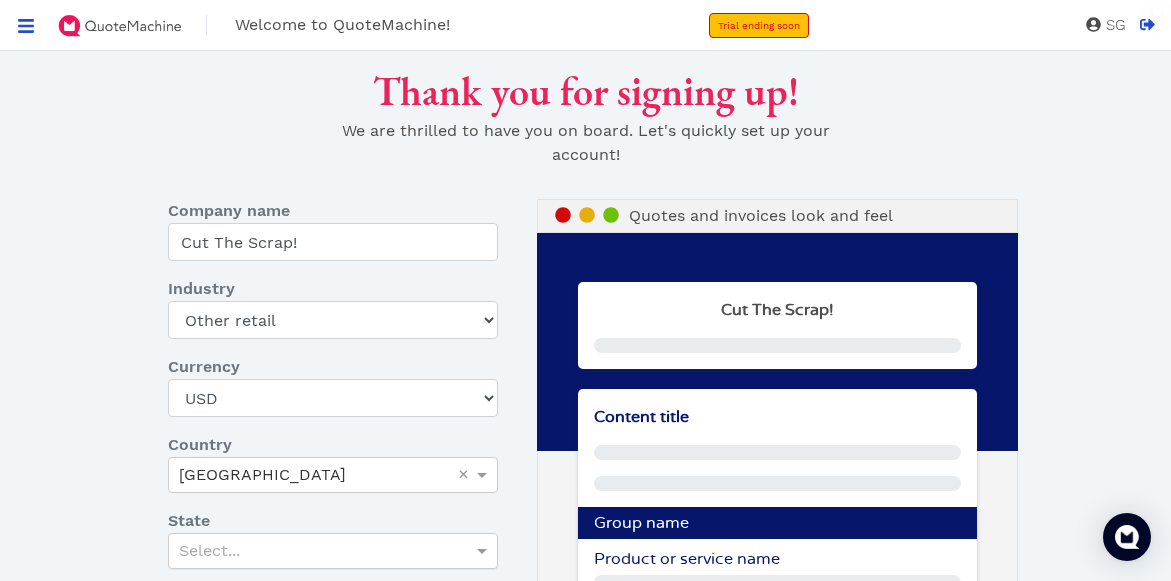 click on "Select..." at bounding box center (333, 551) 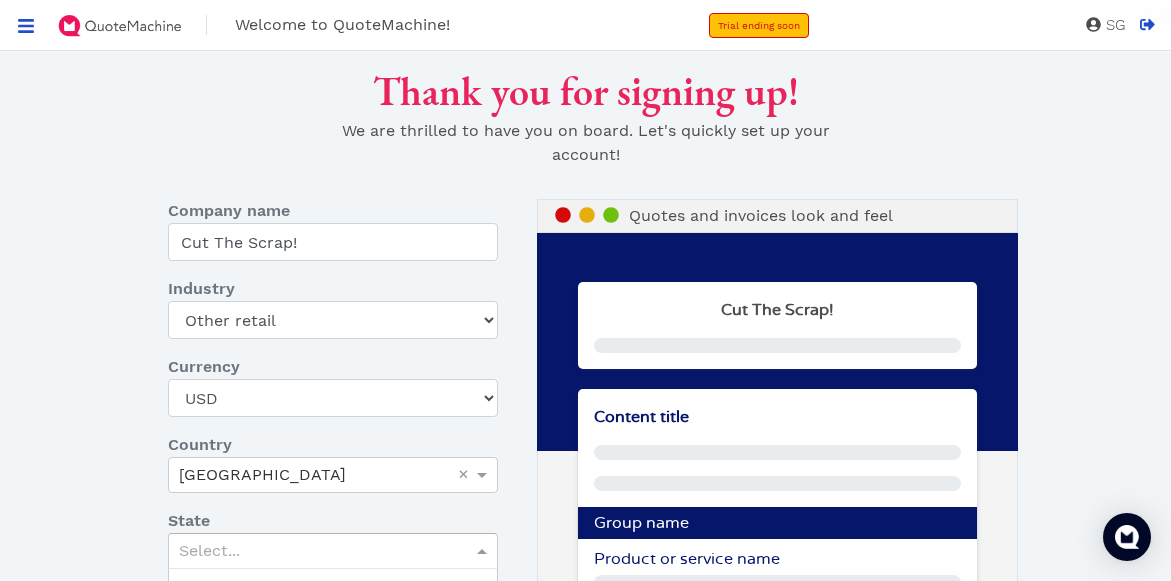 scroll, scrollTop: 187, scrollLeft: 0, axis: vertical 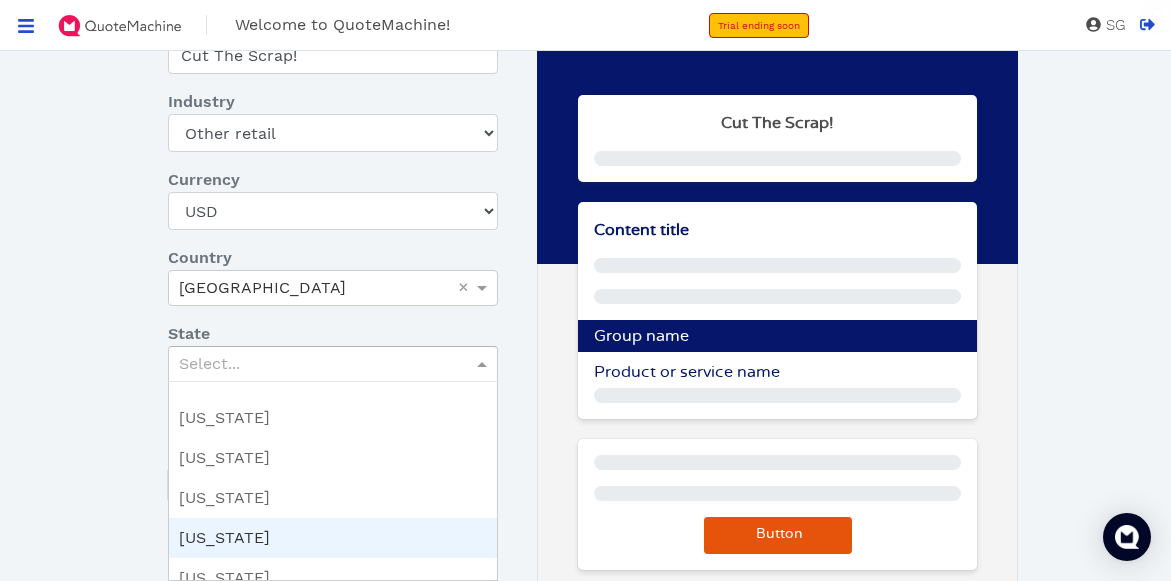 type on "p" 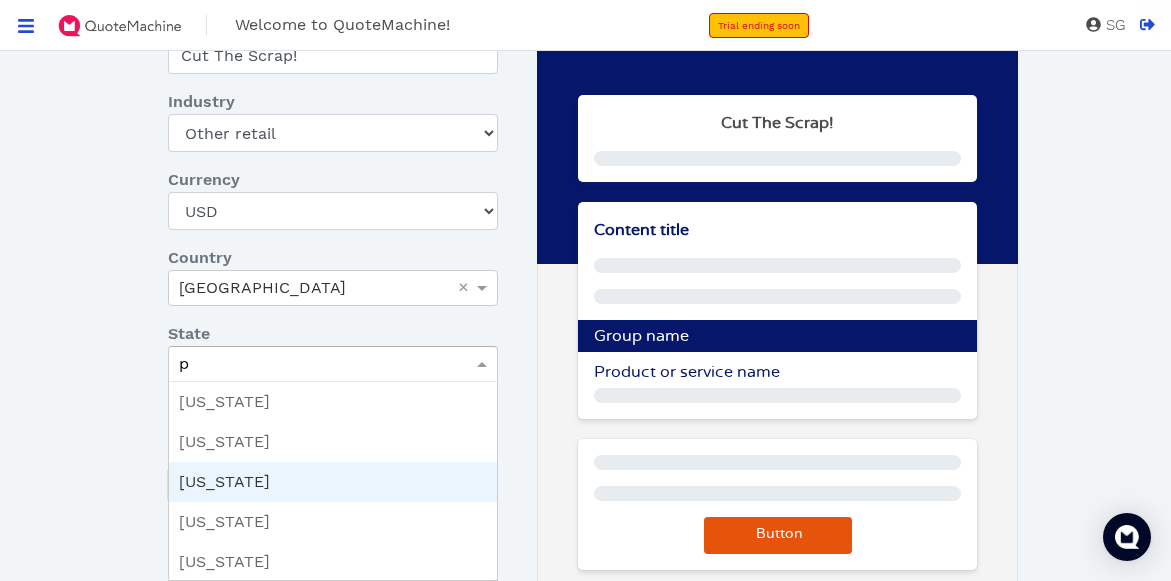 type 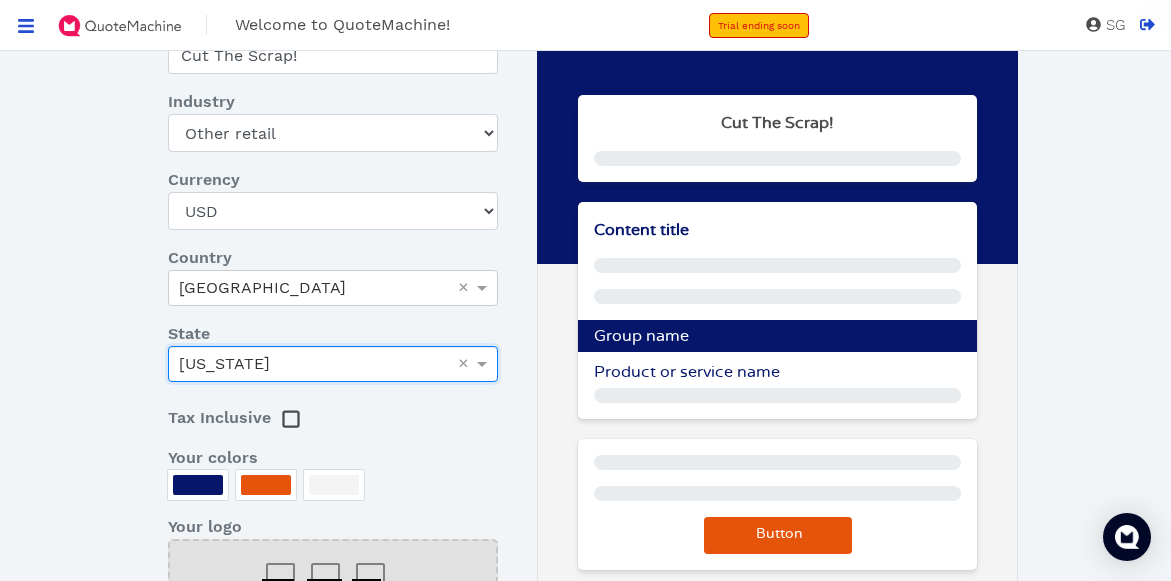 click at bounding box center (266, 485) 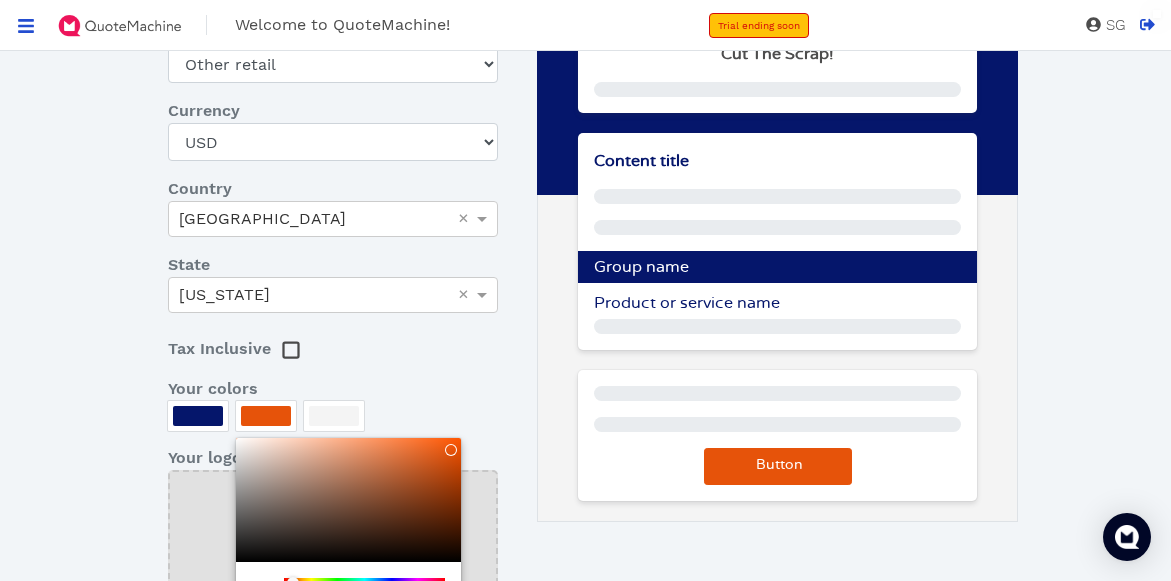 scroll, scrollTop: 344, scrollLeft: 0, axis: vertical 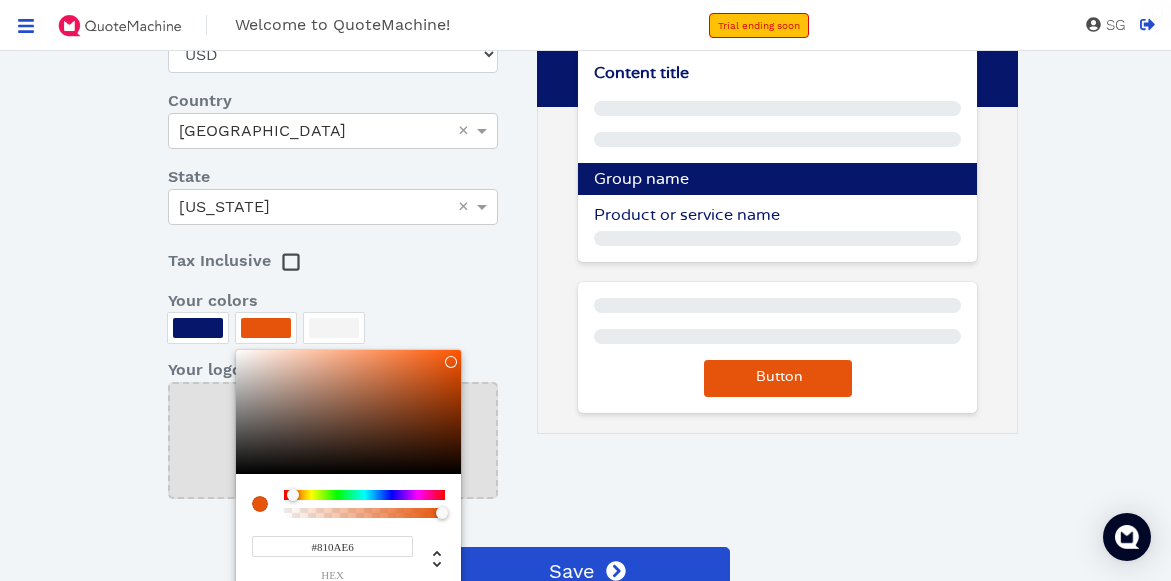 click at bounding box center [364, 495] 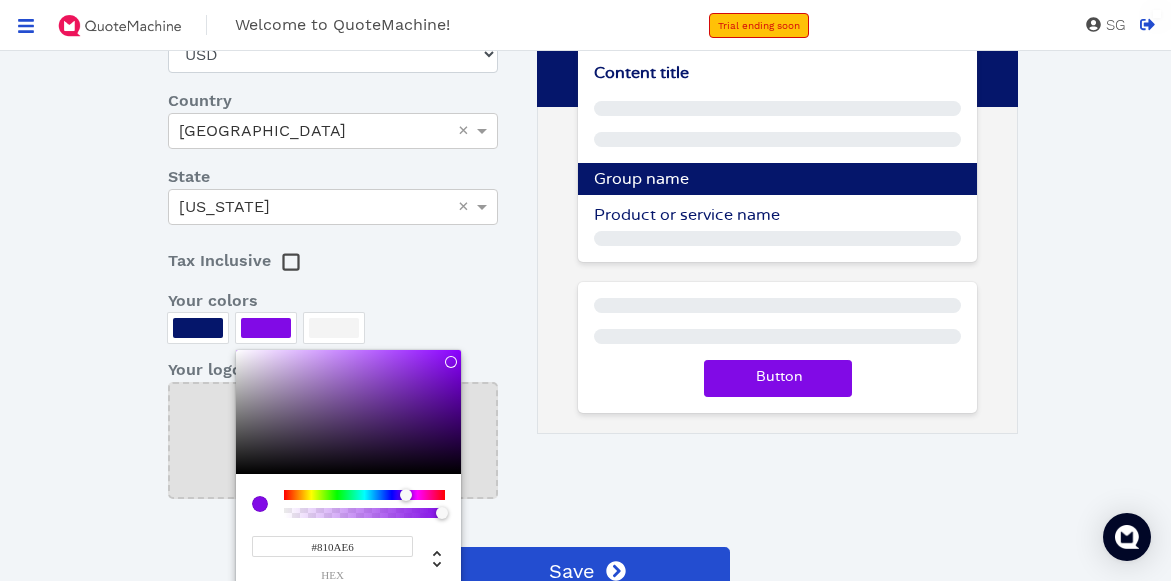 type on "#7E30C1" 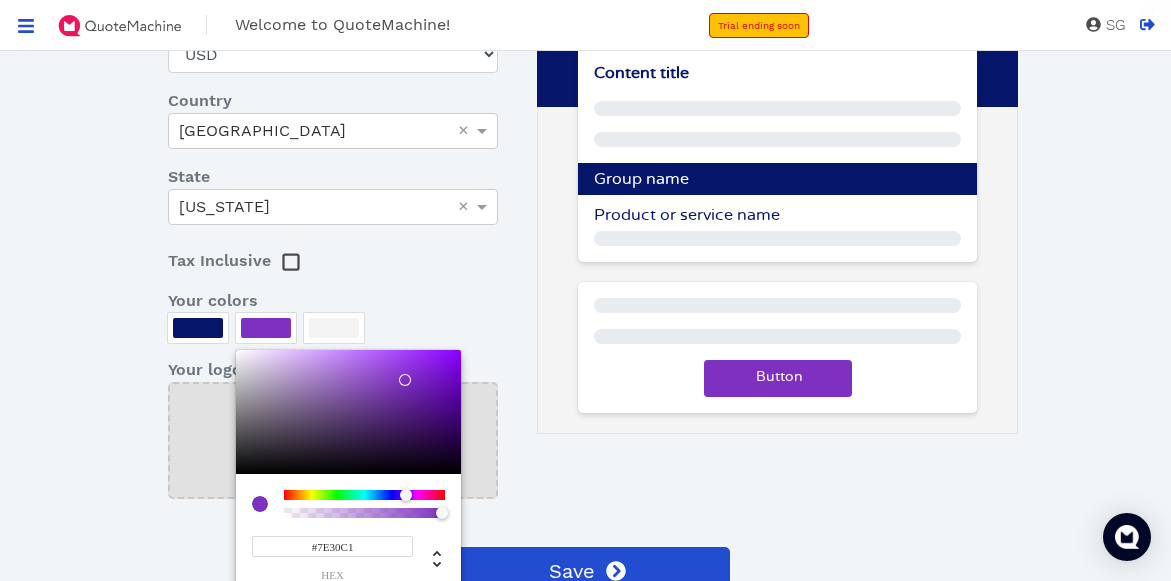 click at bounding box center (348, 412) 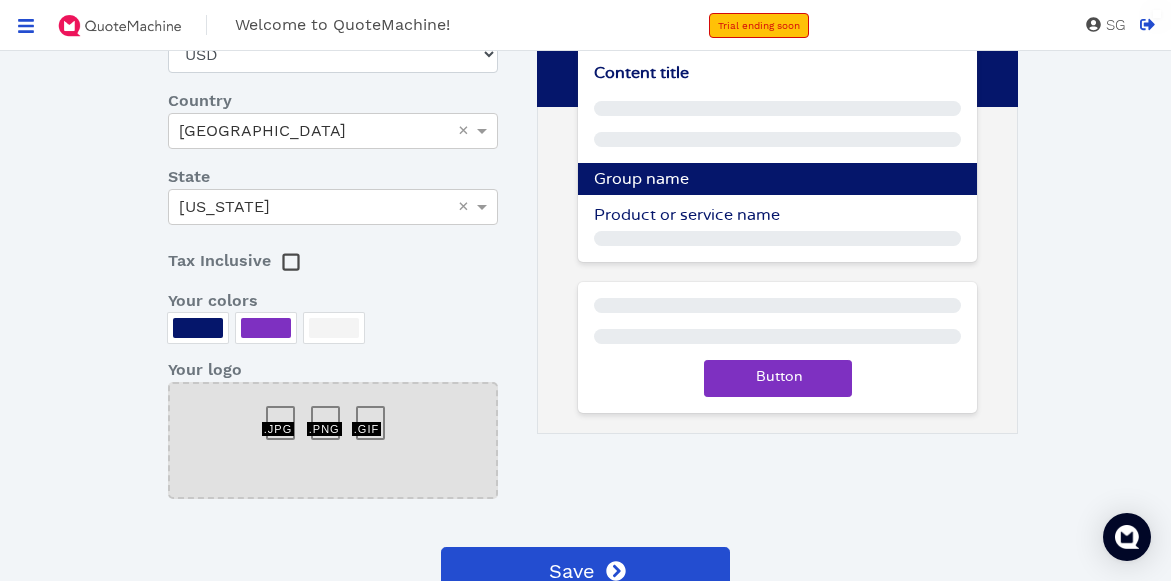 click at bounding box center [198, 328] 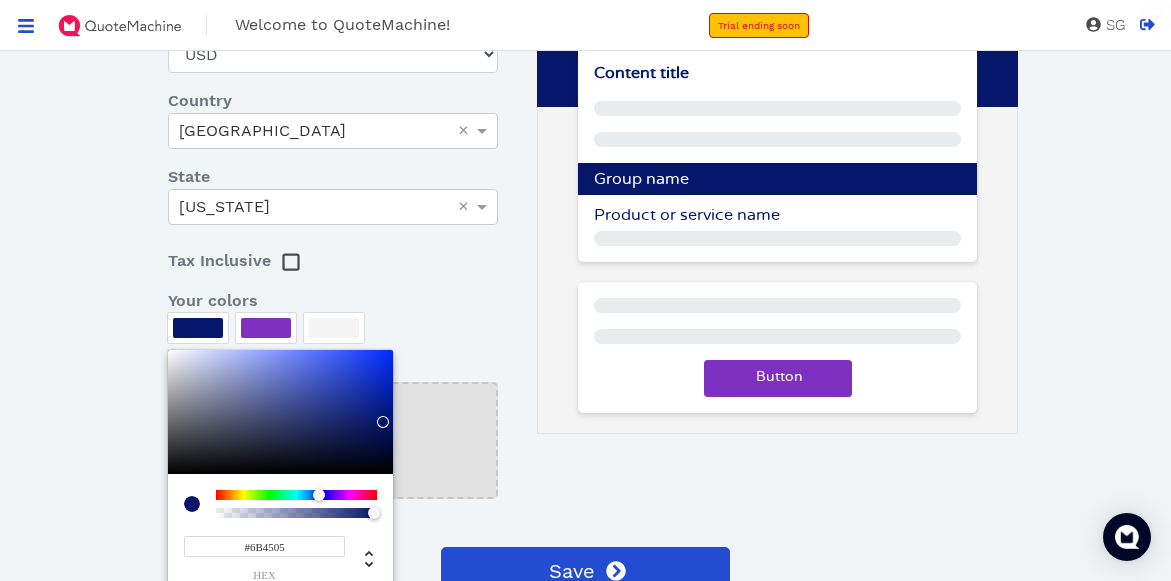 click at bounding box center (296, 495) 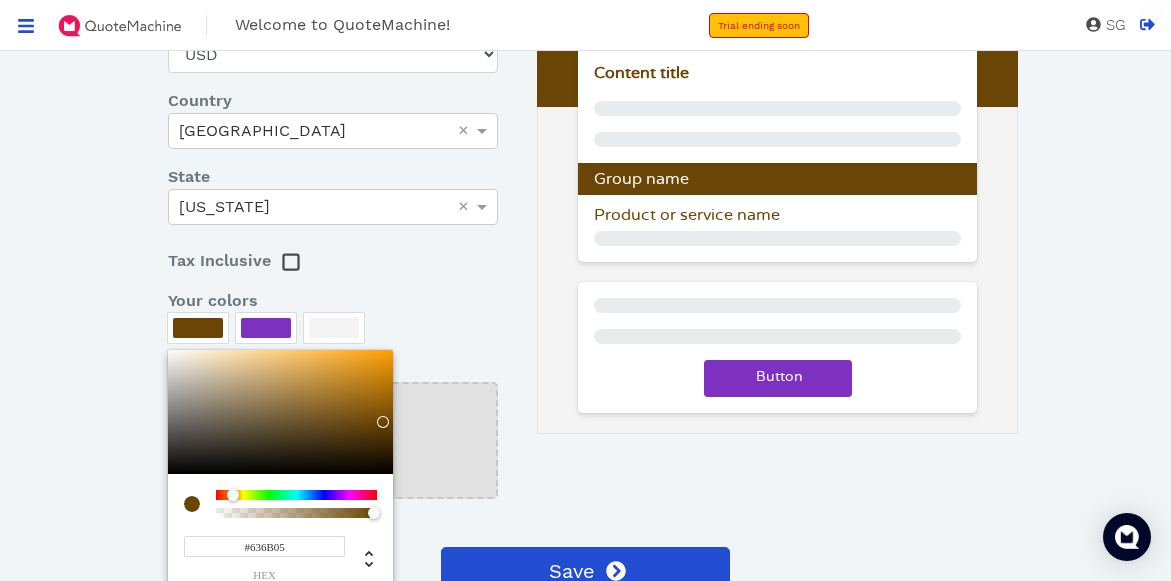 click at bounding box center [296, 495] 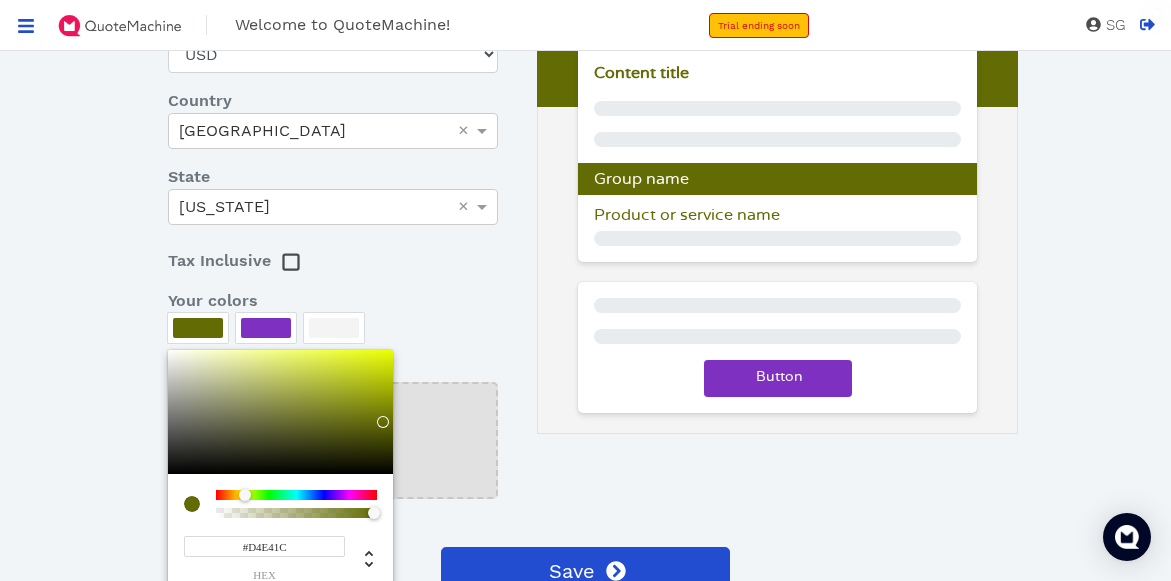 click at bounding box center (280, 412) 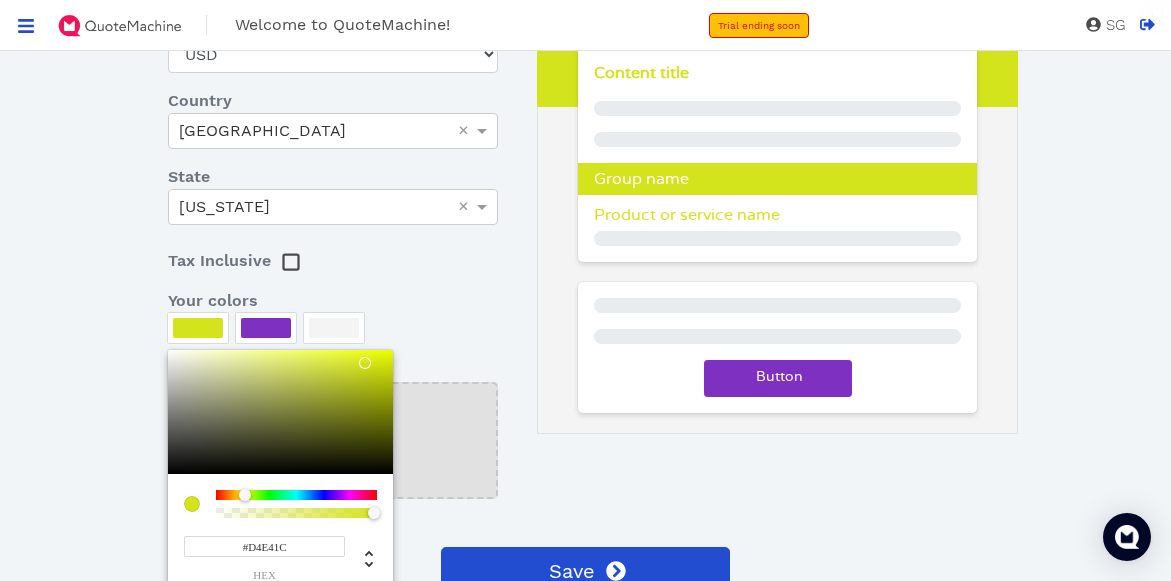 type on "#E41C42" 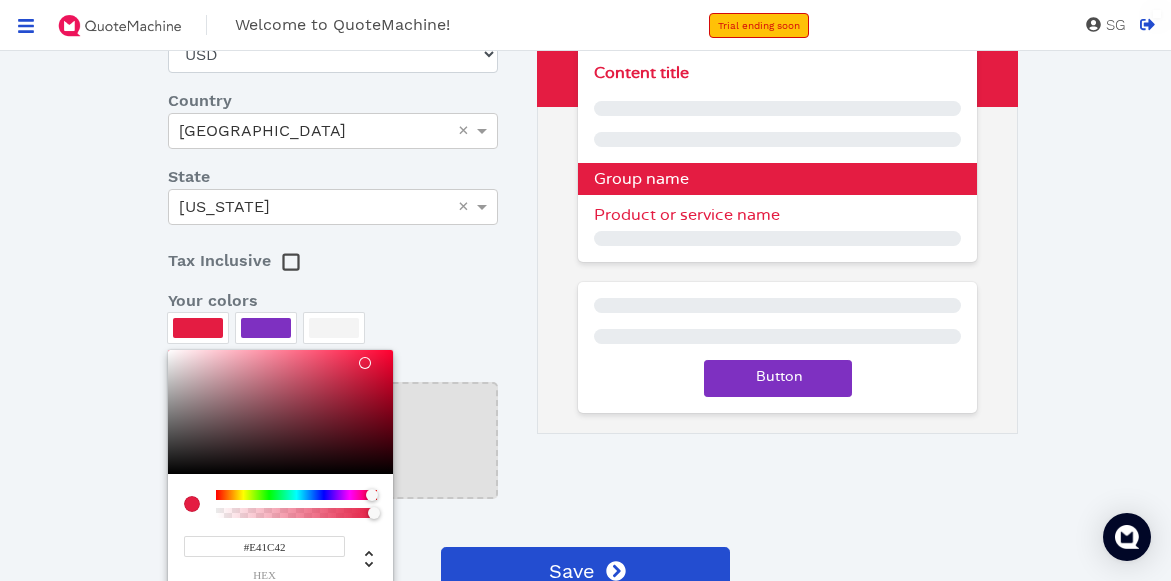 click at bounding box center [296, 495] 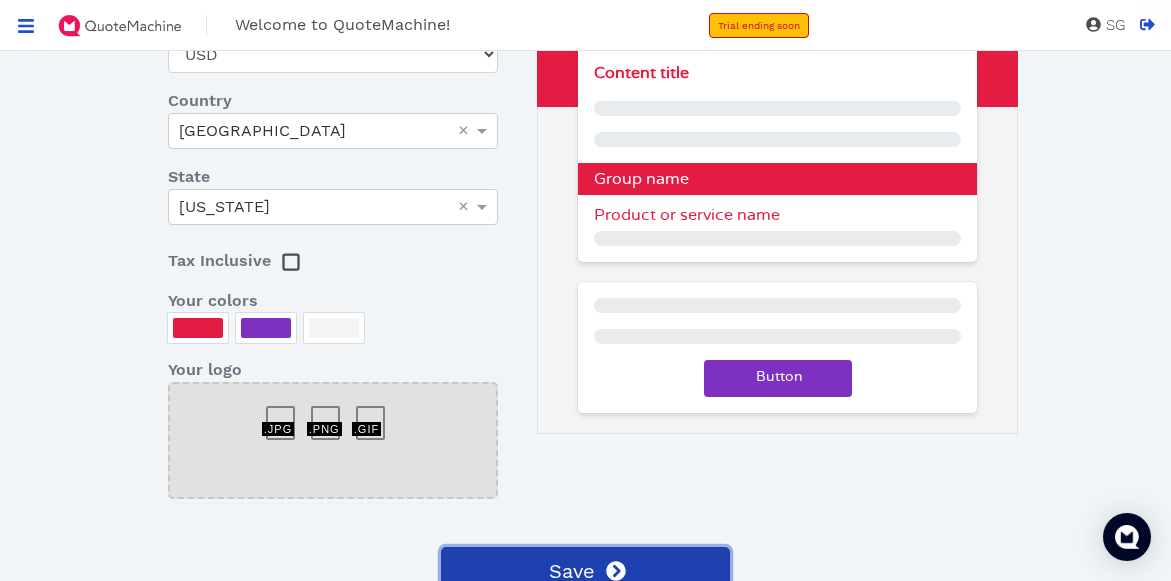 click at bounding box center [614, 571] 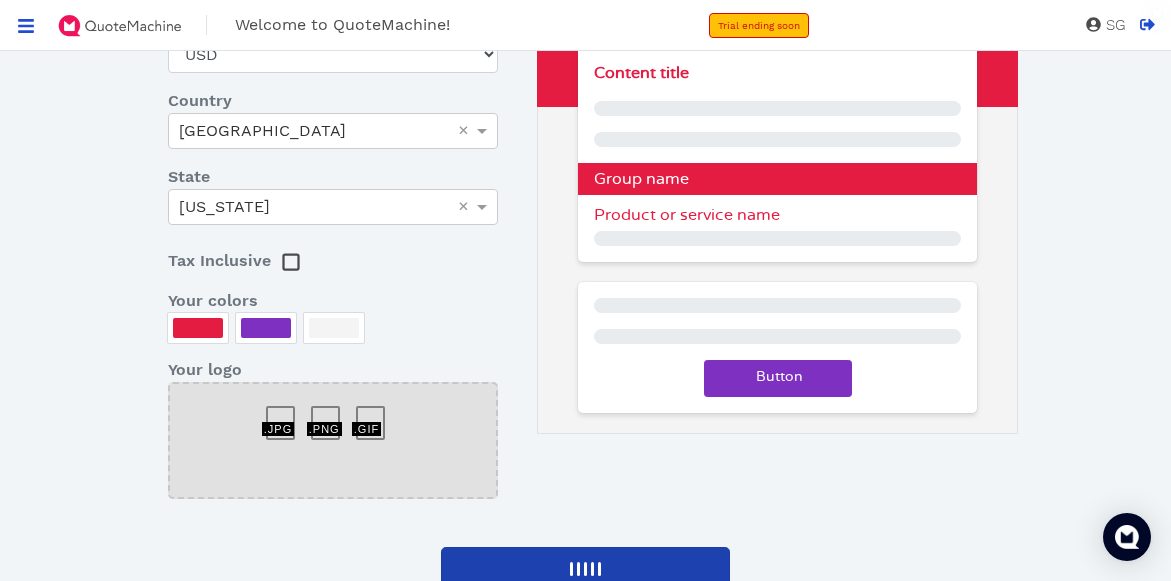 scroll, scrollTop: 210, scrollLeft: 0, axis: vertical 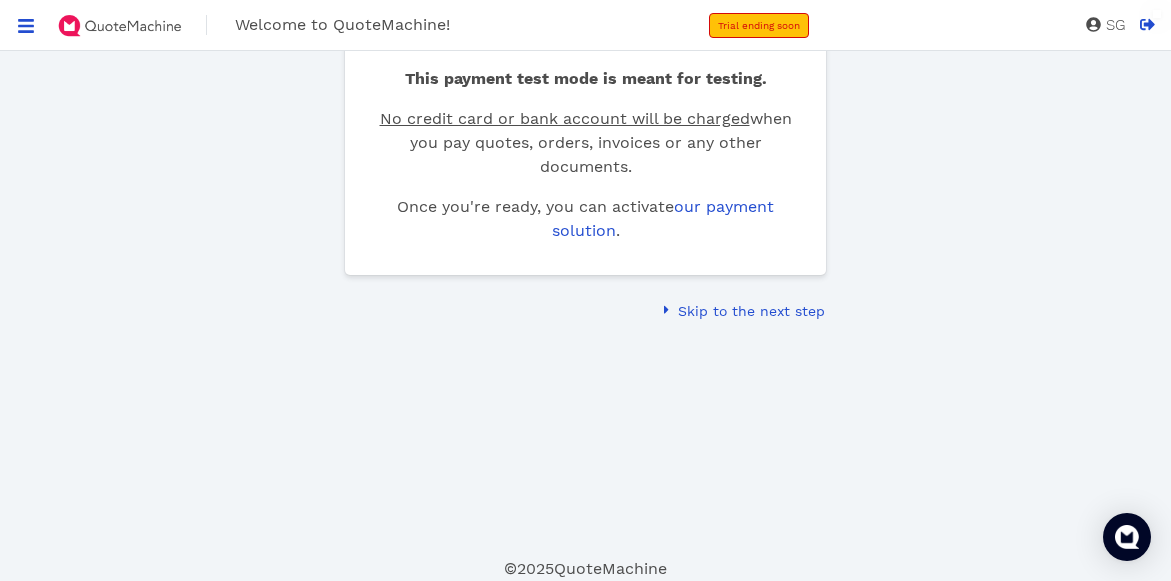 click 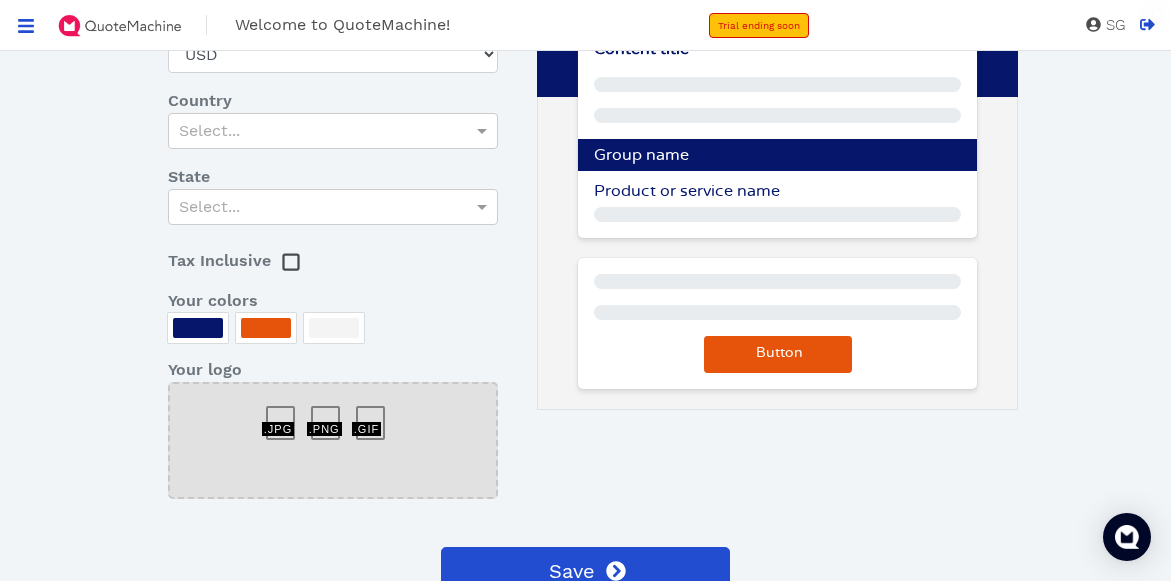 type on "Cut The Scrap!" 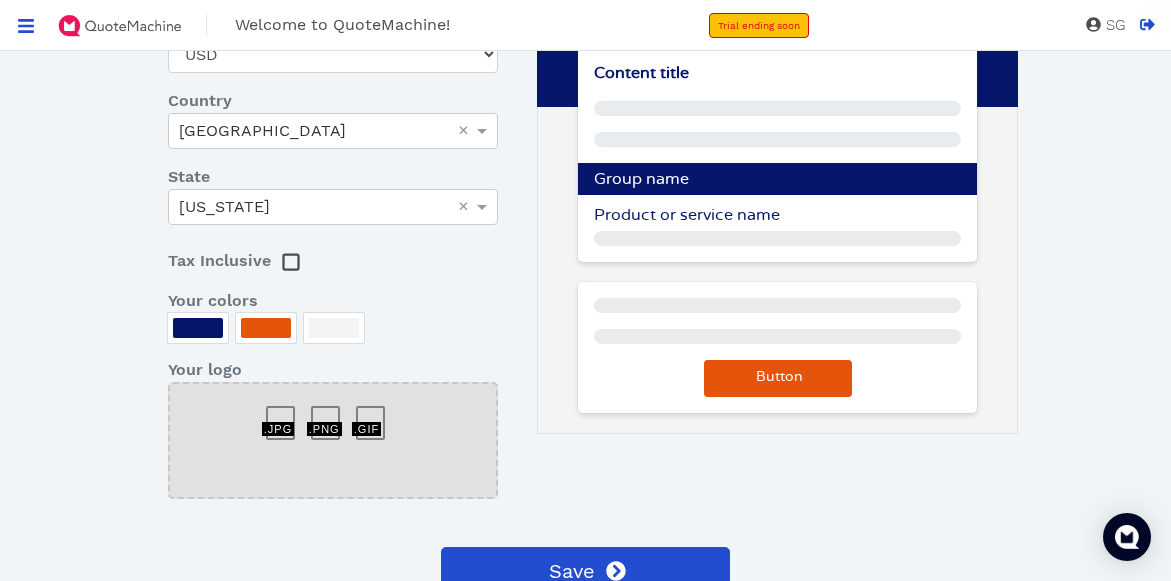click at bounding box center (333, 440) 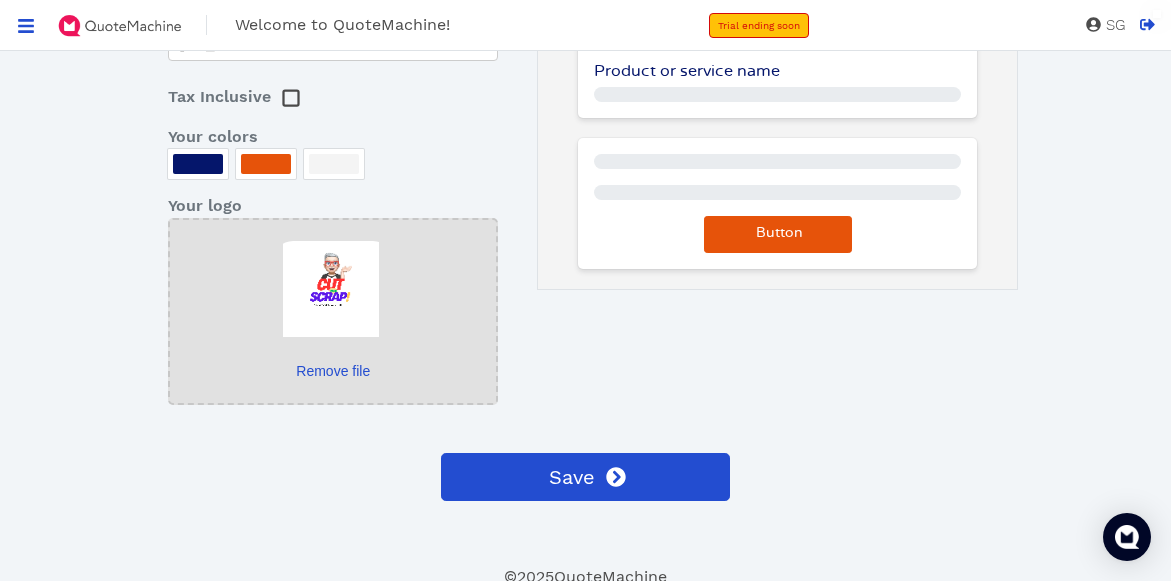 scroll, scrollTop: 515, scrollLeft: 0, axis: vertical 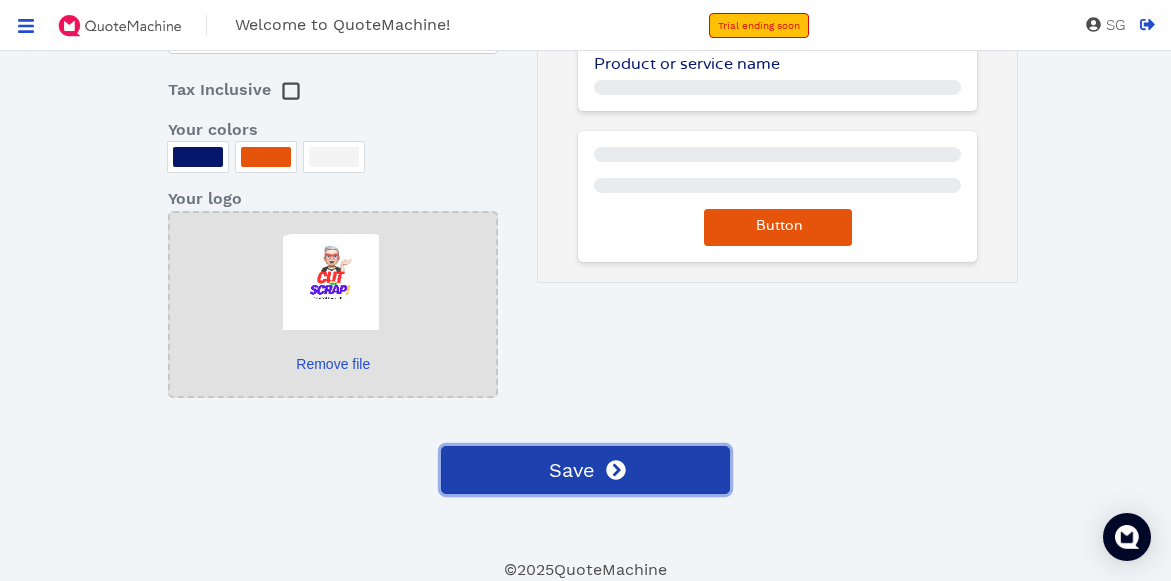 click on "Save" at bounding box center [585, 470] 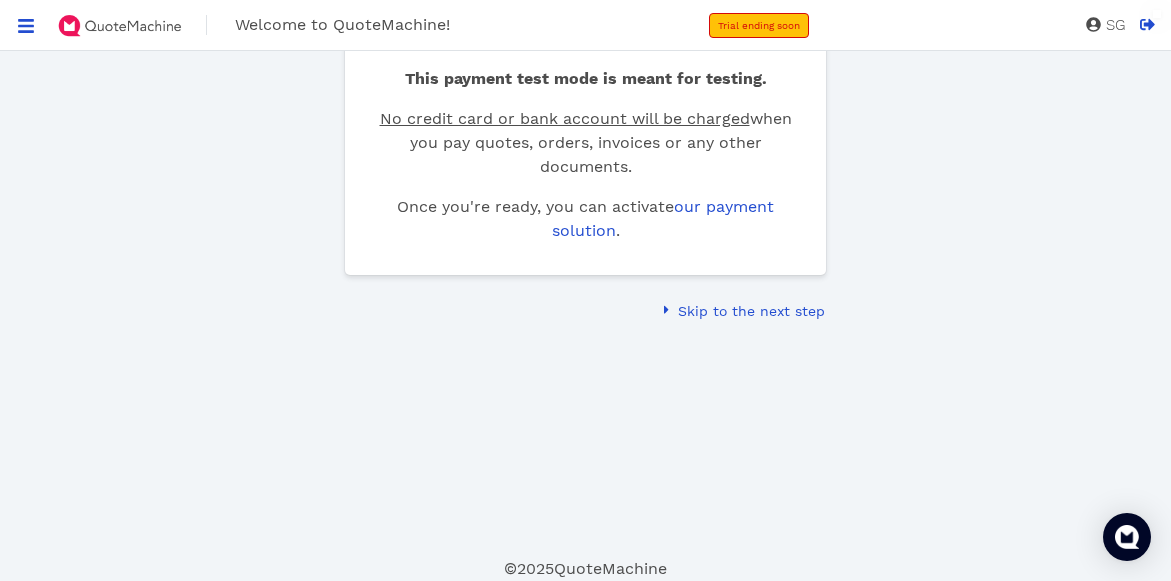 scroll, scrollTop: 210, scrollLeft: 0, axis: vertical 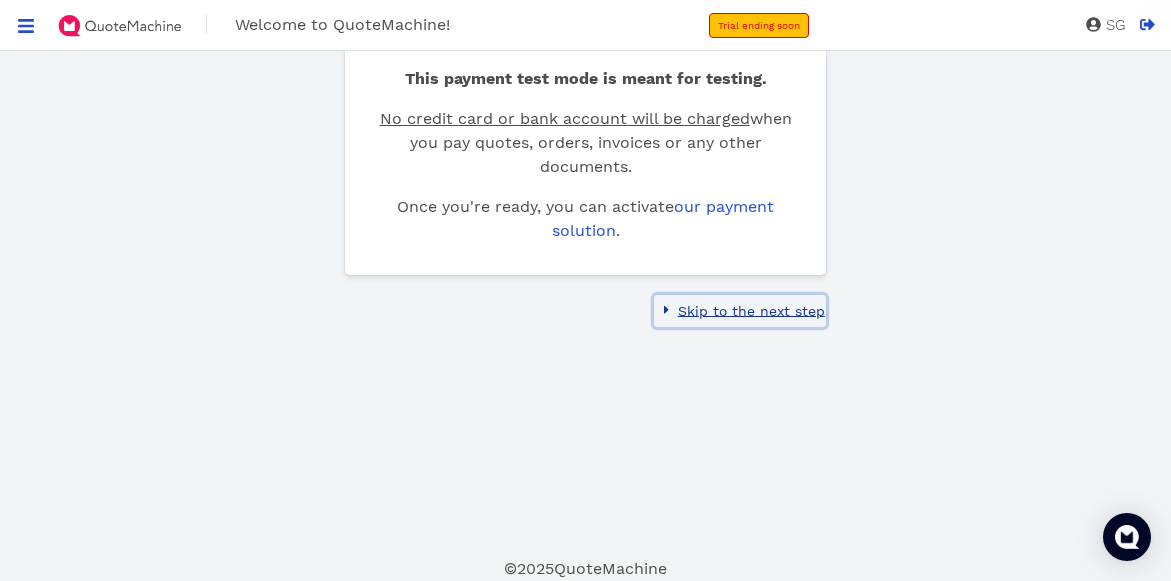 click on "Skip to the next step" at bounding box center (750, 311) 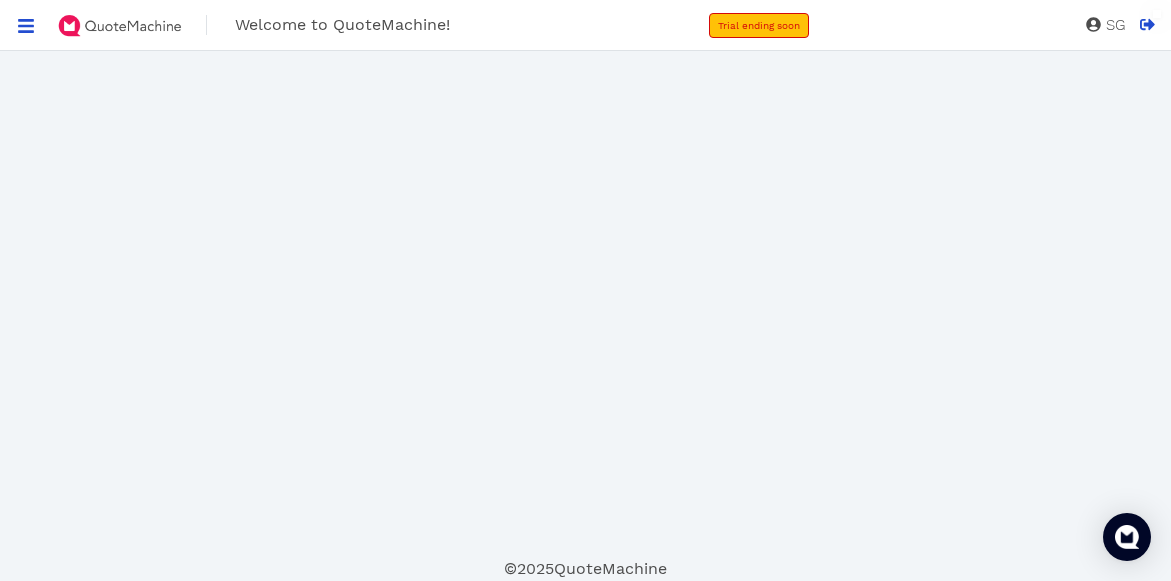 click at bounding box center [121, 25] 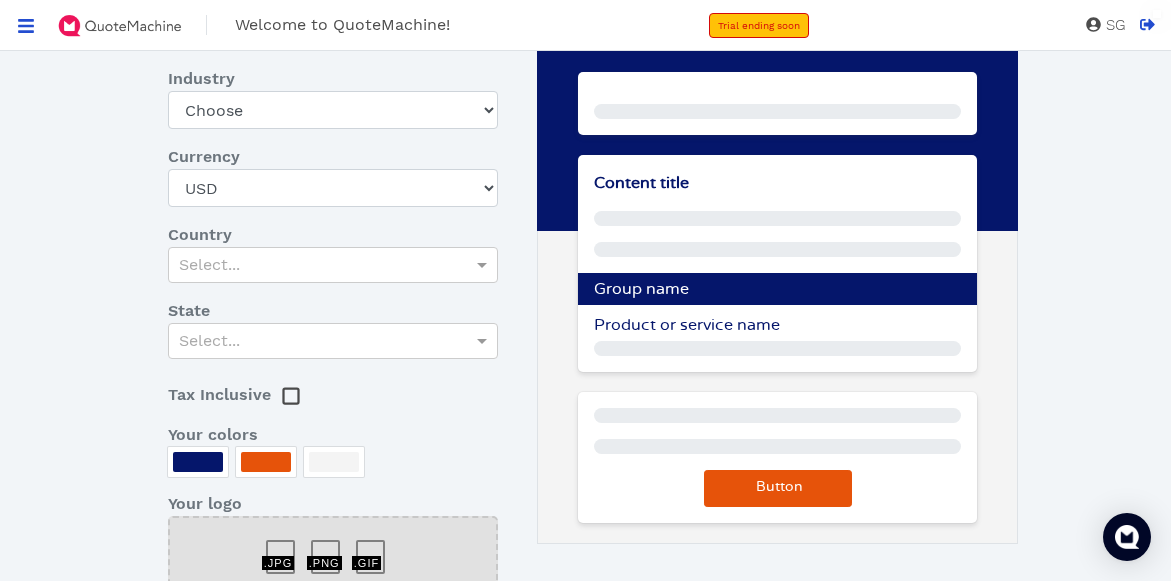 click 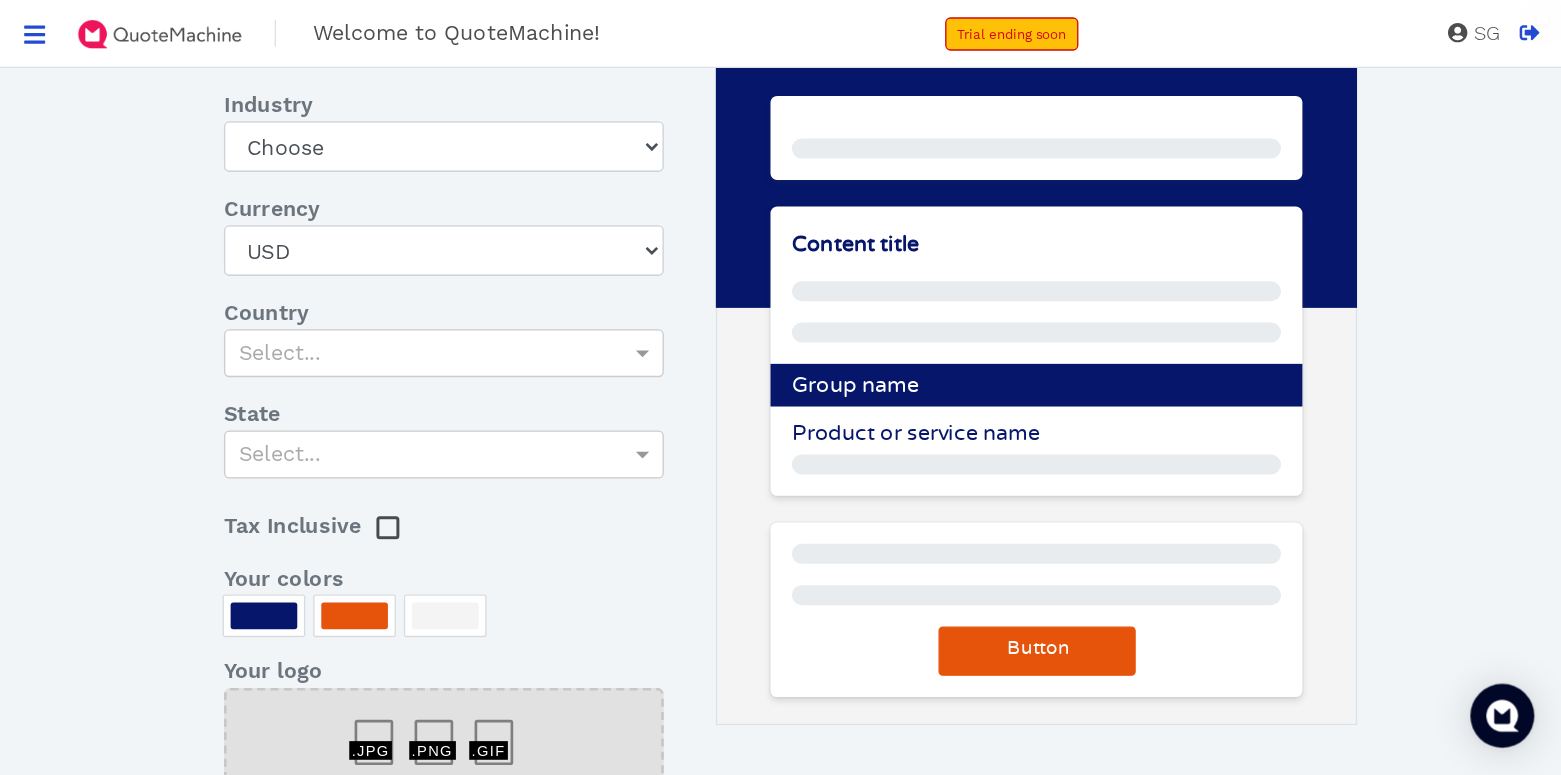 scroll, scrollTop: 0, scrollLeft: 0, axis: both 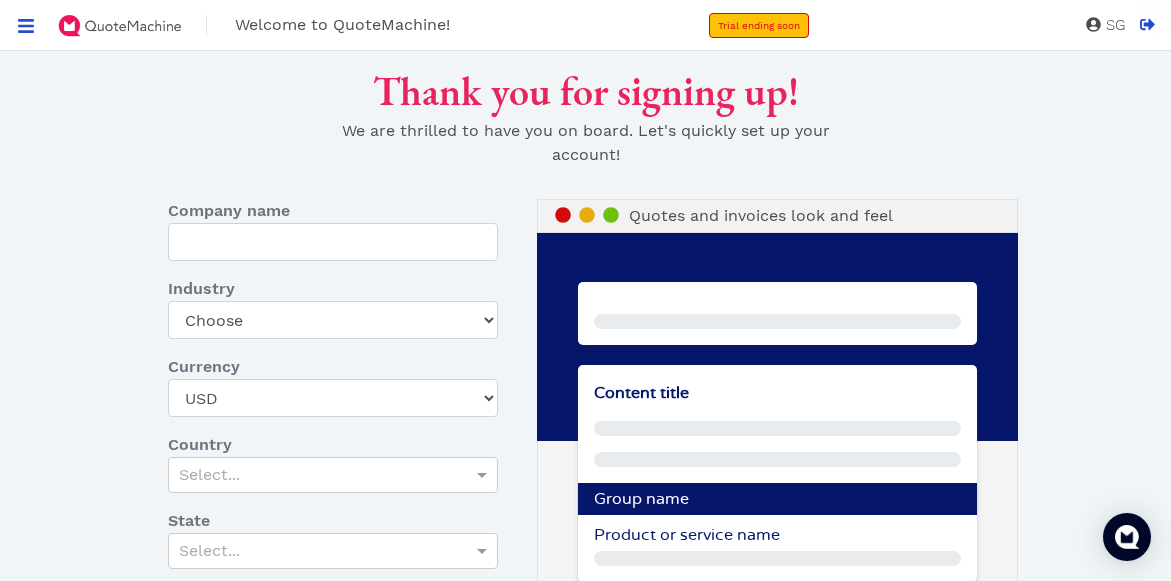 type on "Cut The Scrap!" 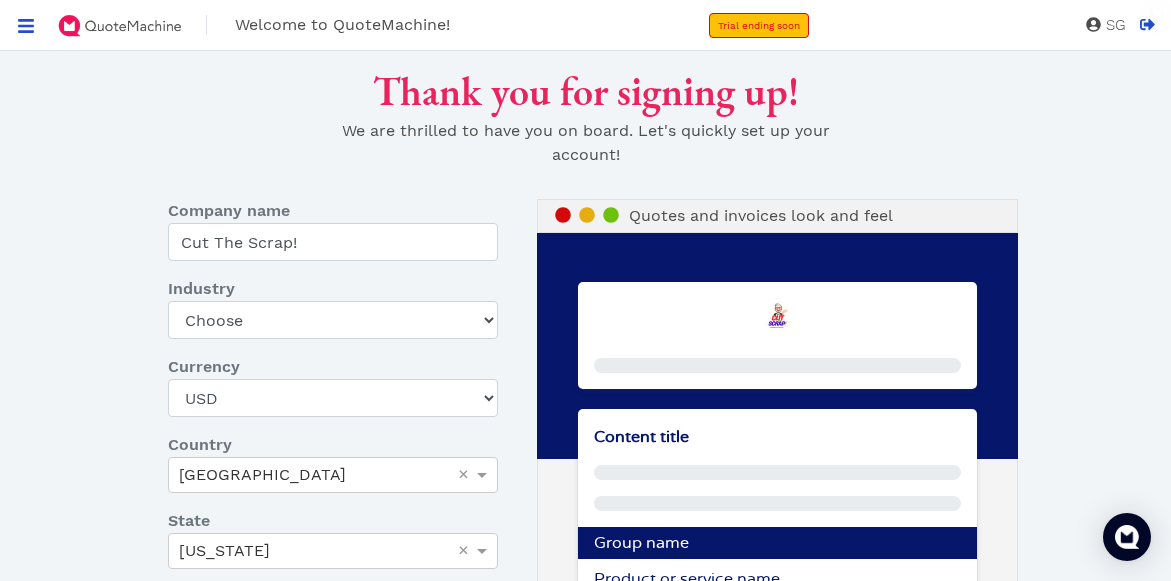 click 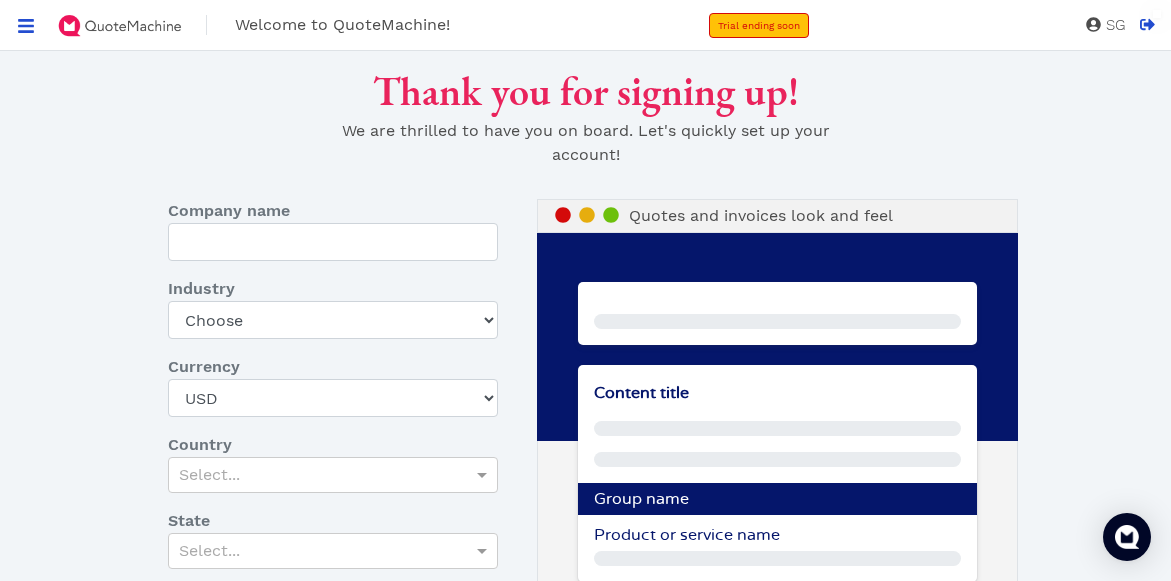 type on "Cut The Scrap!" 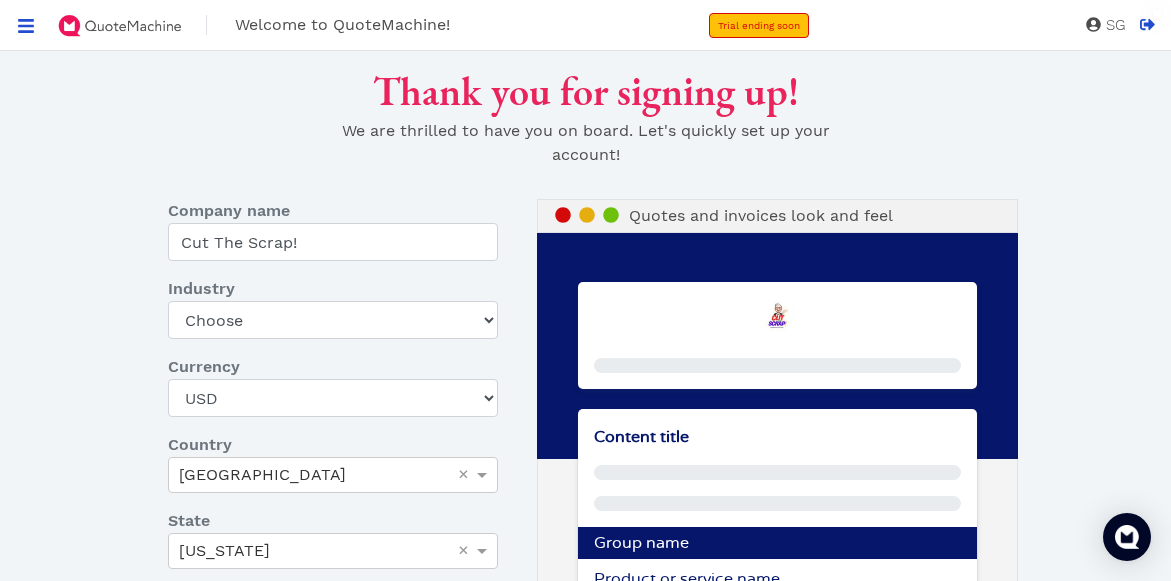 click 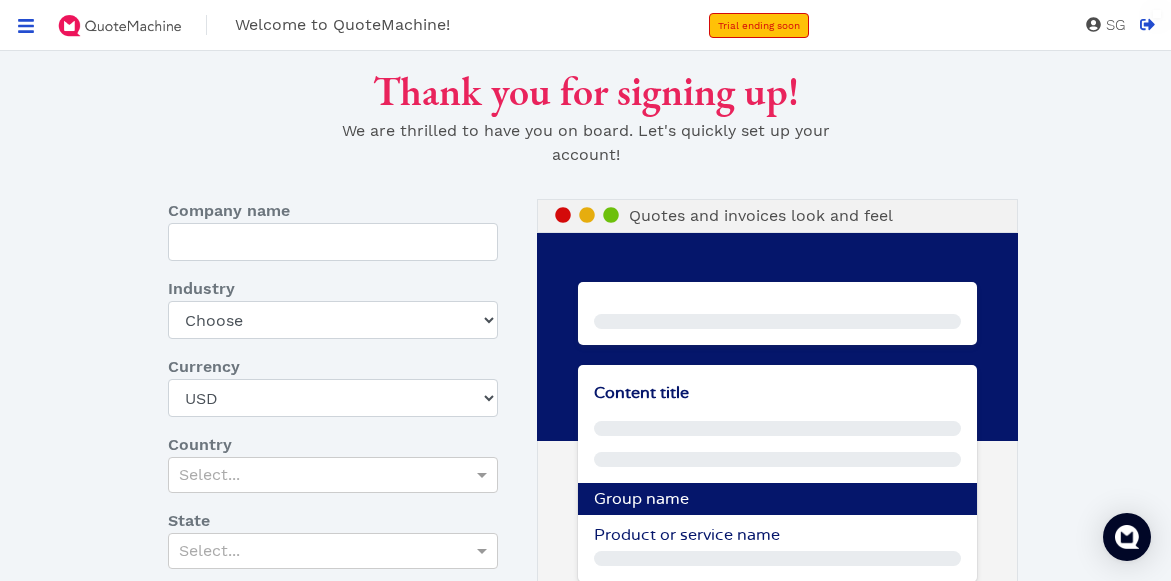 type on "Cut The Scrap!" 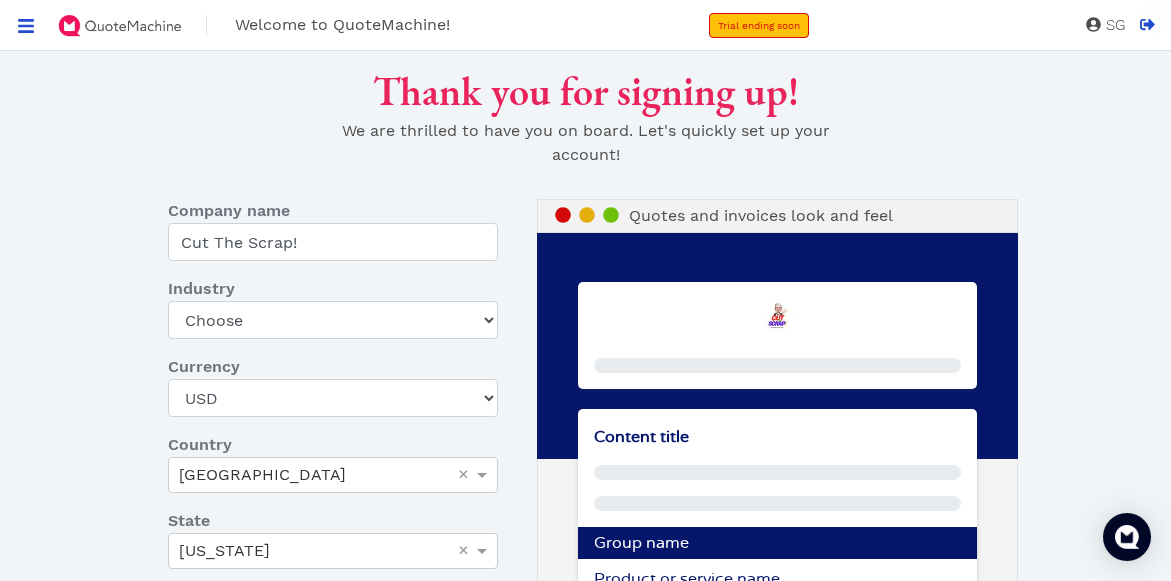click 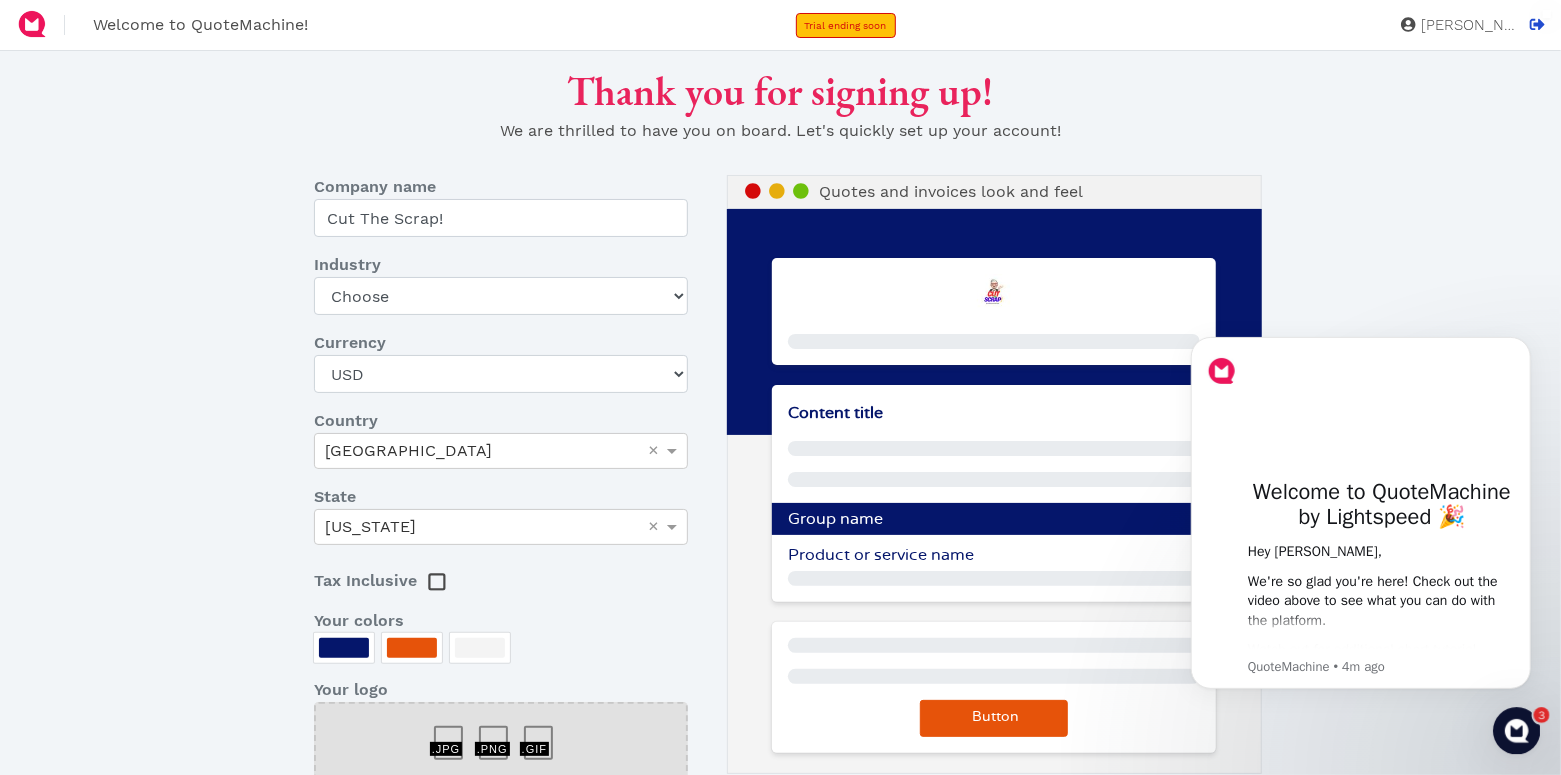 scroll, scrollTop: 0, scrollLeft: 0, axis: both 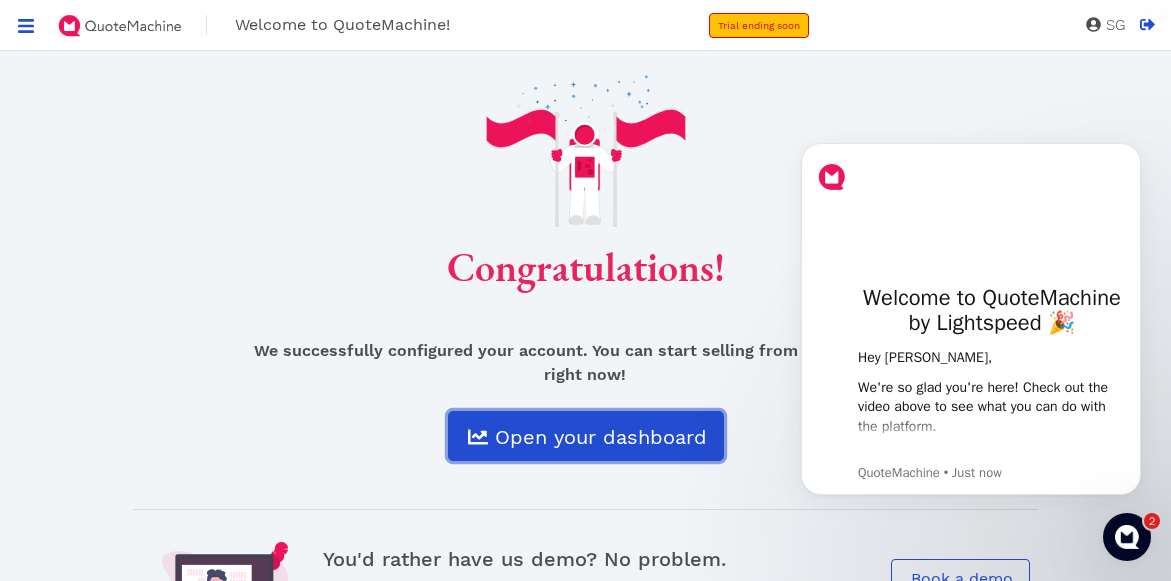 click on "Open your dashboard" at bounding box center [599, 437] 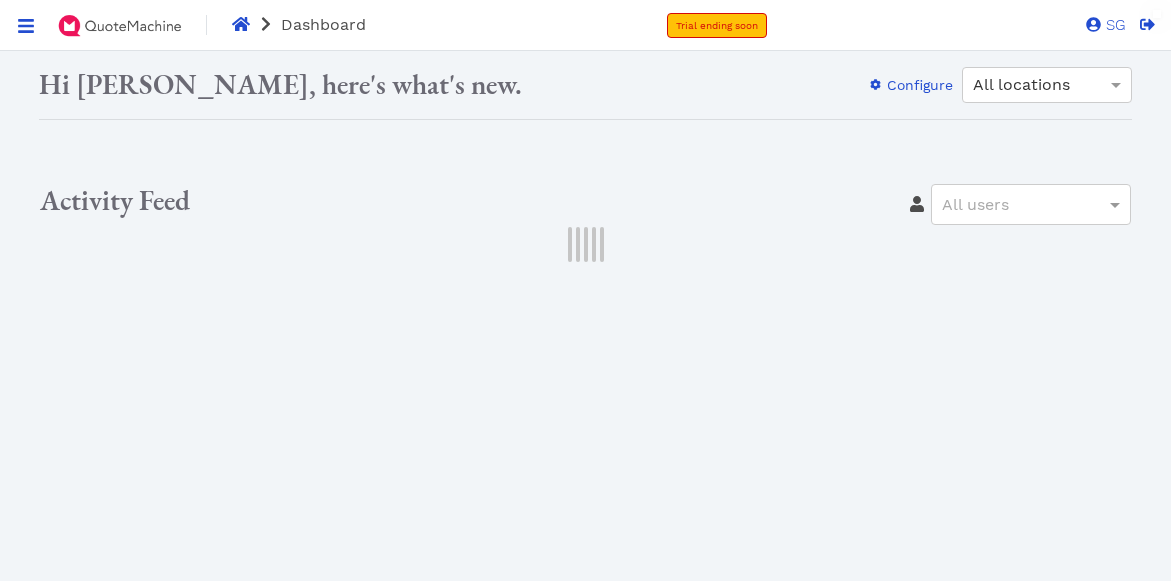 scroll, scrollTop: 0, scrollLeft: 0, axis: both 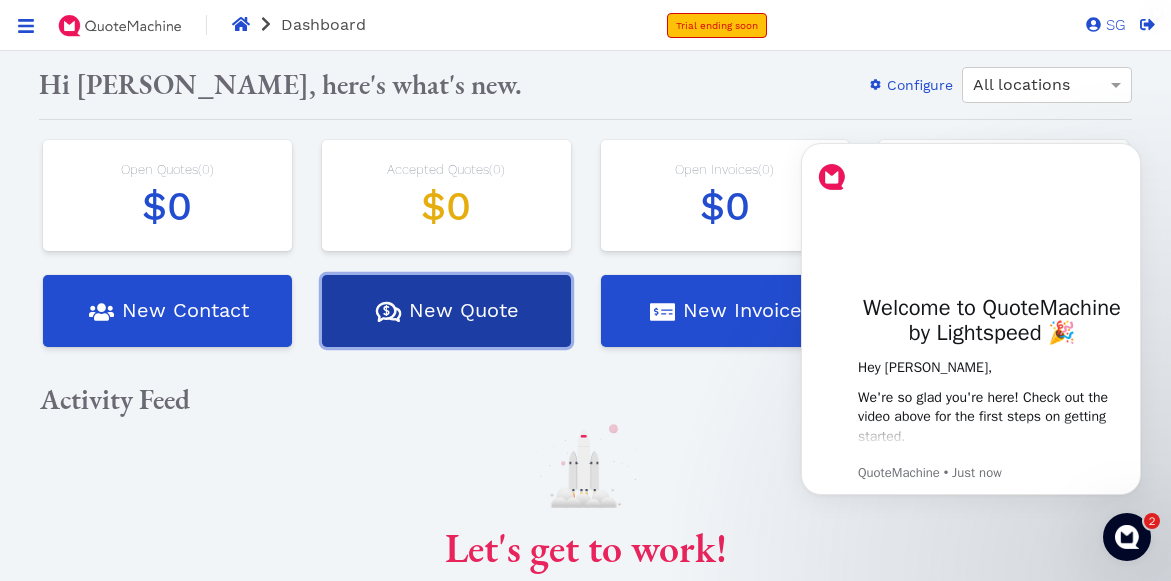 click on "Quotes Created with Sketch. $ New Quote" at bounding box center [446, 311] 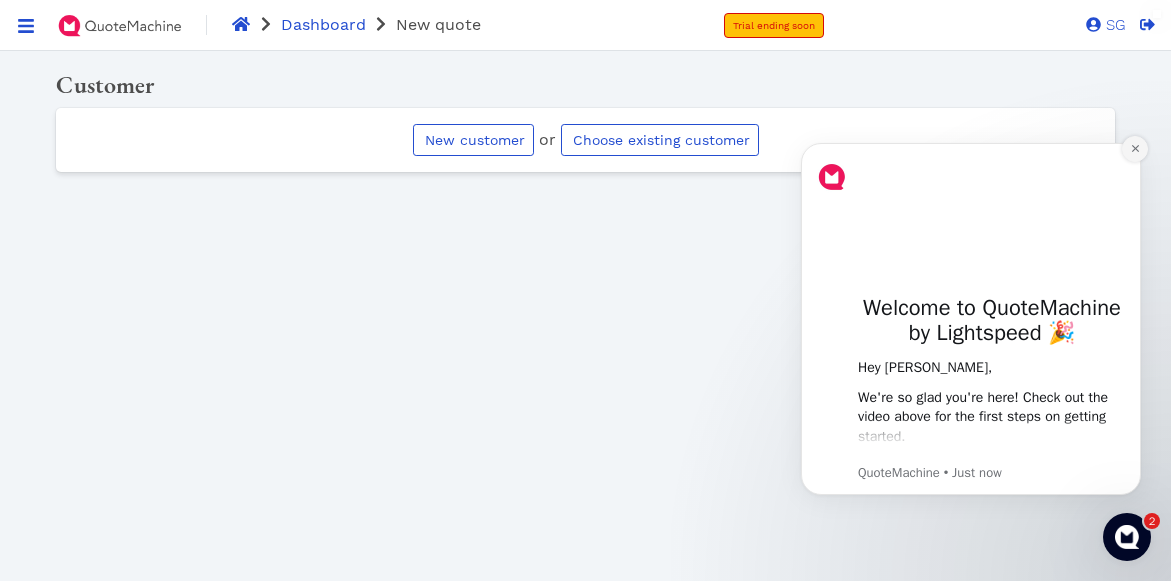 click 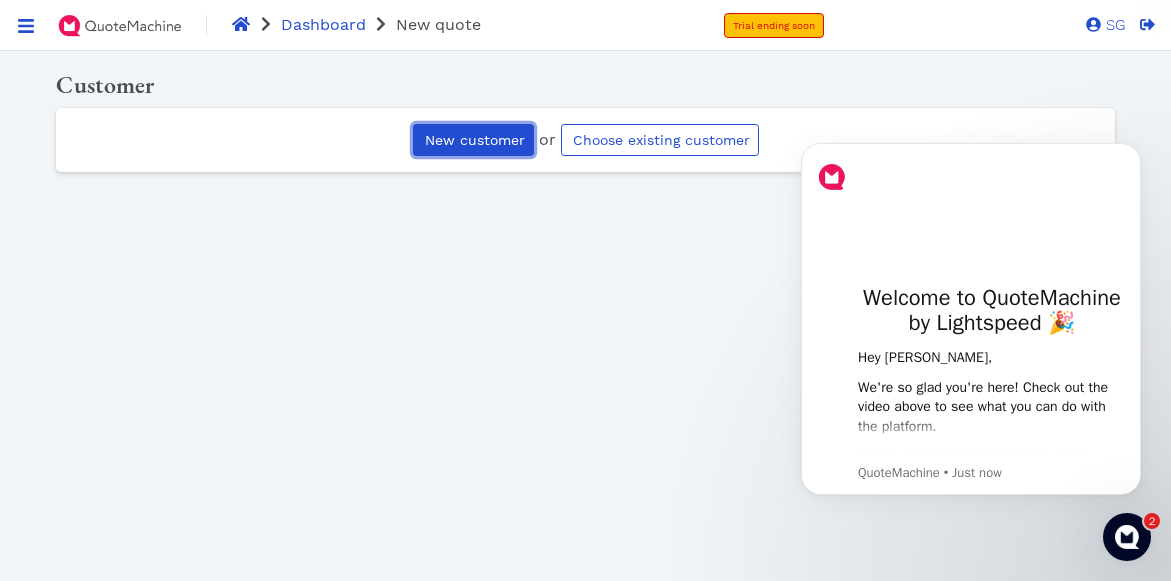 click on "New customer" at bounding box center (473, 140) 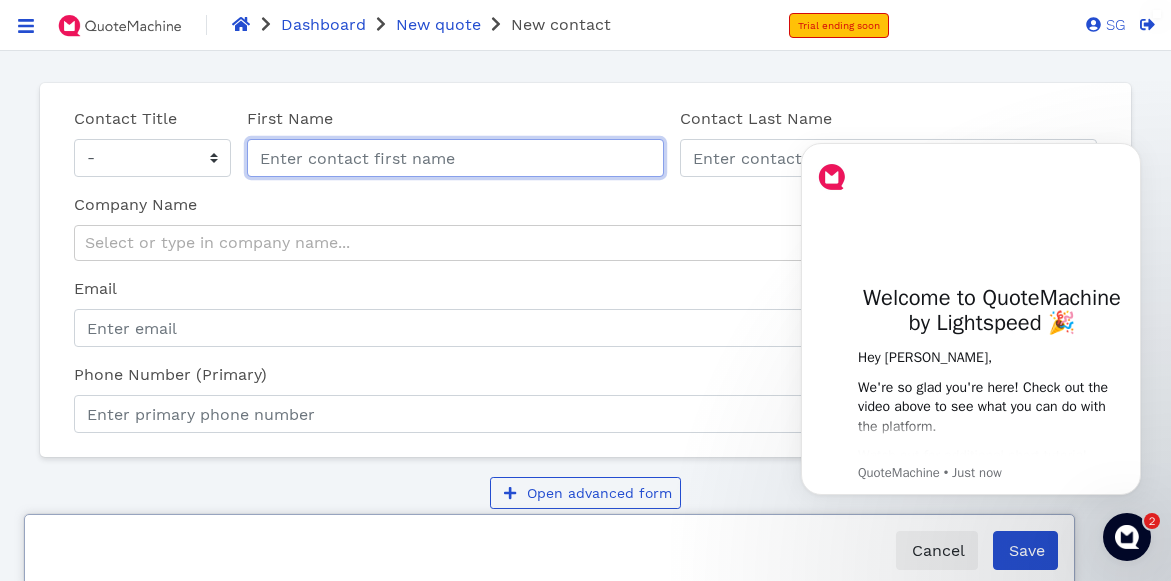 click on "First Name" at bounding box center [455, 158] 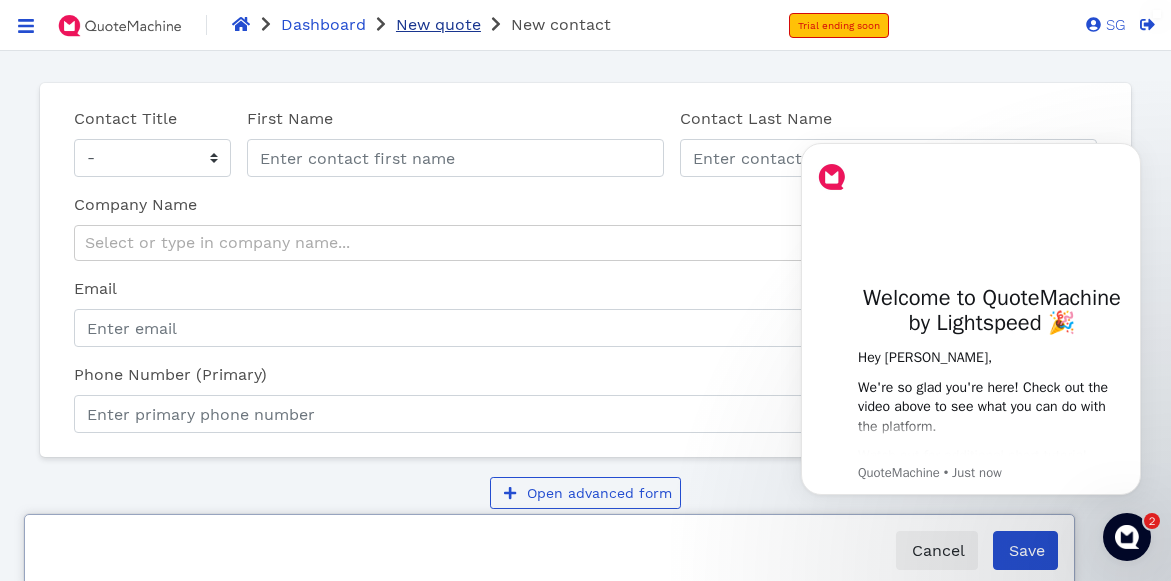 click on "New quote" at bounding box center (438, 24) 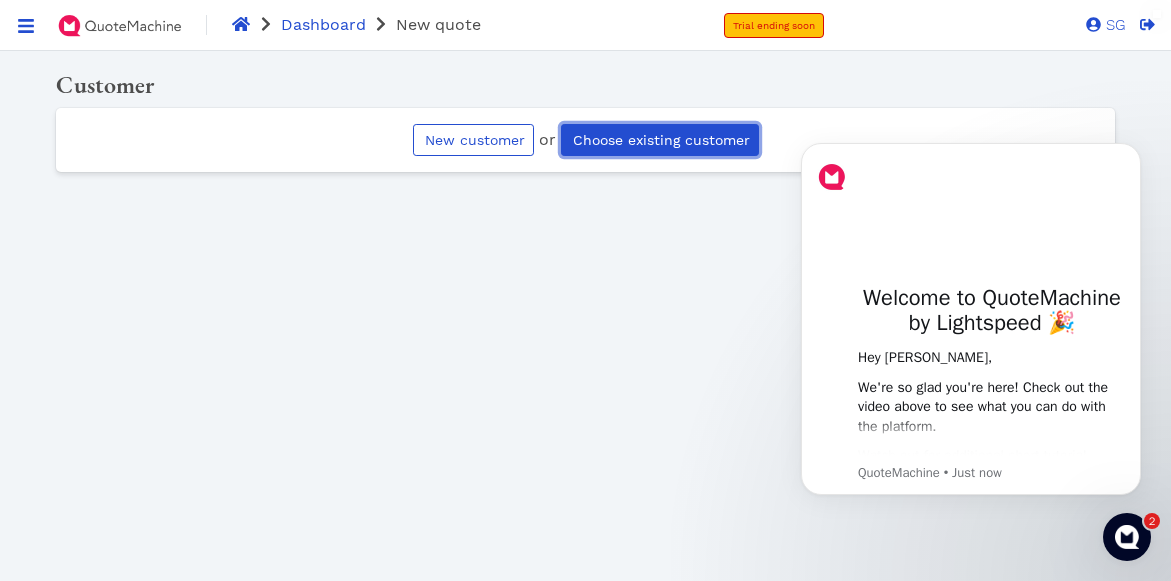 click on "Choose existing customer" at bounding box center (660, 140) 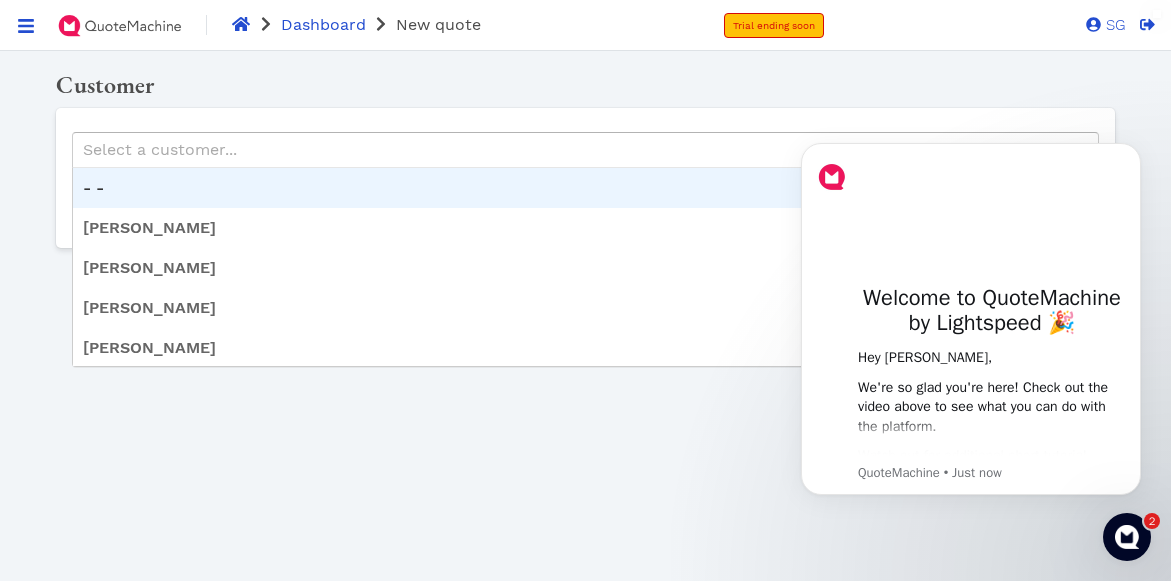 click on "Select a customer..." at bounding box center (585, 150) 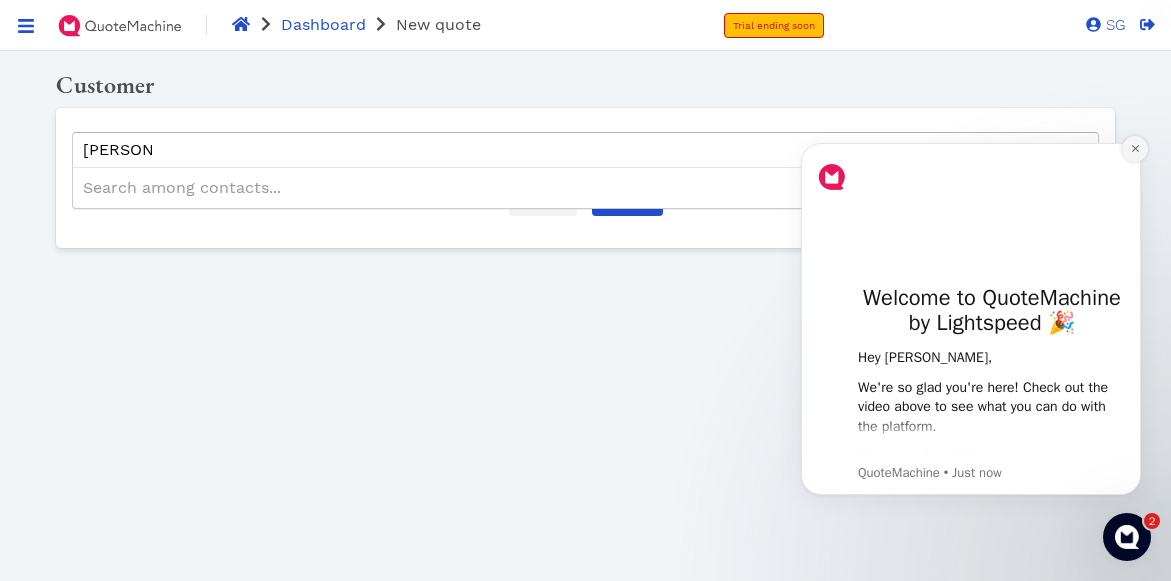 type on "[PERSON_NAME]" 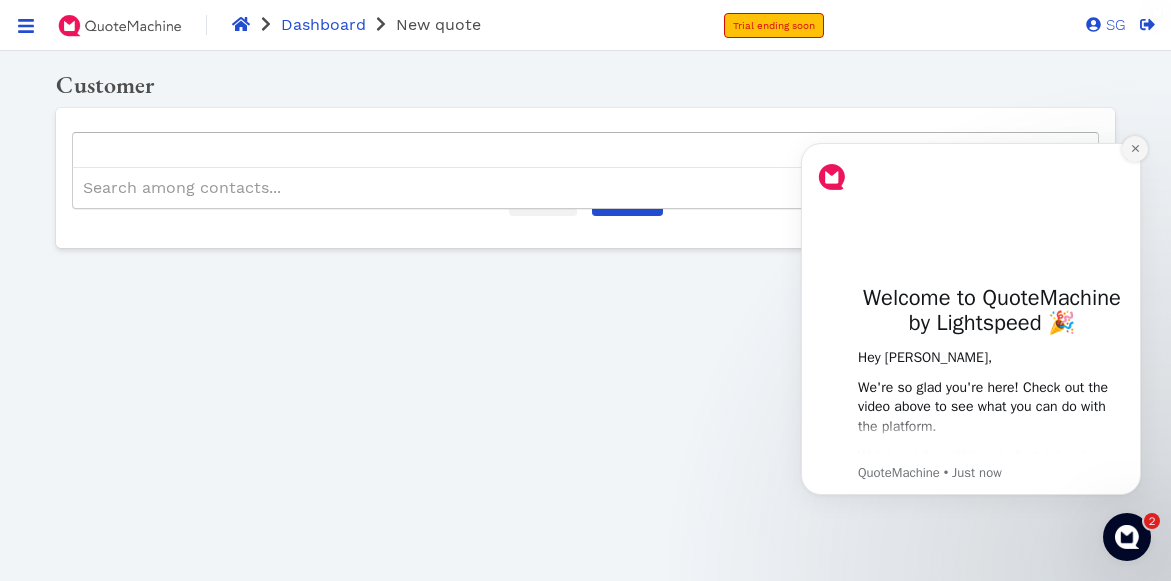 click at bounding box center (1135, 149) 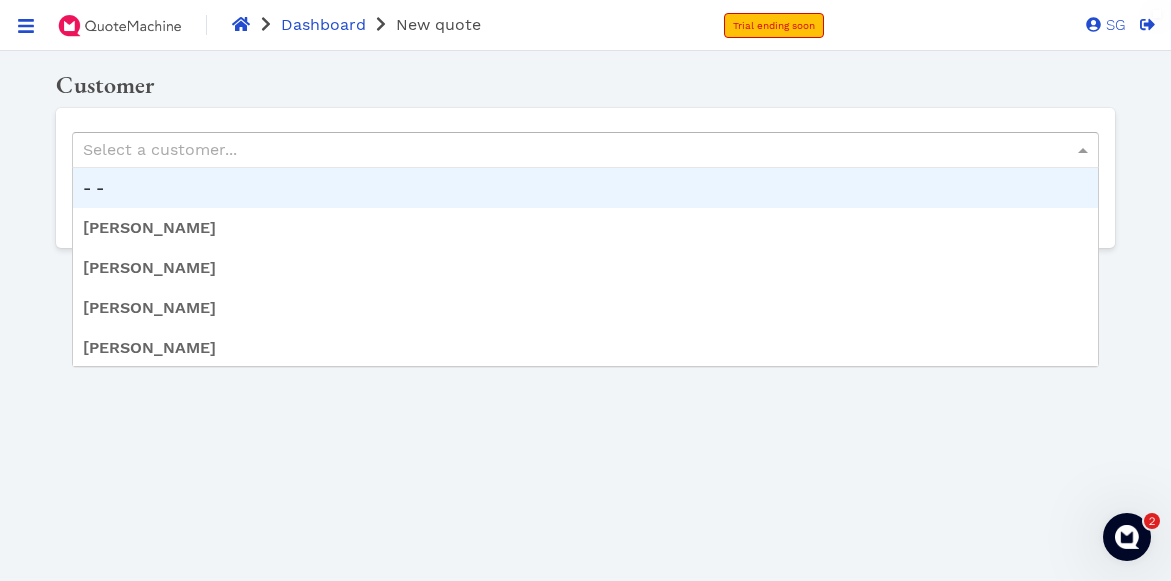 click on "Select a customer..." at bounding box center (585, 150) 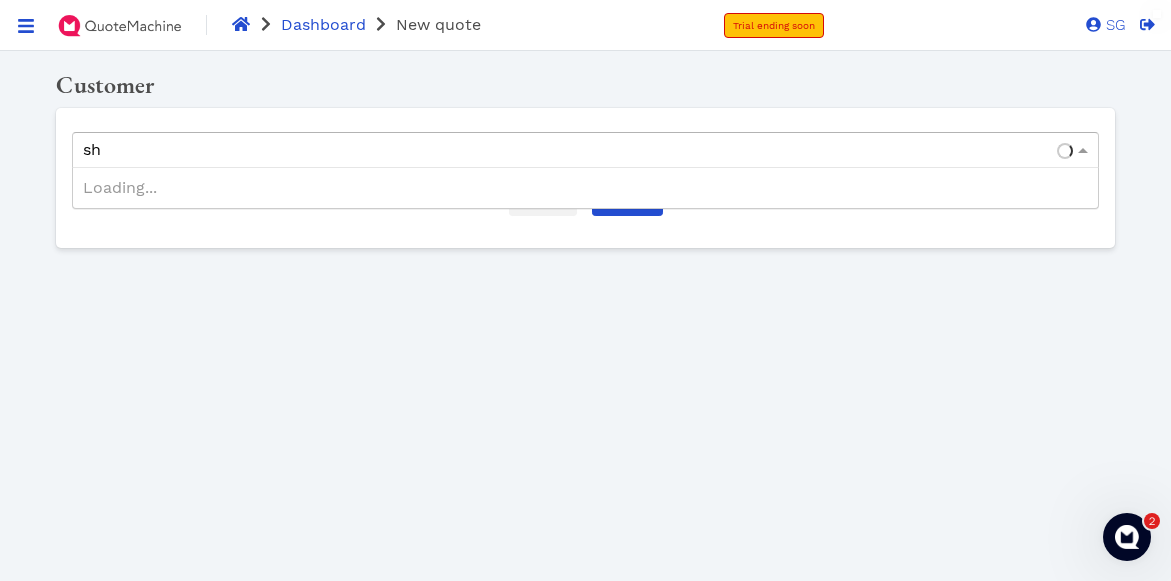 type on "s" 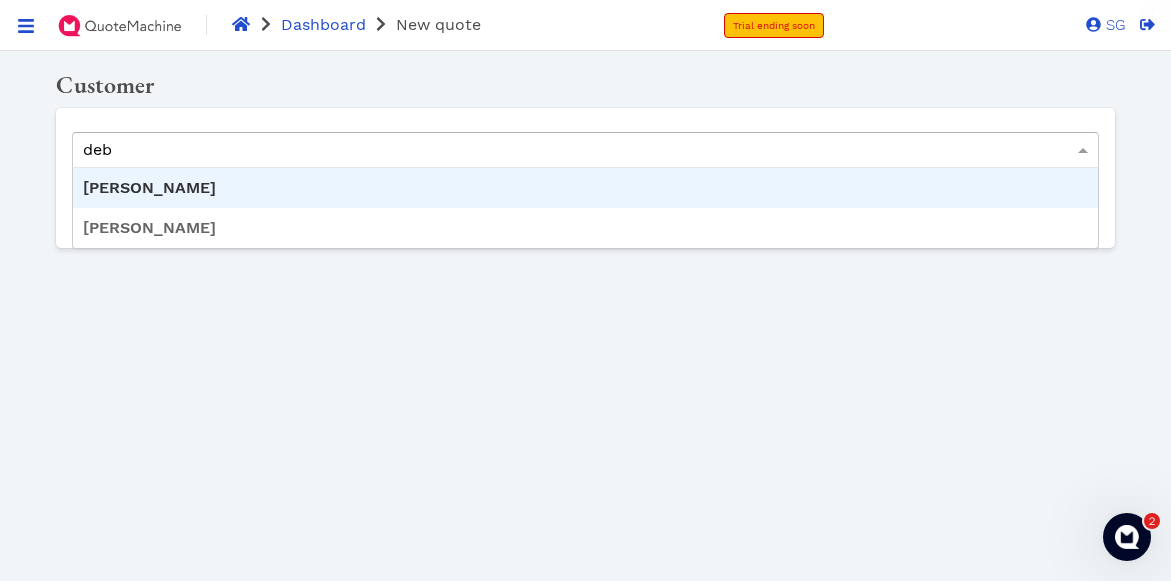 drag, startPoint x: 512, startPoint y: 151, endPoint x: 32, endPoint y: 151, distance: 480 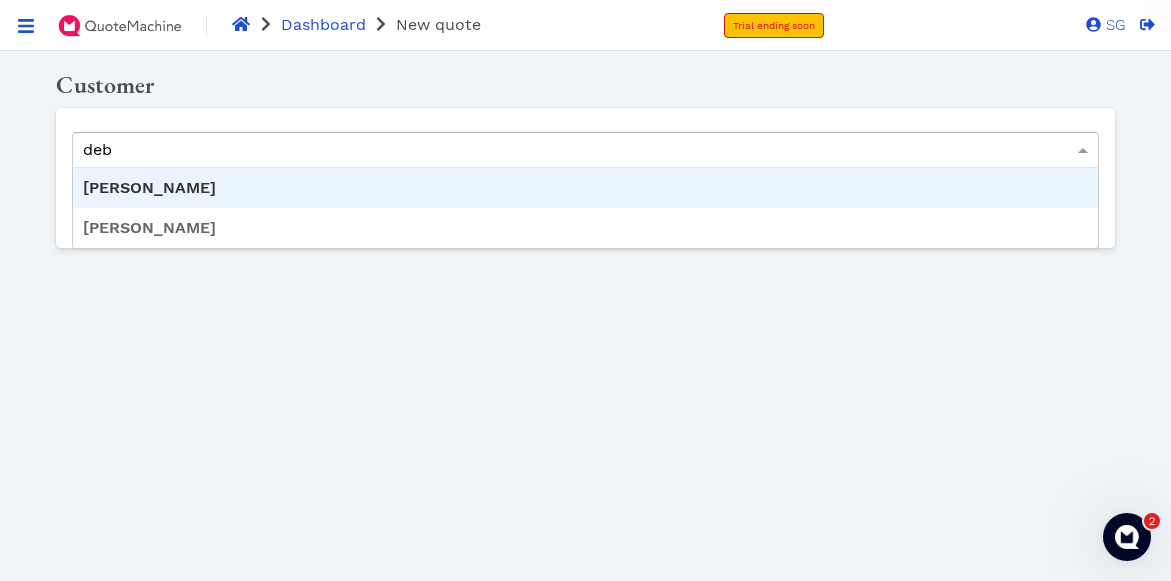 click on "[PERSON_NAME]" at bounding box center (573, 150) 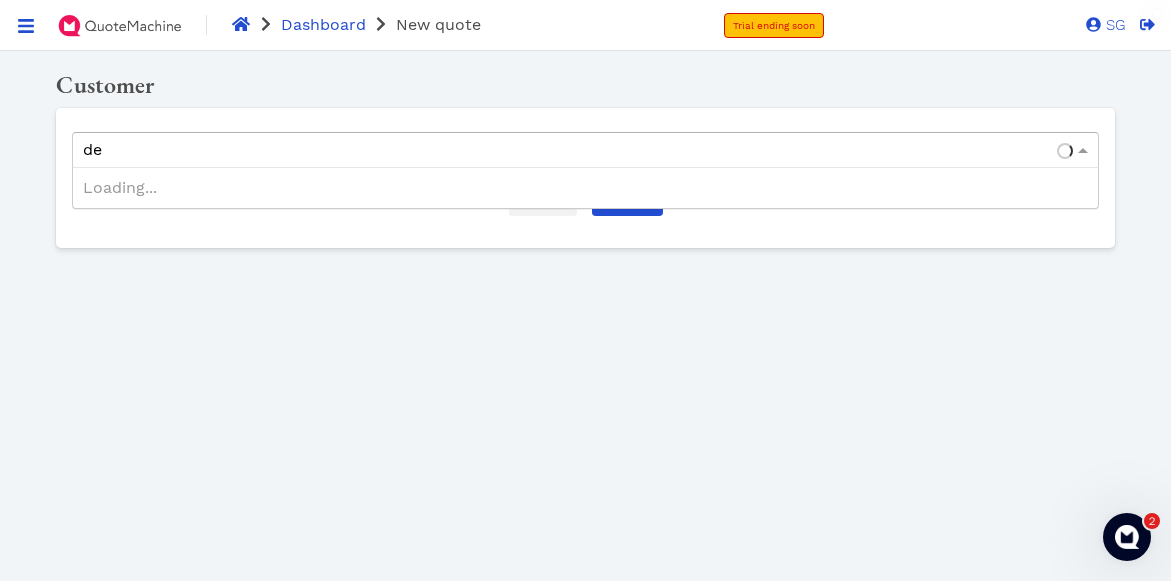 type on "d" 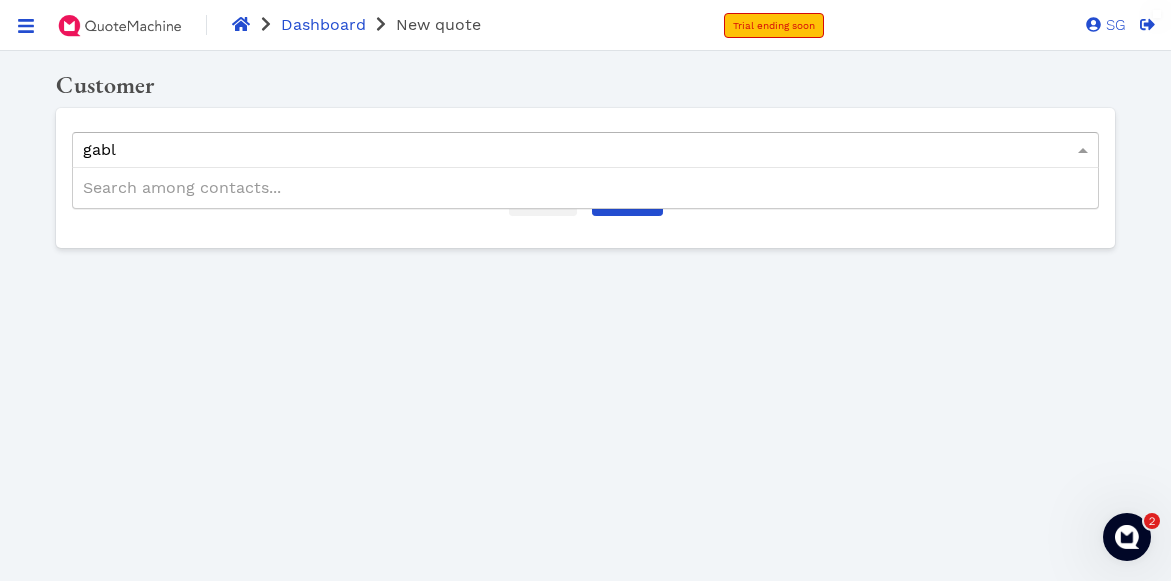 type on "[PERSON_NAME]" 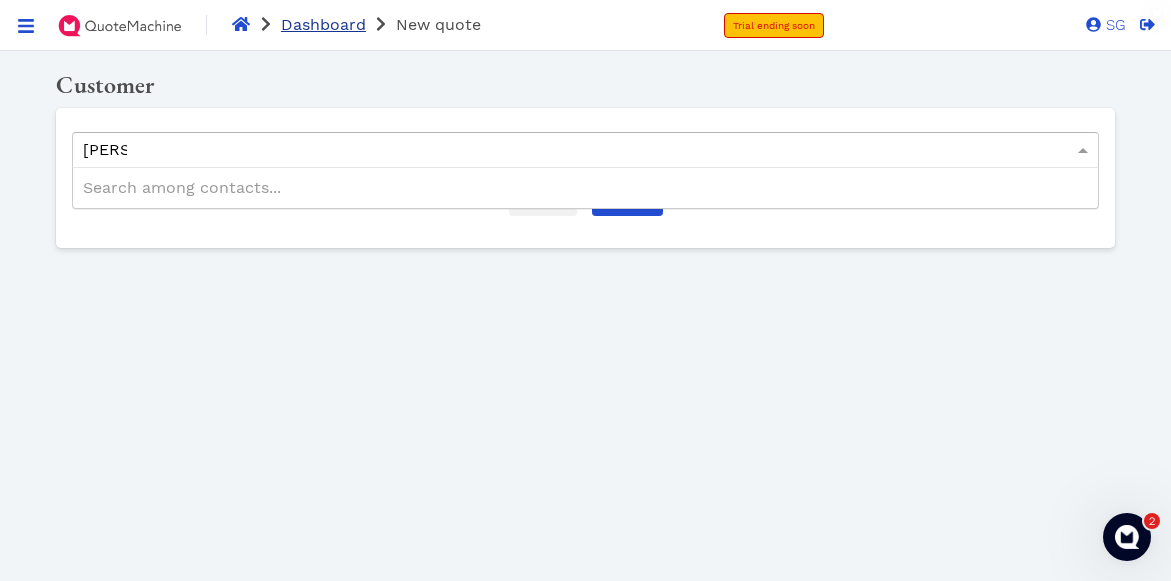 type 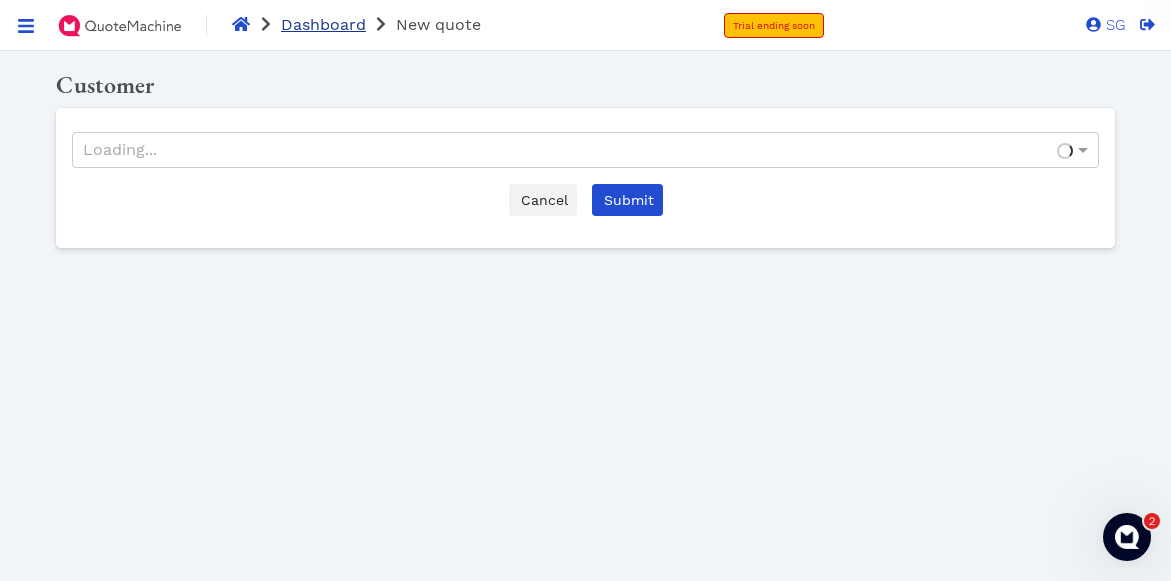 click on "Dashboard" at bounding box center [323, 24] 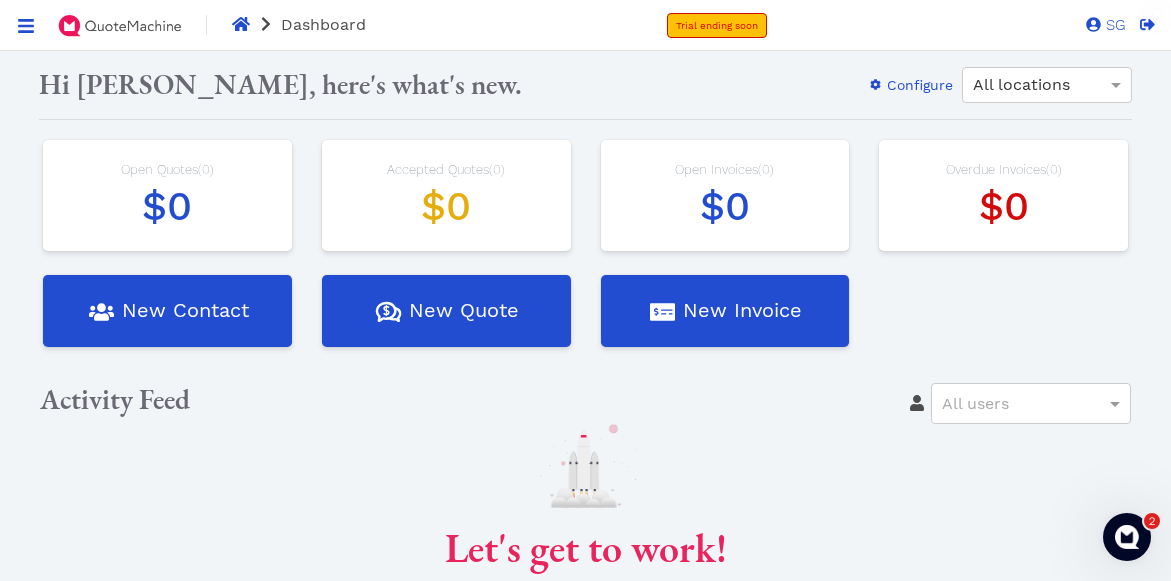 scroll, scrollTop: 0, scrollLeft: 0, axis: both 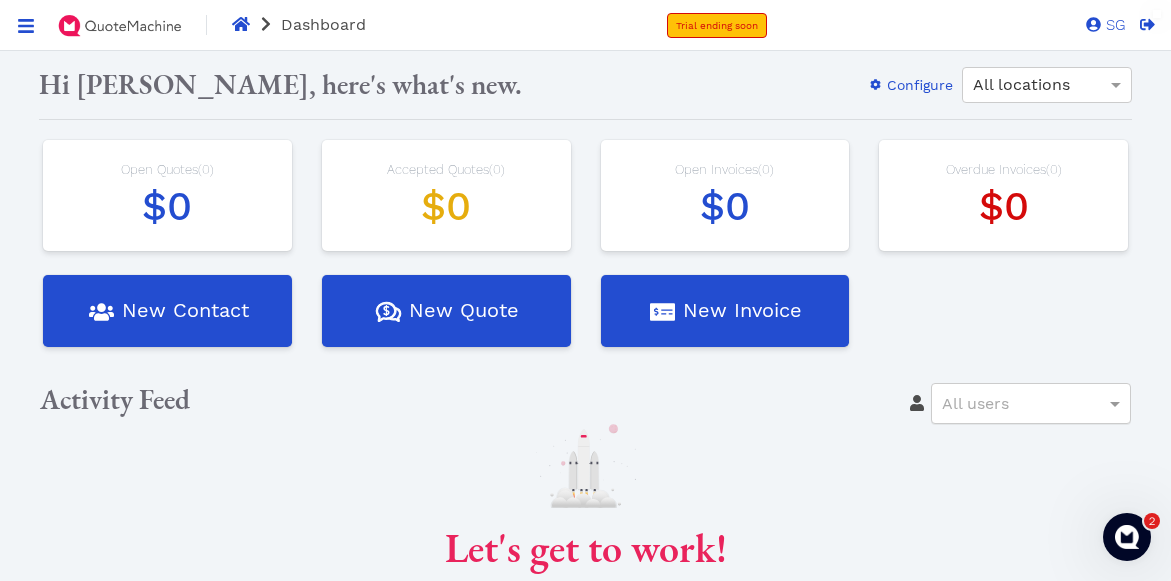 click on "All users" at bounding box center [1031, 403] 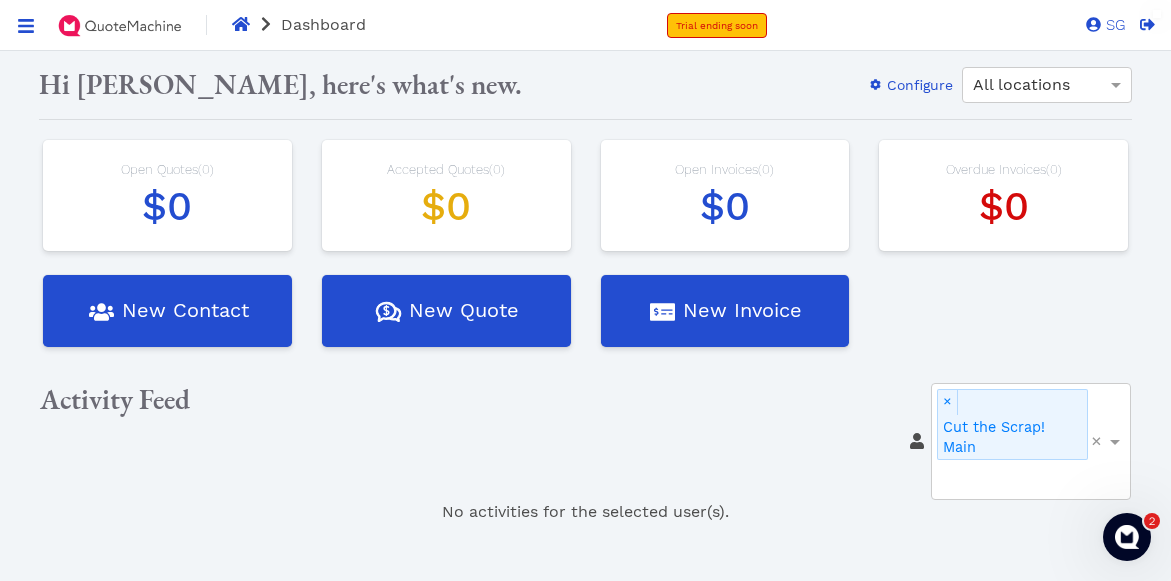 click on "Activity Feed × Cut the Scrap! Main   ×" at bounding box center [585, 441] 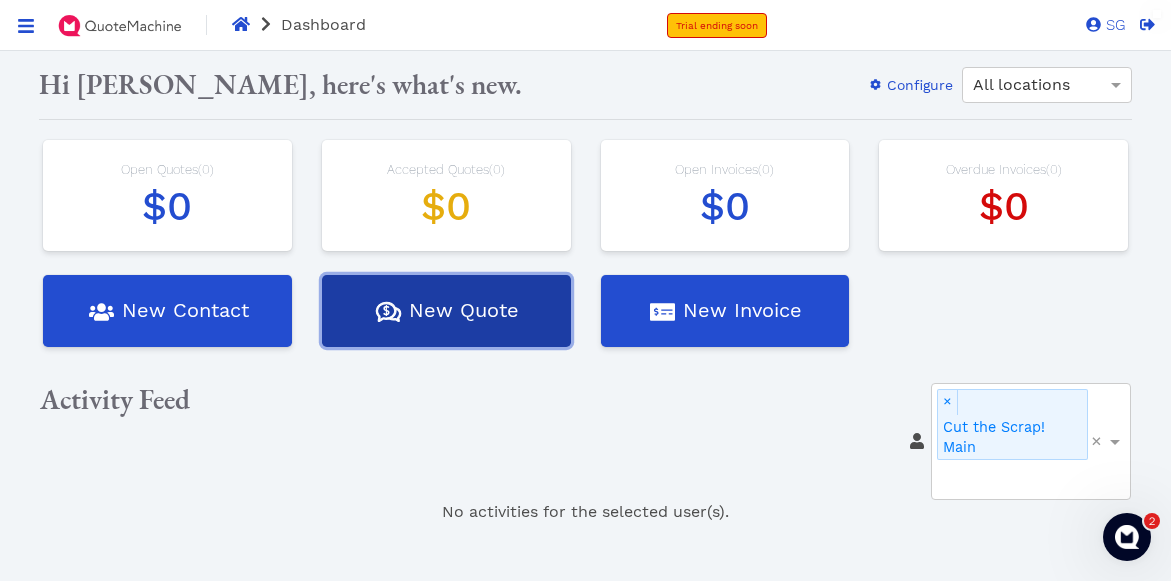 click on "Quotes Created with Sketch. $ New Quote" at bounding box center [446, 311] 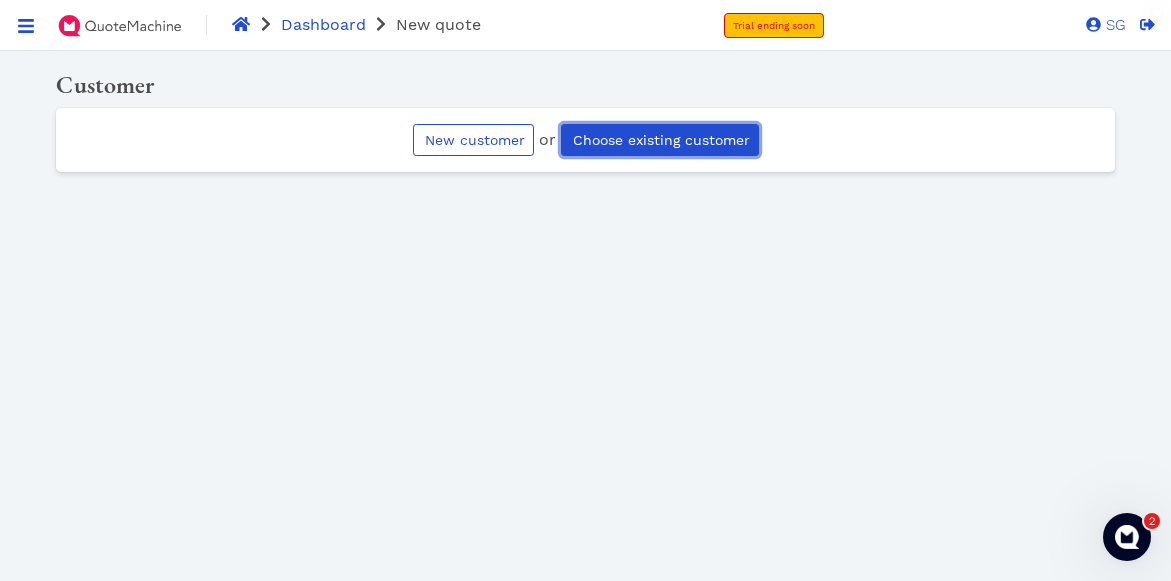click on "Choose existing customer" at bounding box center [660, 140] 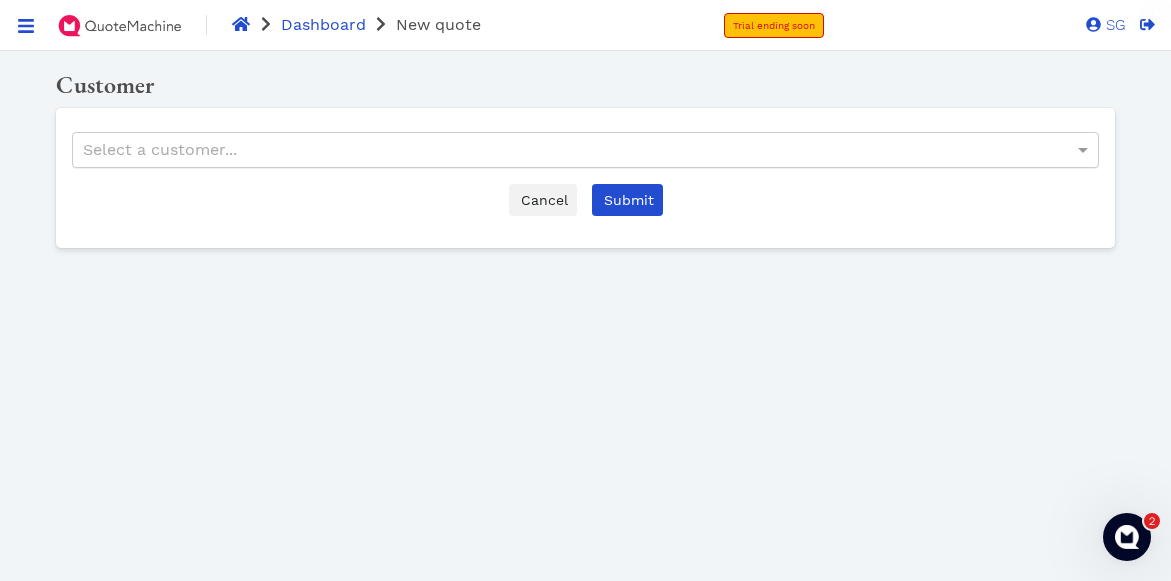 click on "Select a customer..." at bounding box center (585, 150) 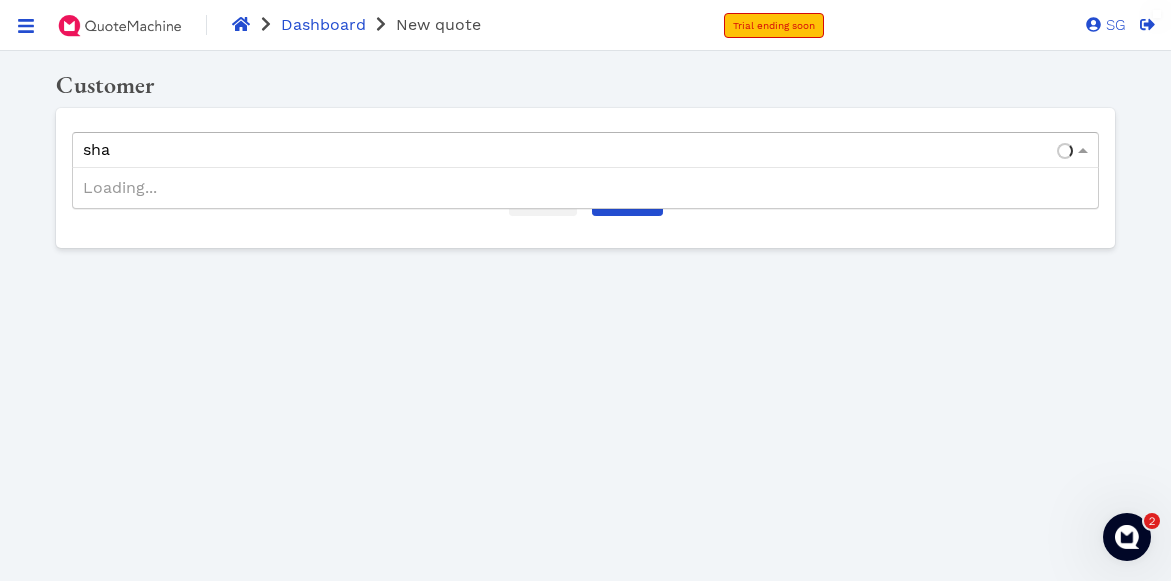 type on "shan" 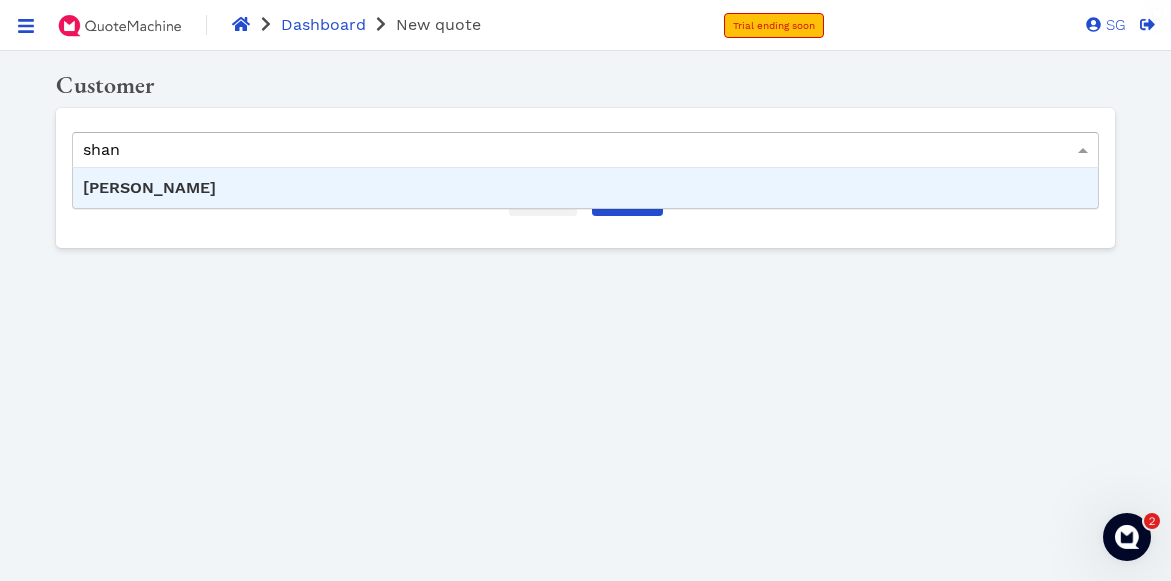 type 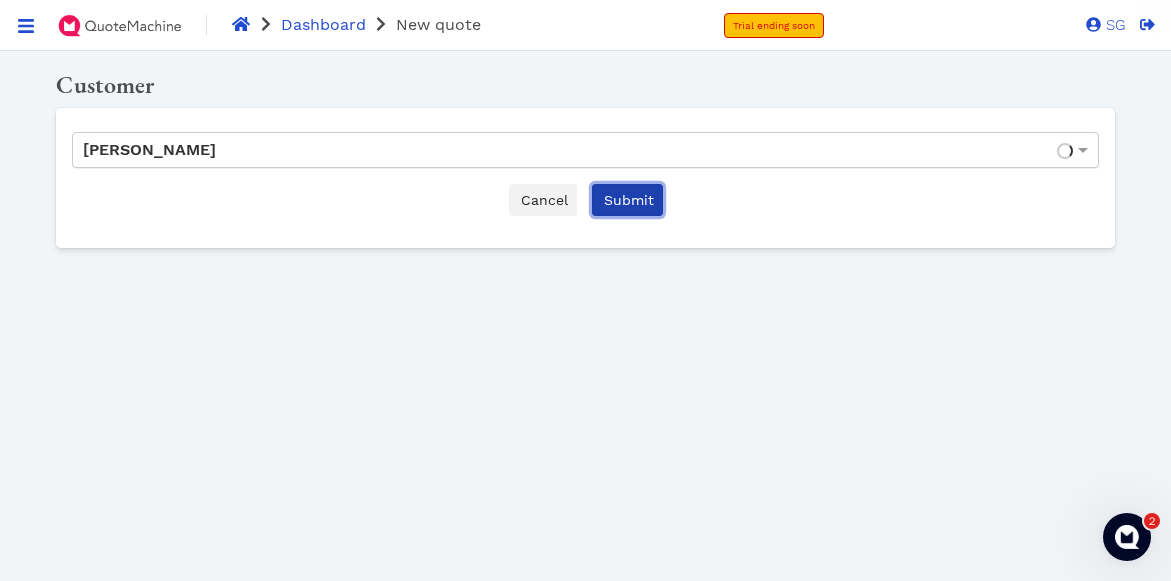 click on "Submit" at bounding box center [627, 200] 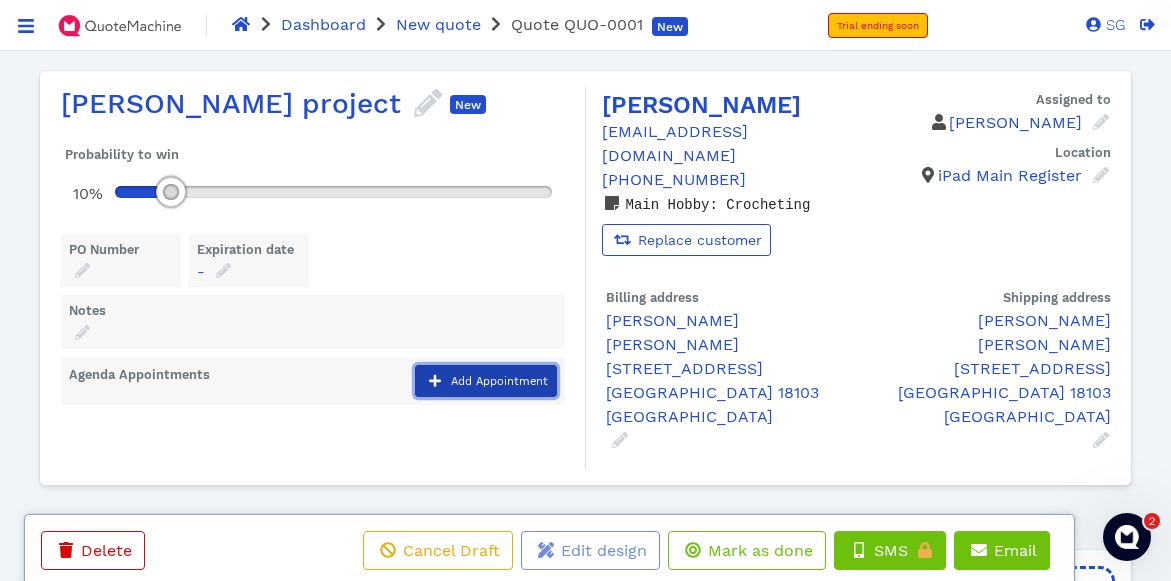 click on "Add Appointment" at bounding box center (498, 381) 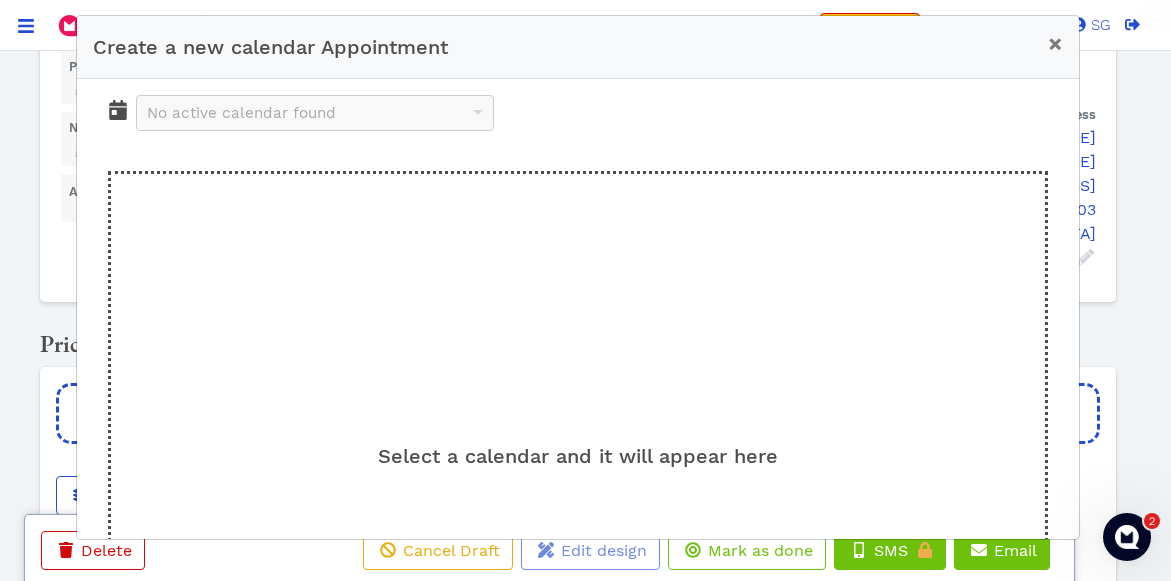 scroll, scrollTop: 210, scrollLeft: 0, axis: vertical 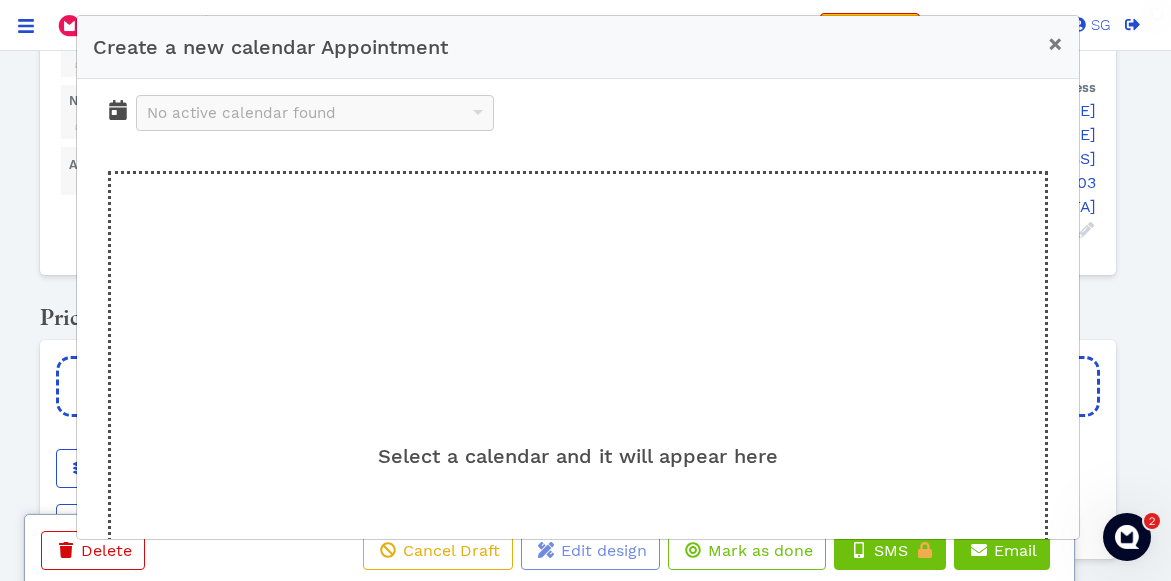 click on "Select a calendar and it will appear here" at bounding box center (578, 471) 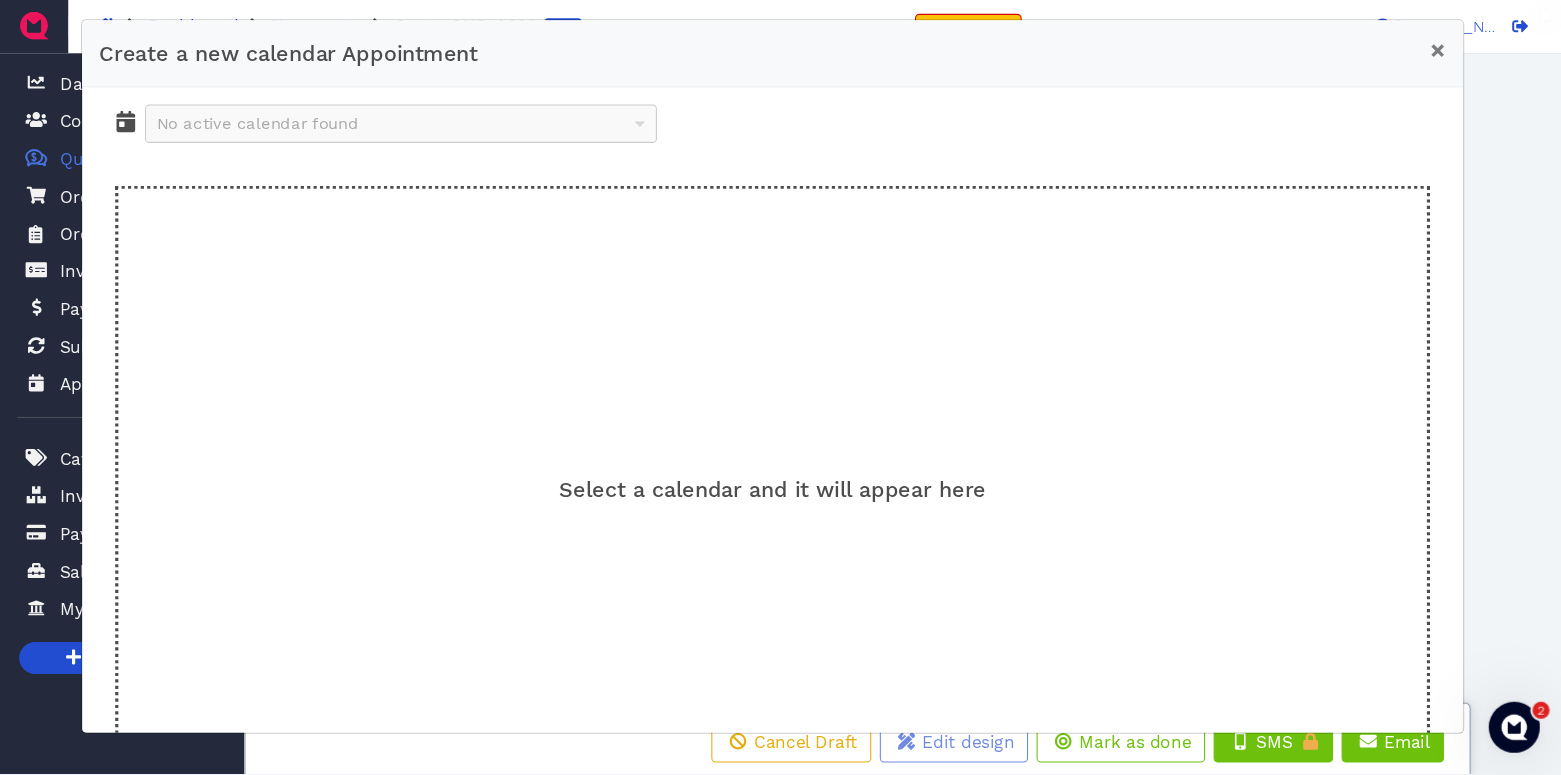 scroll, scrollTop: 16, scrollLeft: 0, axis: vertical 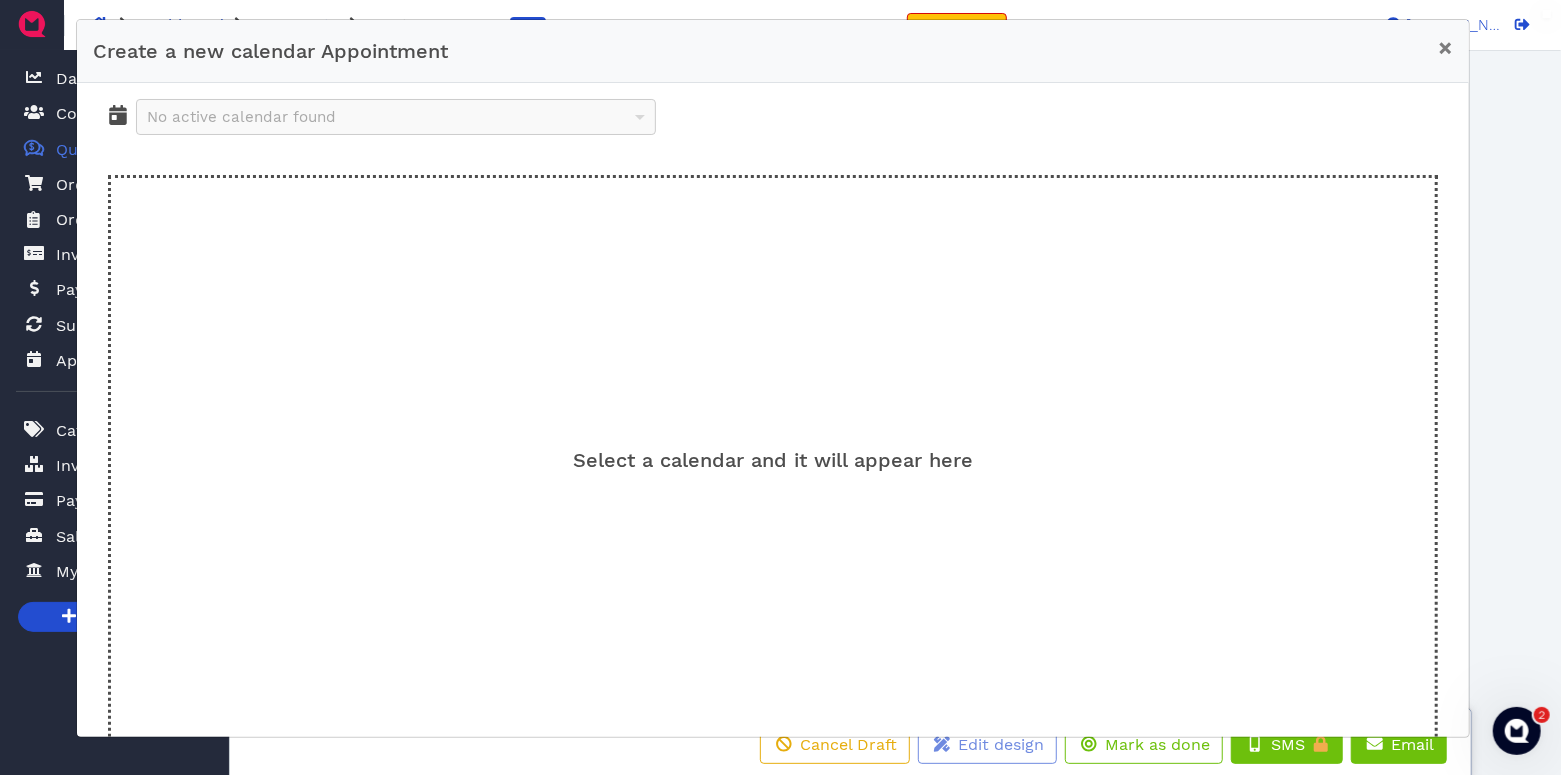 click on "Create a new calendar Appointment × No active calendar found Select a calendar and it will appear here Close Continue" at bounding box center [780, 387] 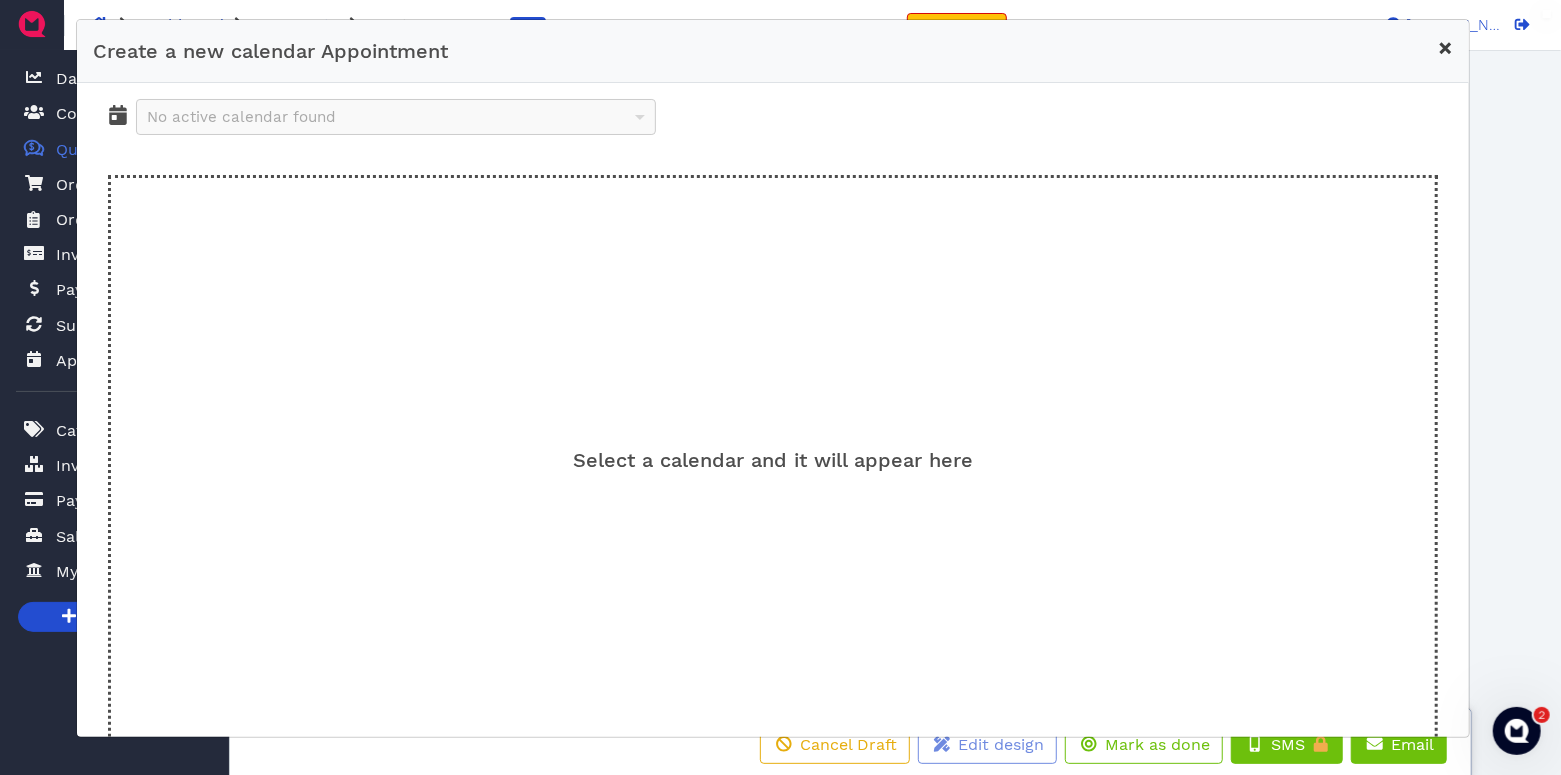 click on "×" at bounding box center (1445, 48) 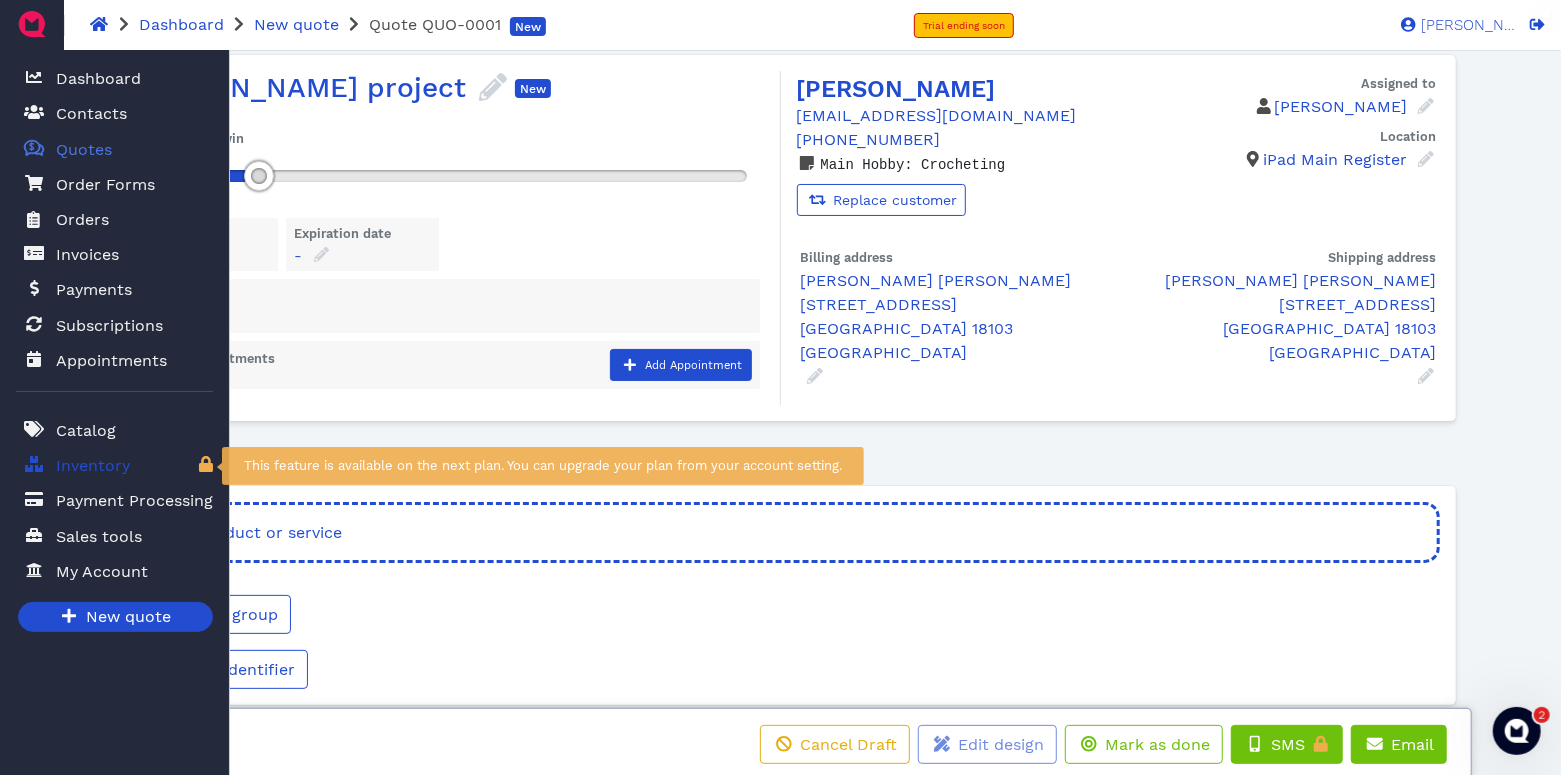 click on "Inventory This feature is available on the next plan. You can upgrade your plan from your account setting." at bounding box center (114, 465) 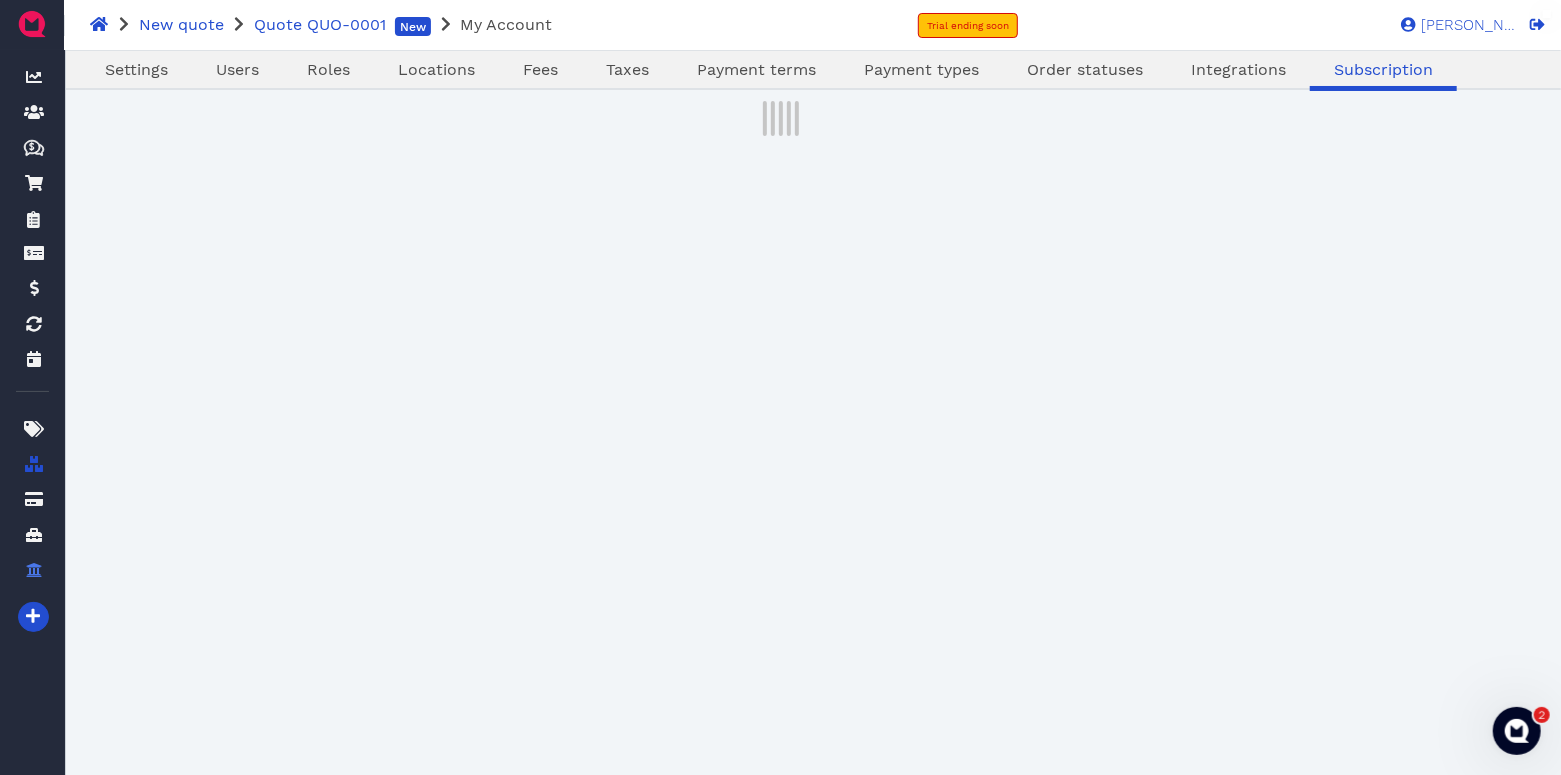scroll, scrollTop: 0, scrollLeft: 0, axis: both 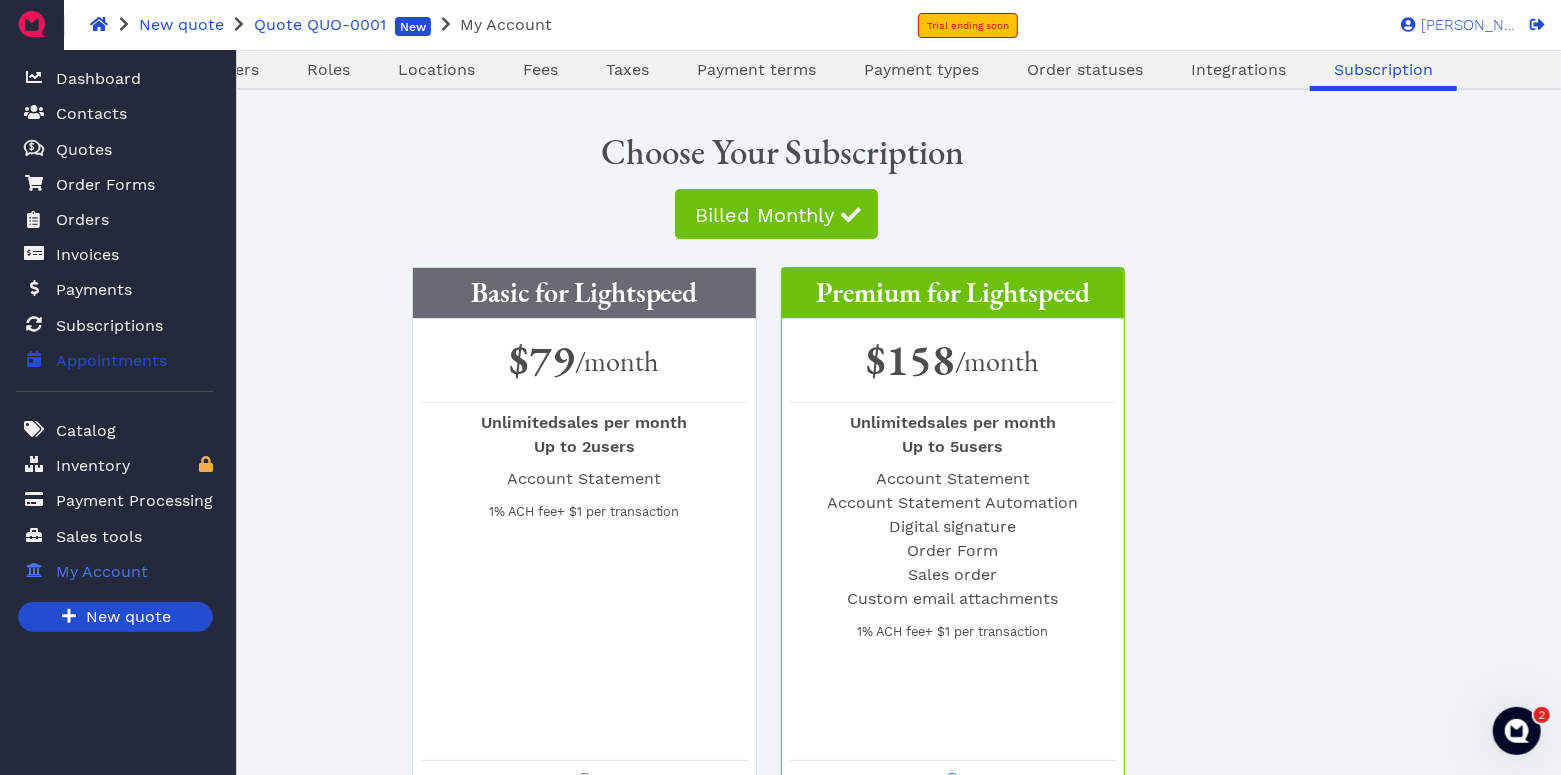 click on "Appointments" at bounding box center (111, 361) 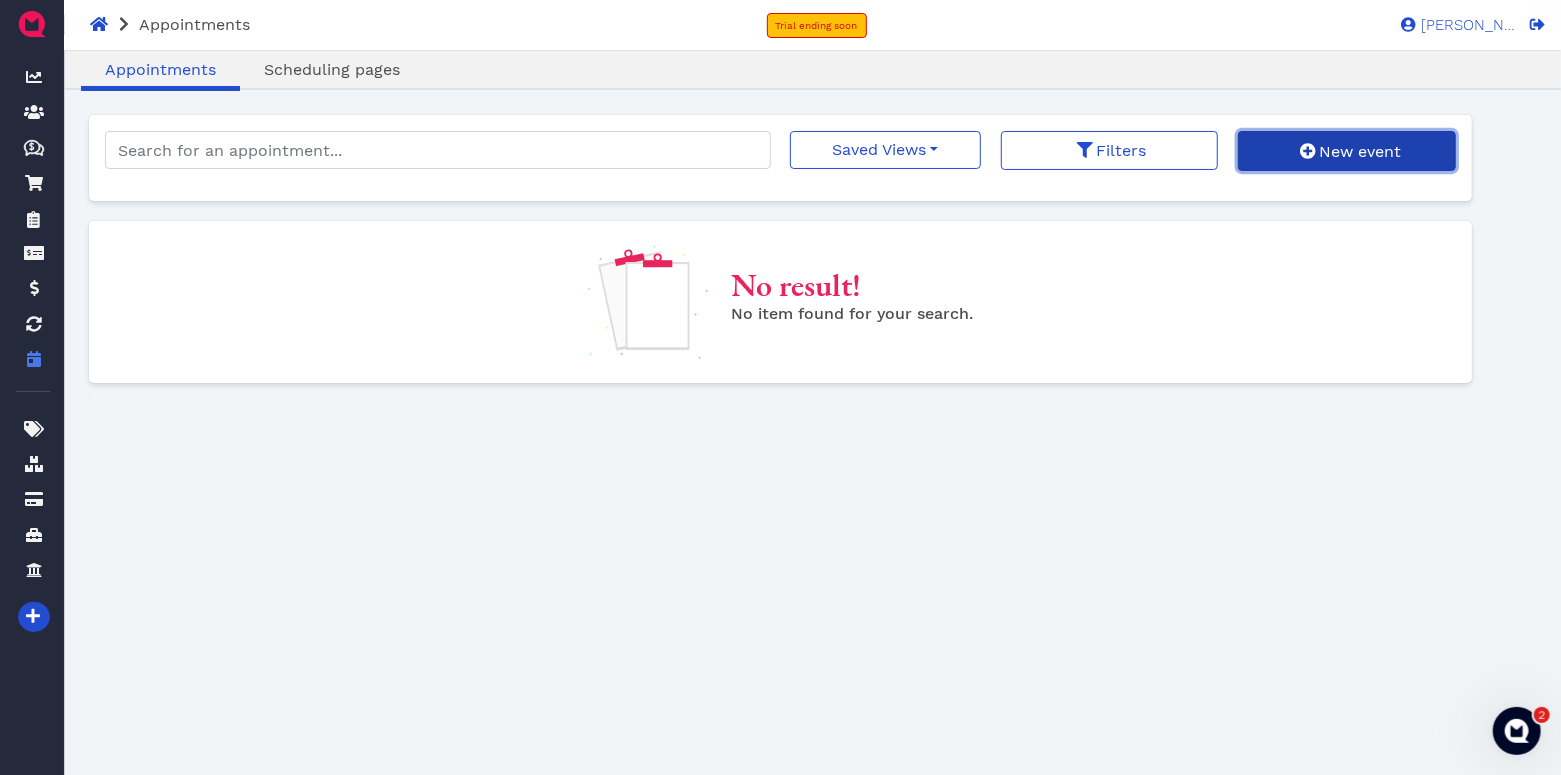 click on "New event" at bounding box center [1346, 151] 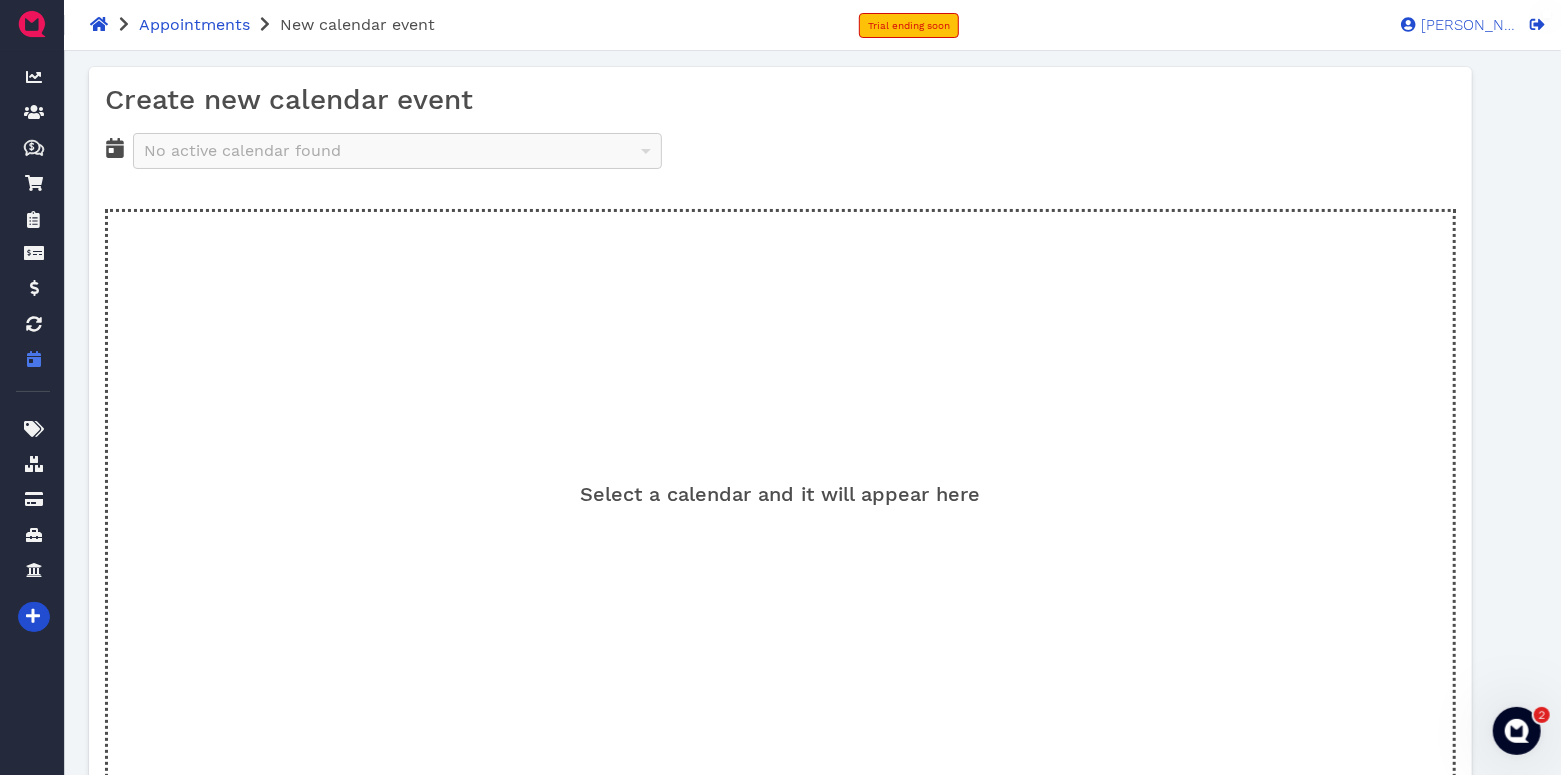 click on "Select a calendar and it will appear here" at bounding box center [780, 509] 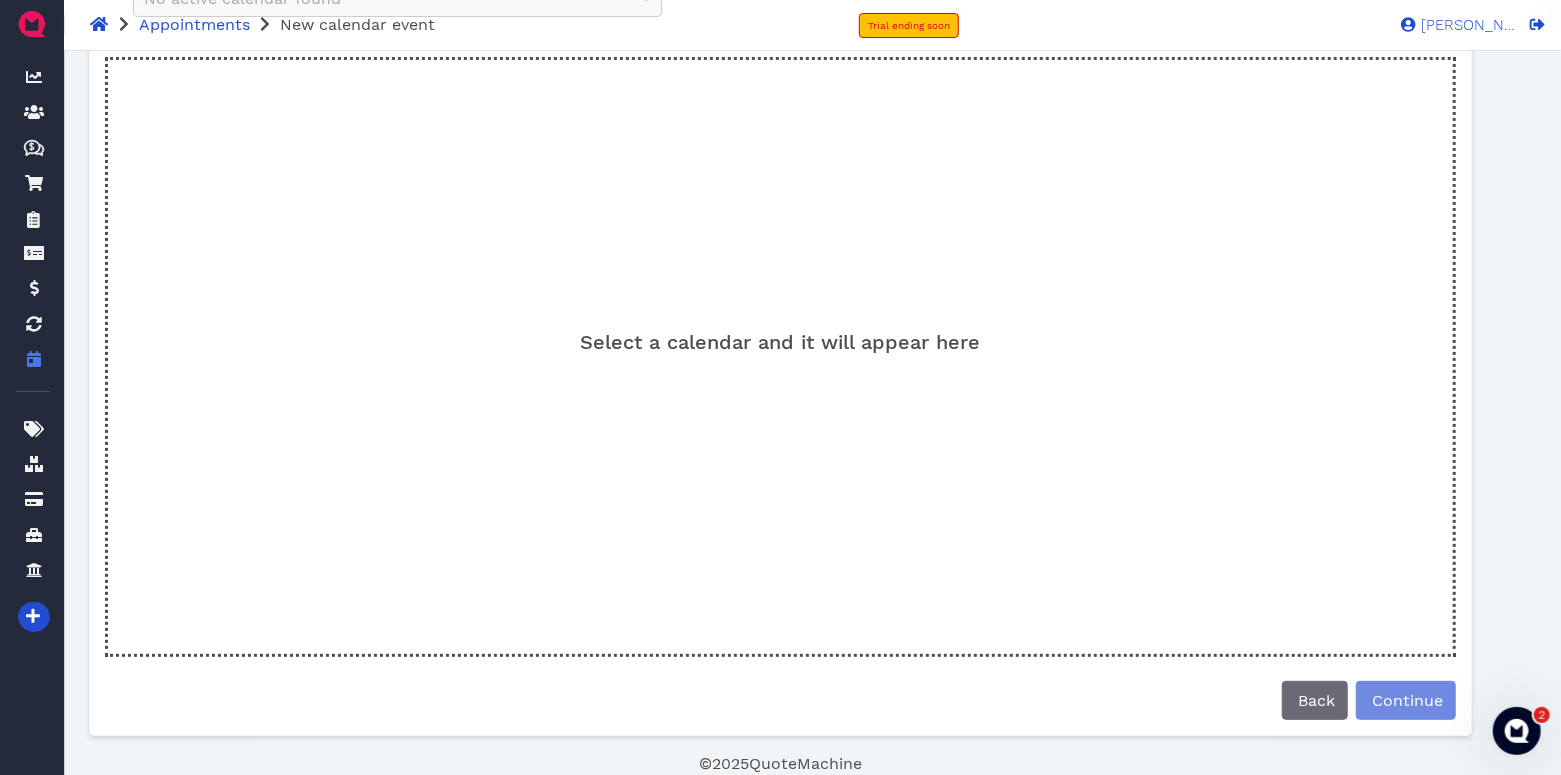 click on "Select a calendar and it will appear here" at bounding box center (781, 342) 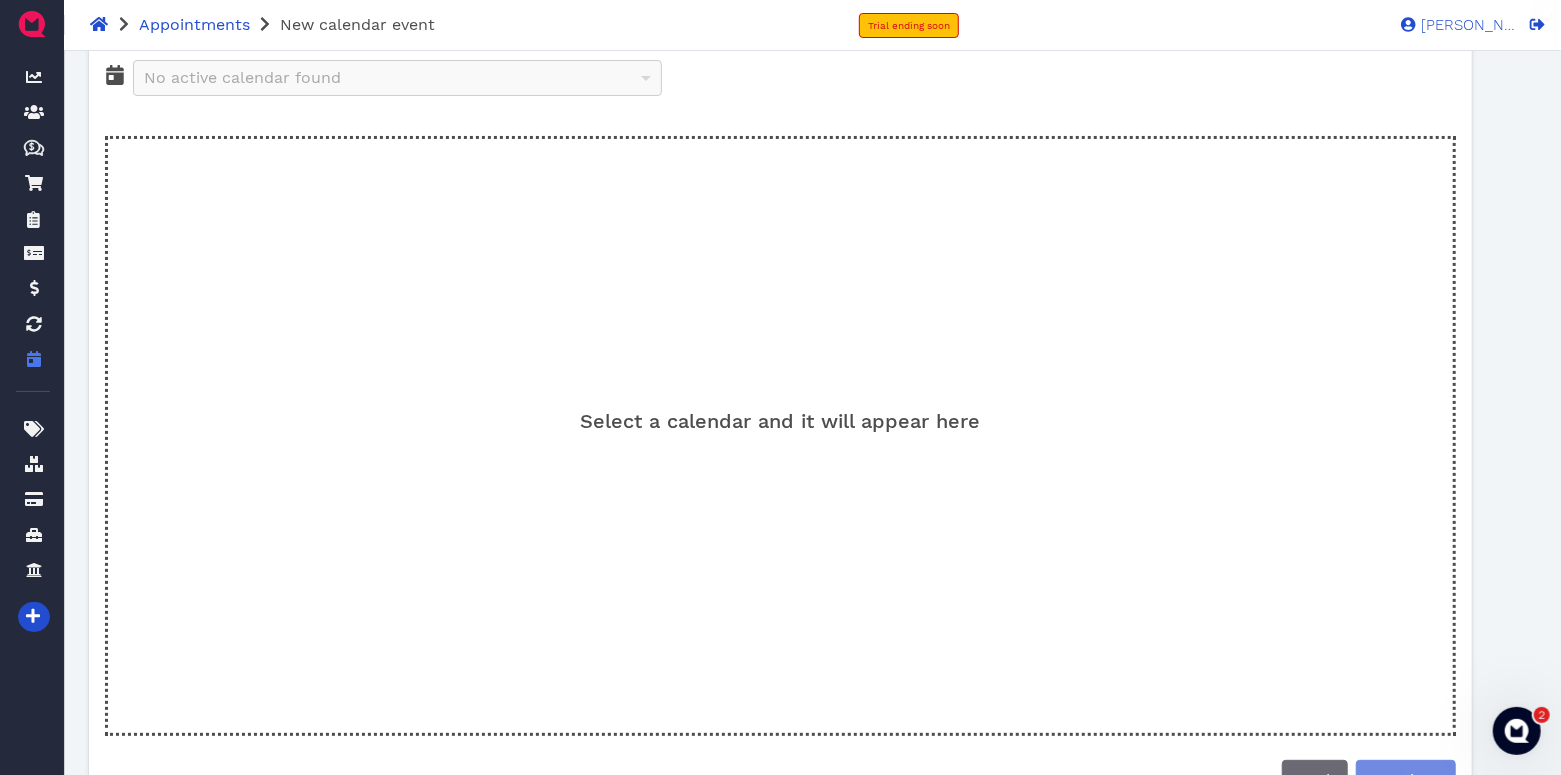scroll, scrollTop: 0, scrollLeft: 0, axis: both 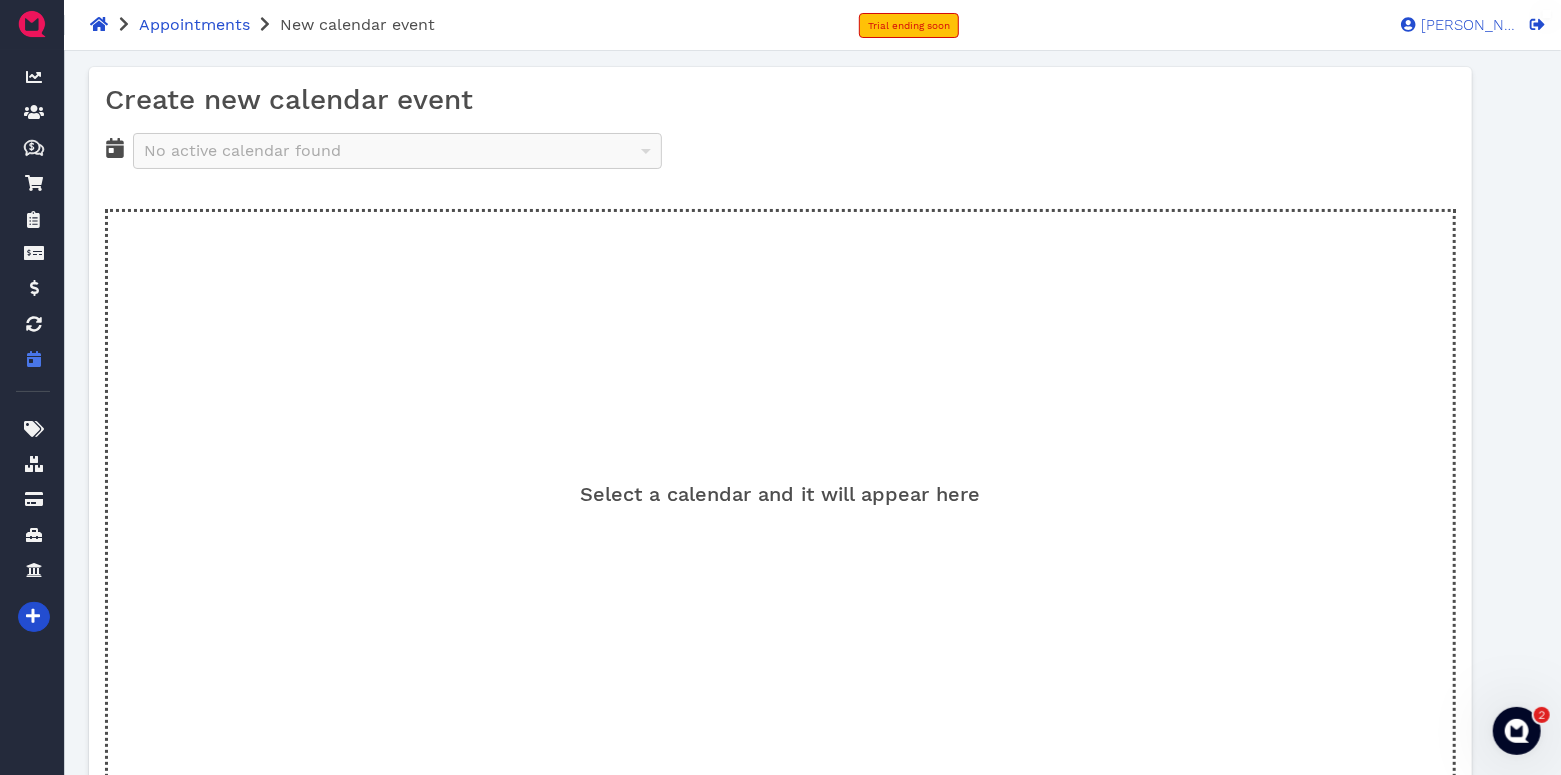 click on "No active calendar found" at bounding box center [397, 151] 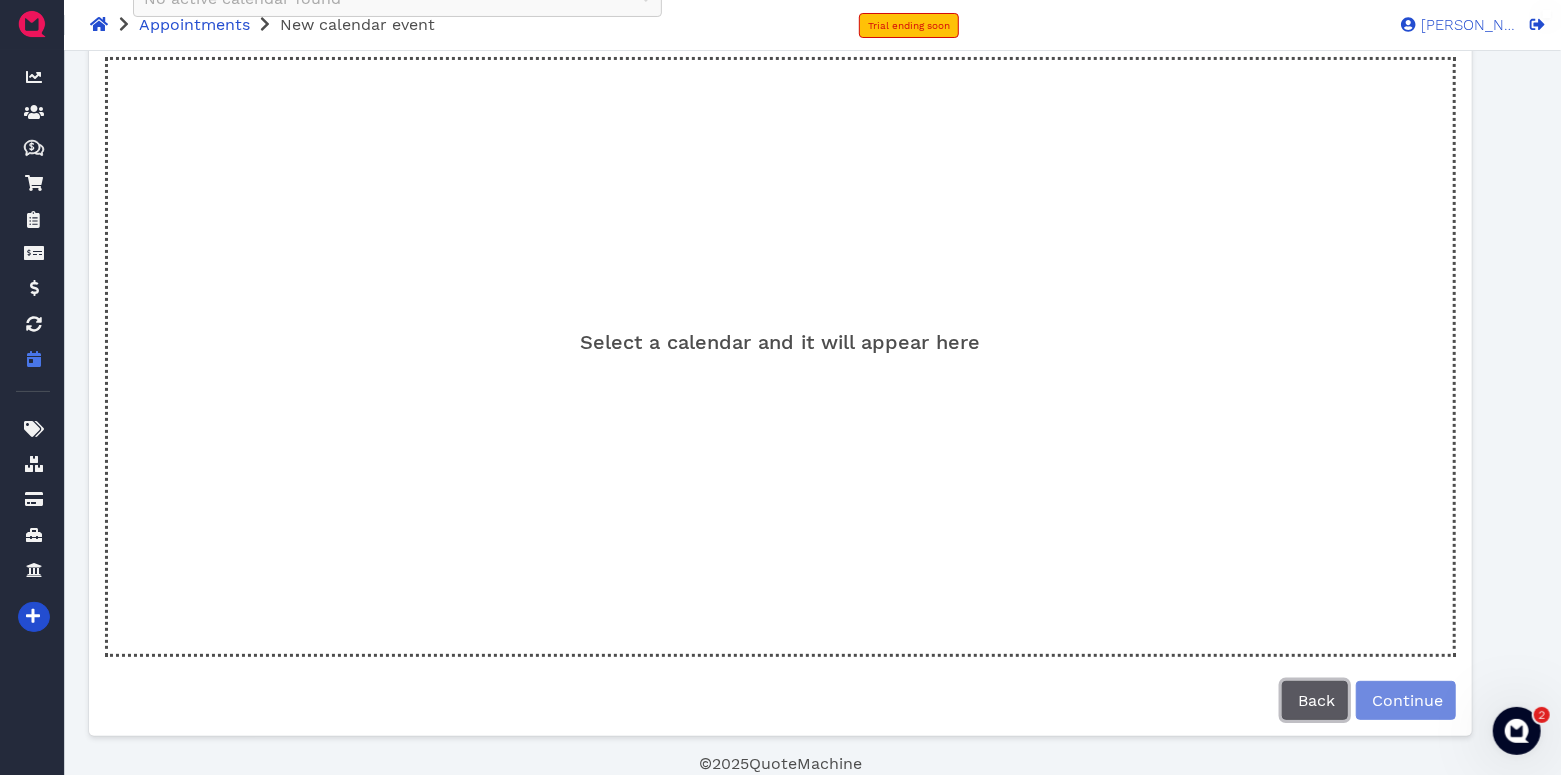 click on "Back" at bounding box center (1315, 700) 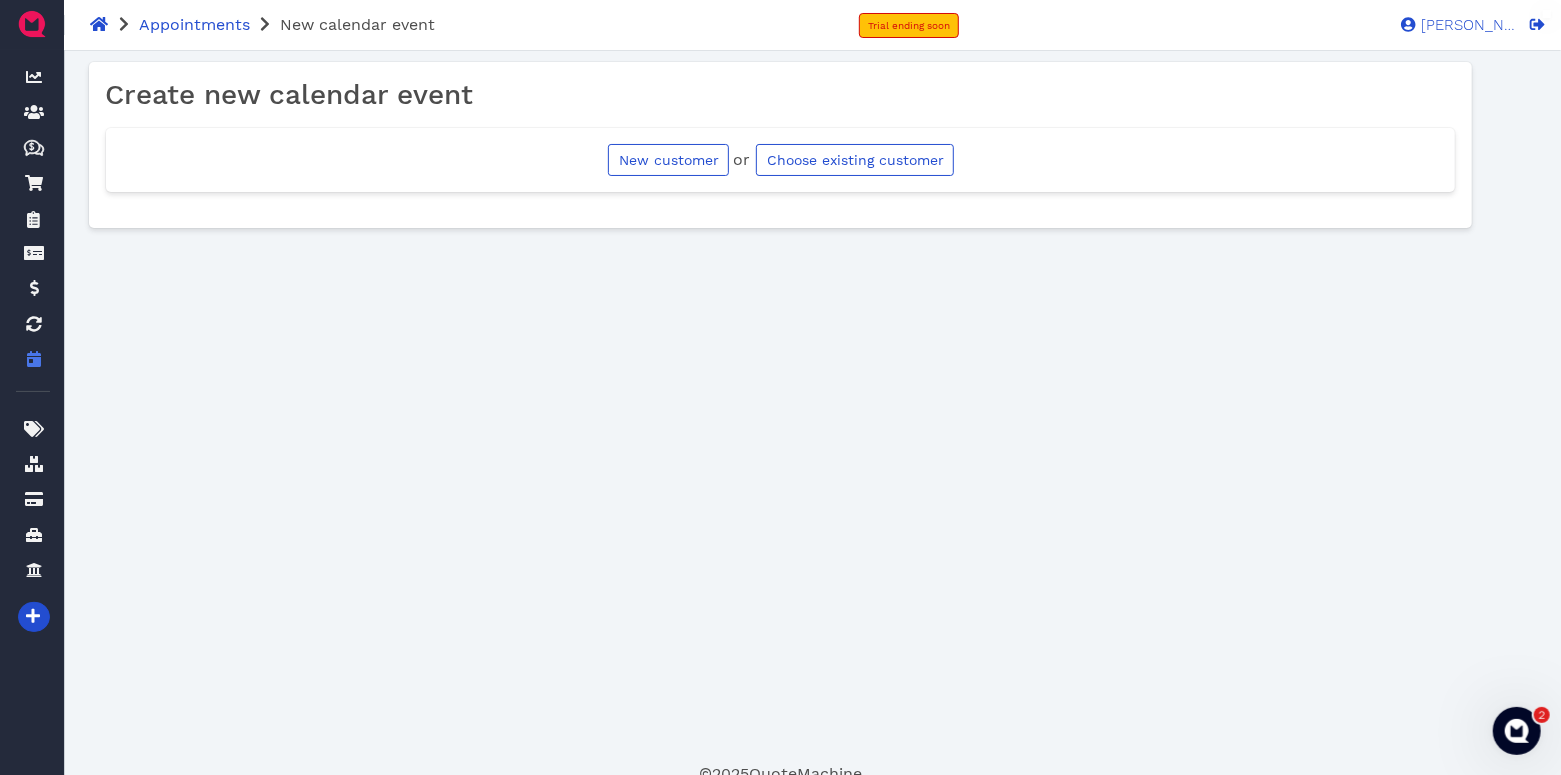 scroll, scrollTop: 0, scrollLeft: 0, axis: both 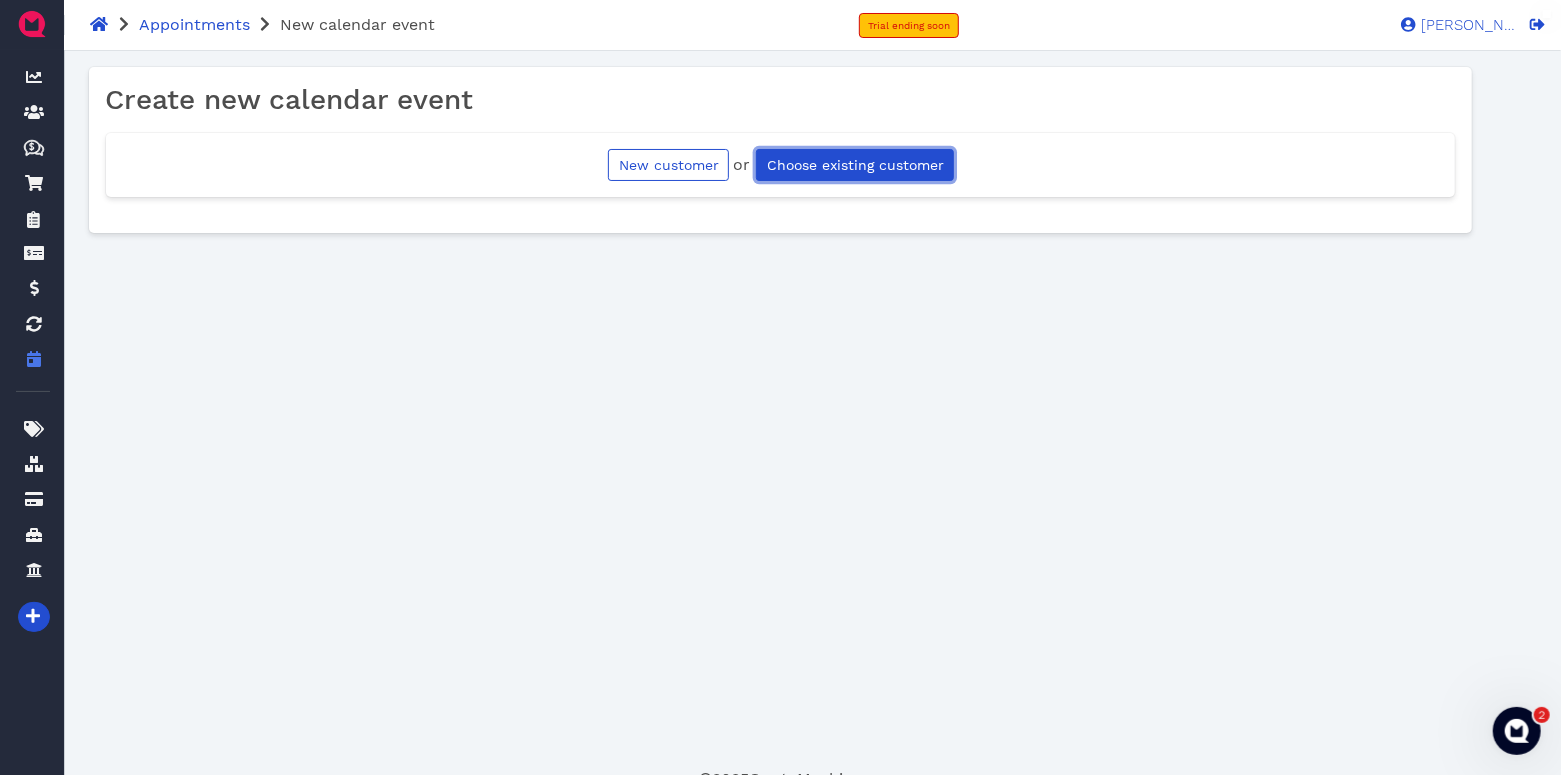 click on "Choose existing customer" at bounding box center (855, 165) 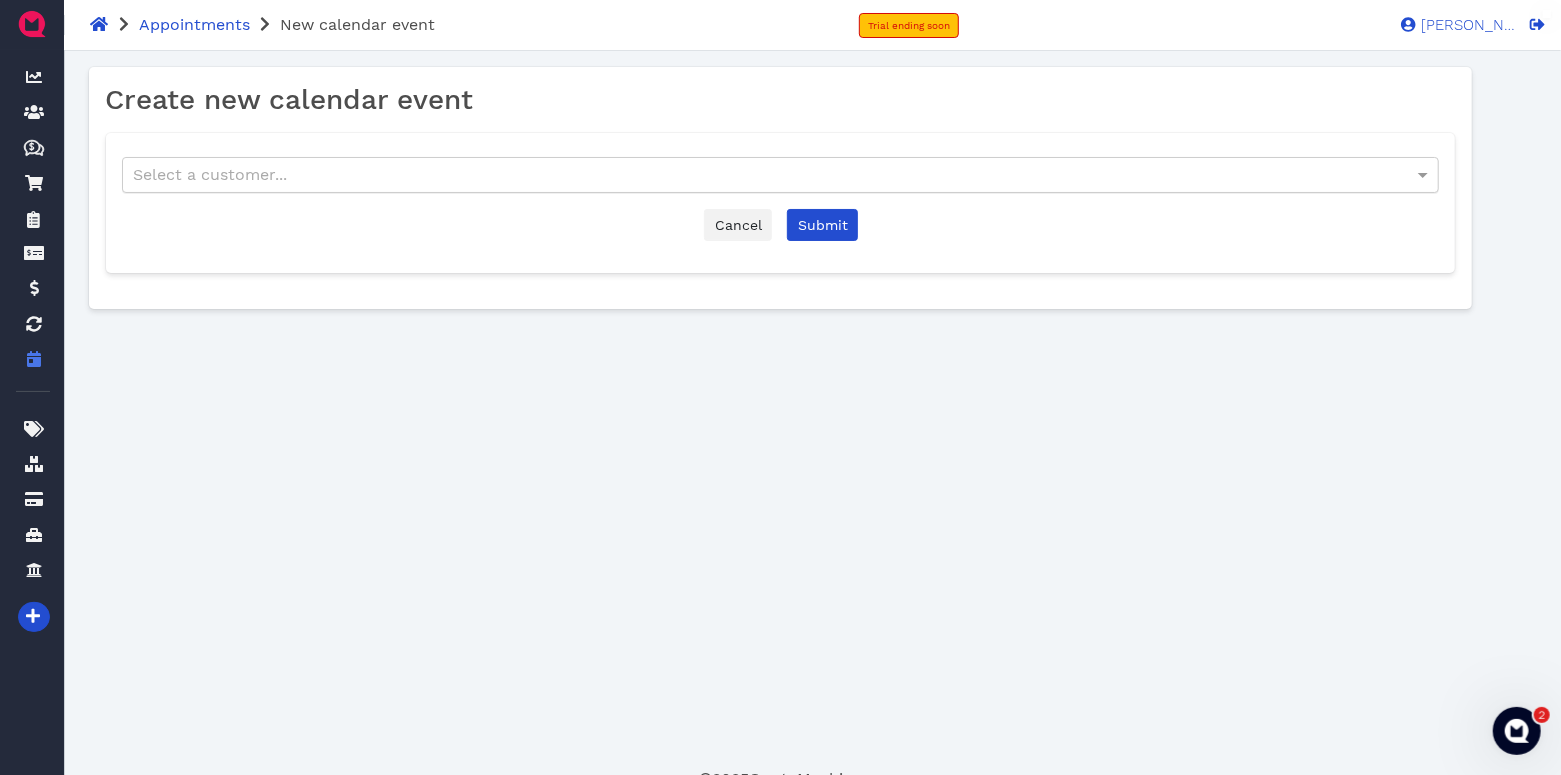 click on "Select a customer..." at bounding box center (780, 175) 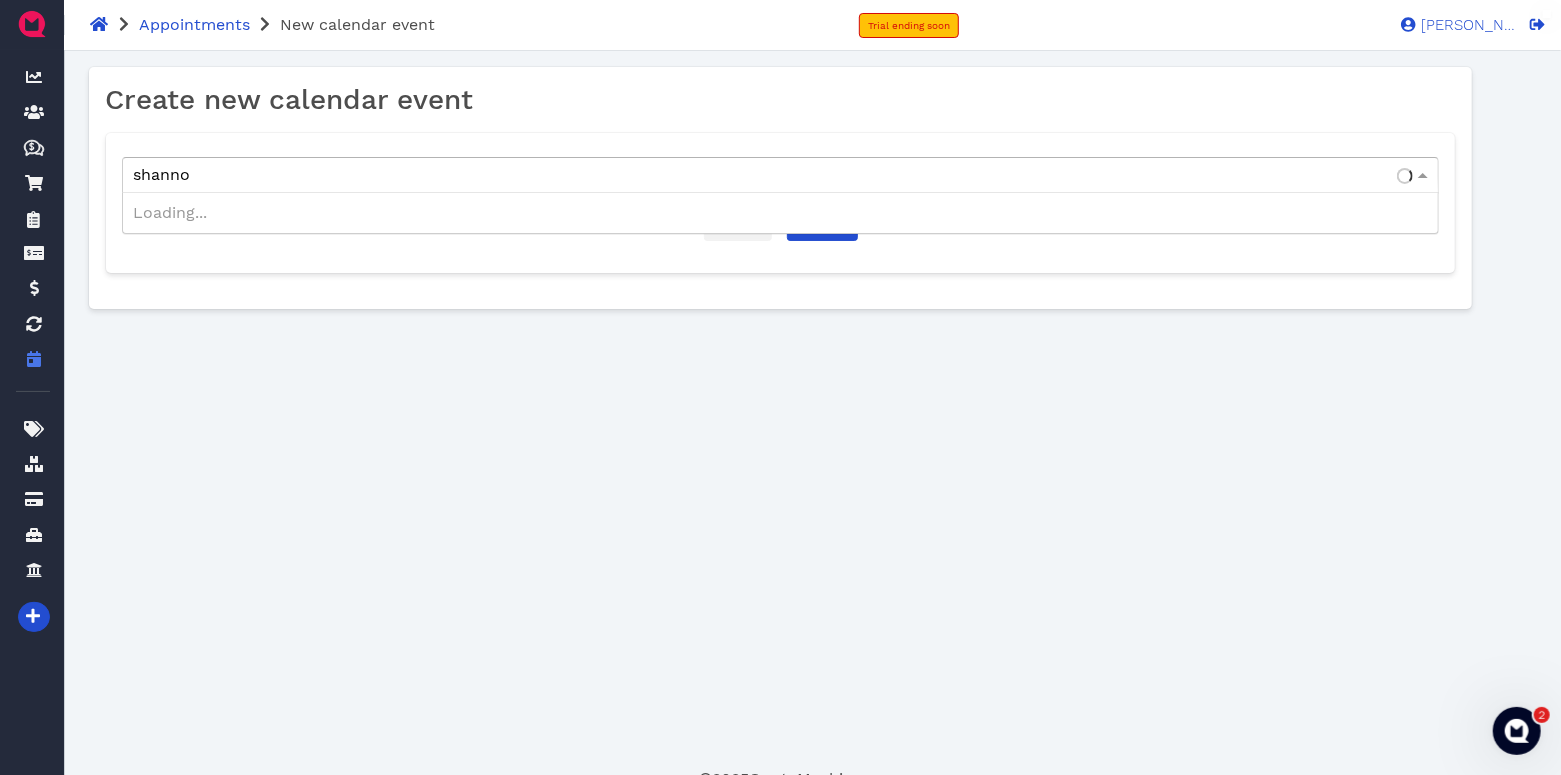 type on "[PERSON_NAME]" 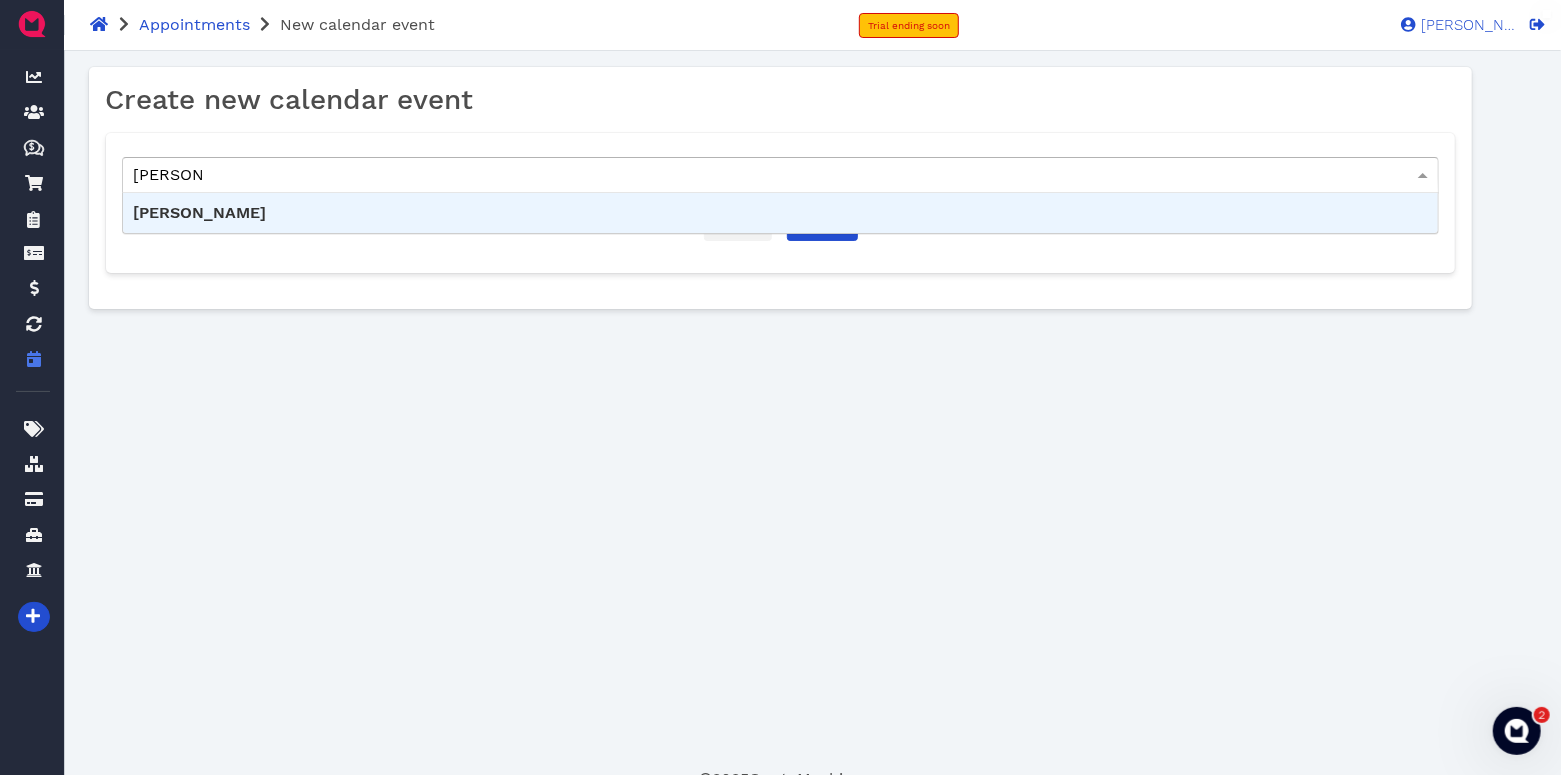 type 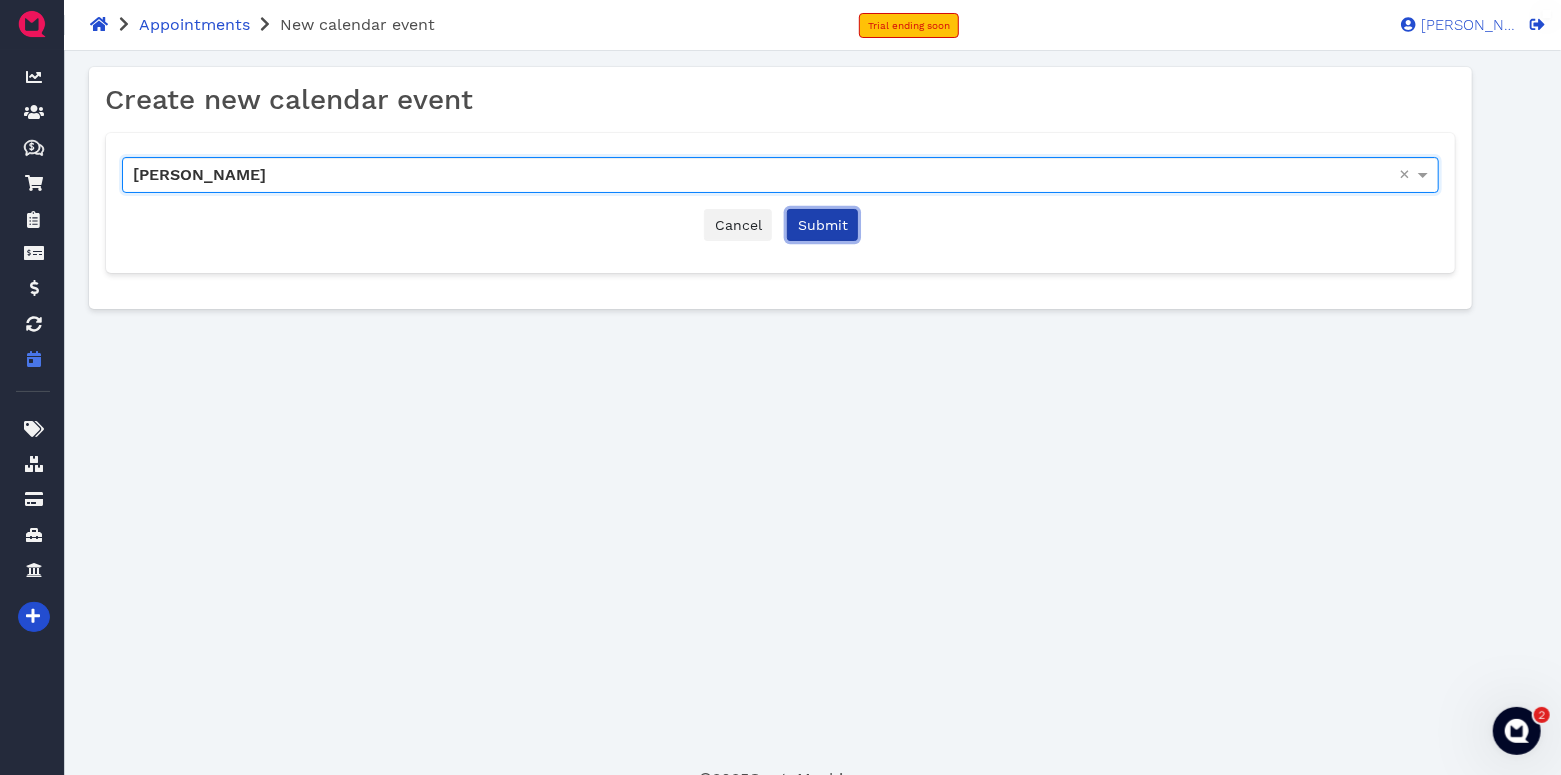 click on "Submit" at bounding box center [822, 225] 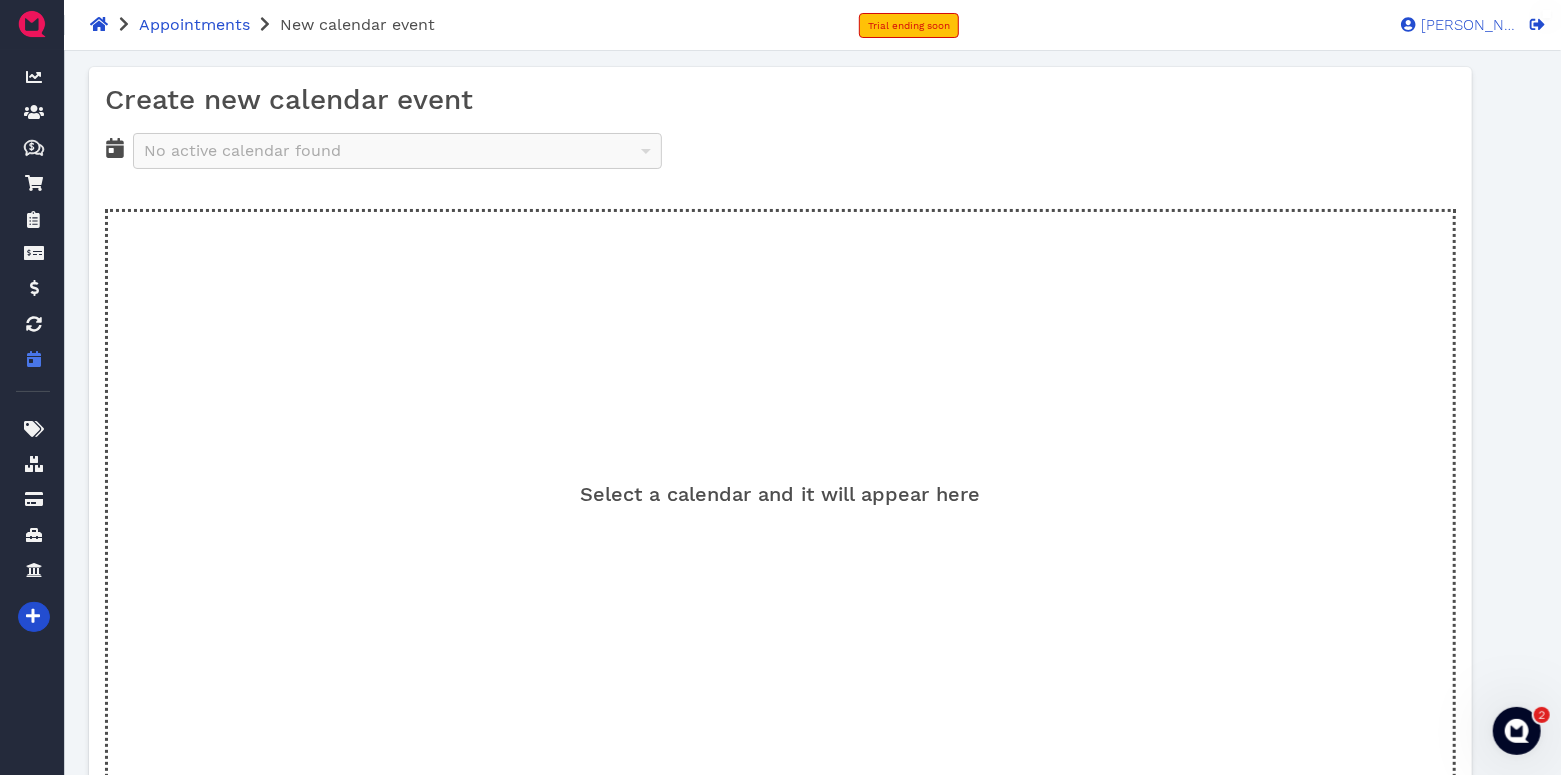 click on "Select a calendar and it will appear here" at bounding box center (781, 494) 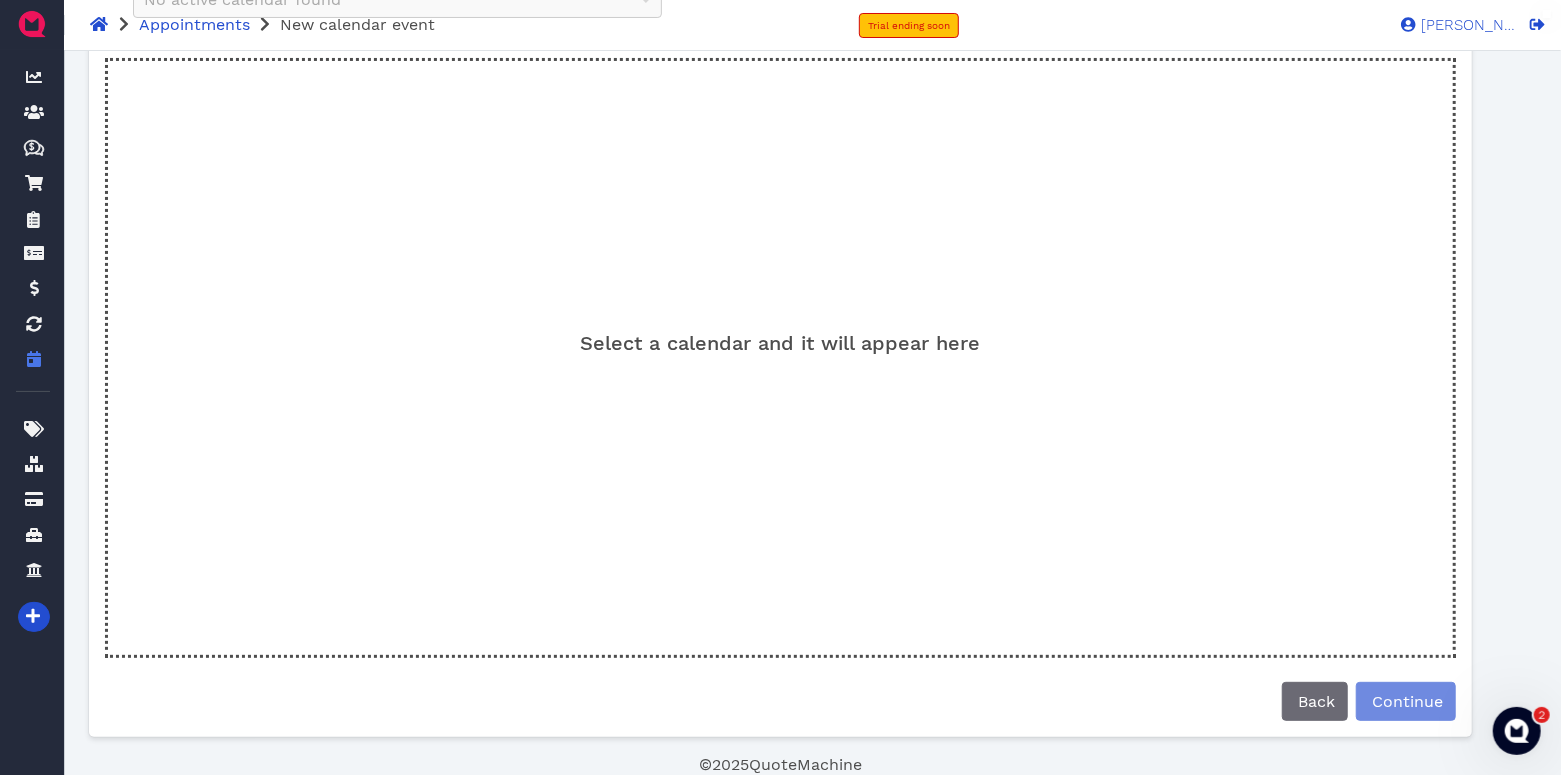 scroll, scrollTop: 152, scrollLeft: 0, axis: vertical 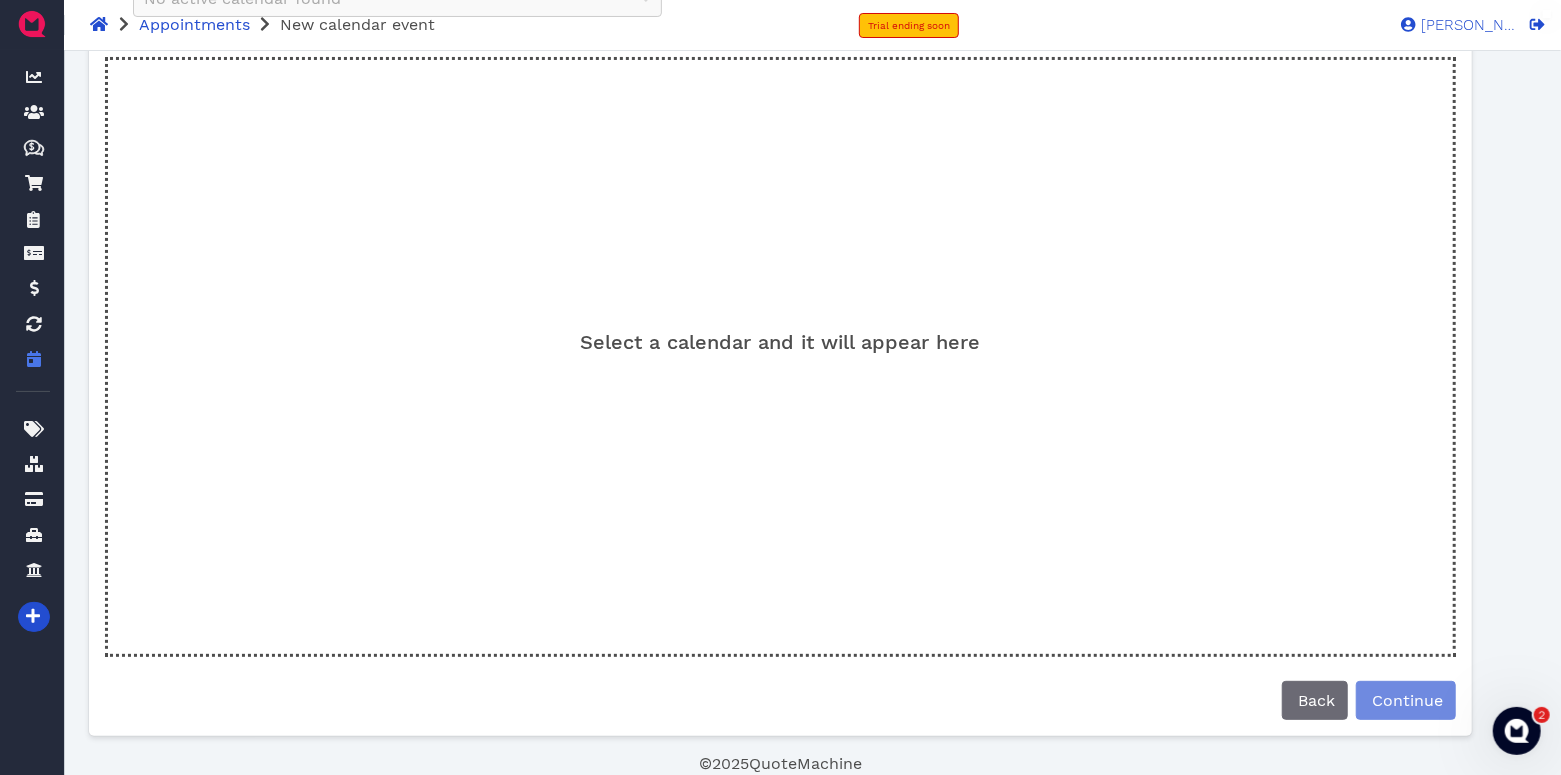 click on "Create new calendar event No active calendar found Select a calendar and it will appear here Back Continue" at bounding box center (780, 325) 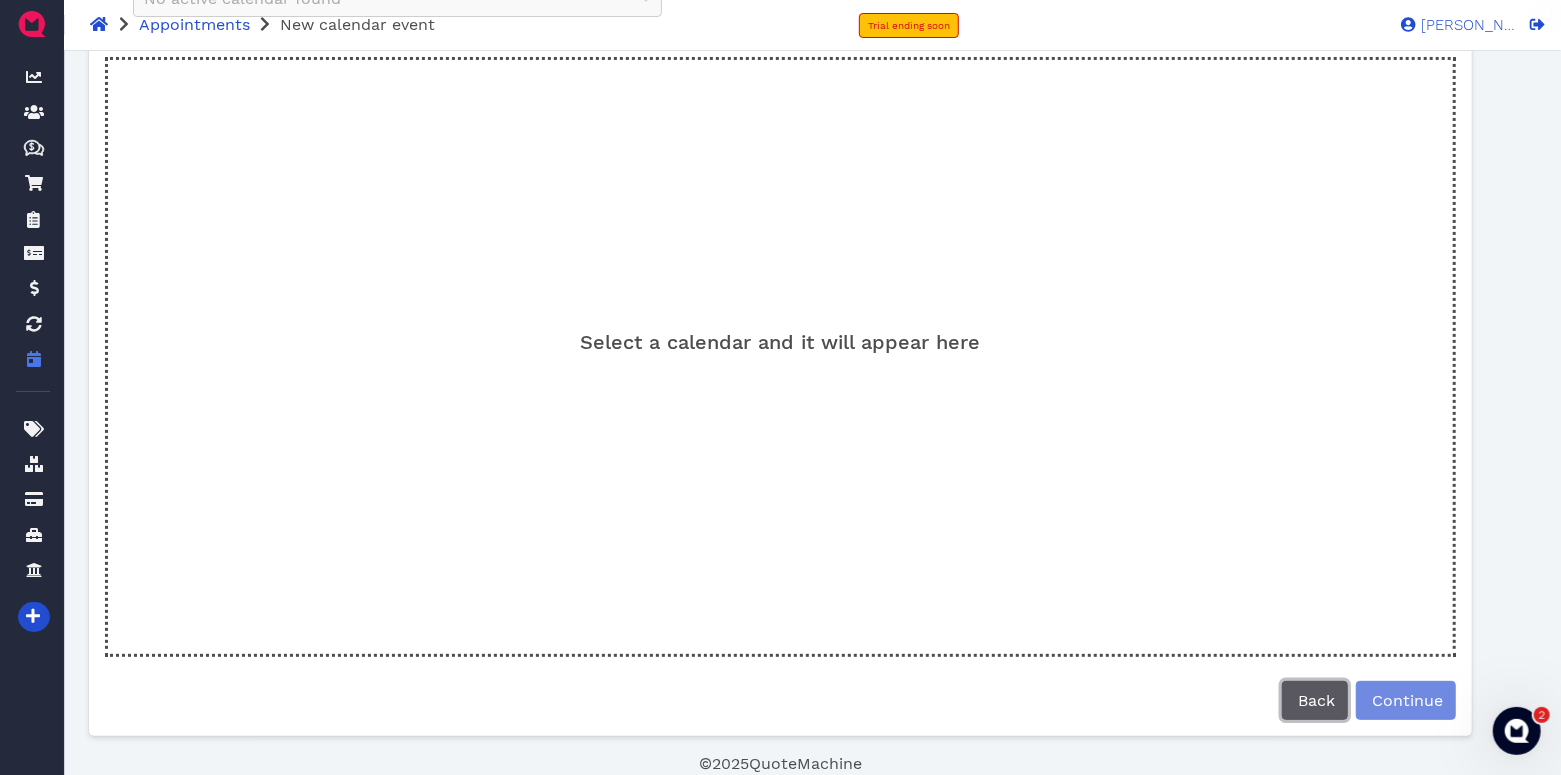 click on "Back" at bounding box center (1315, 700) 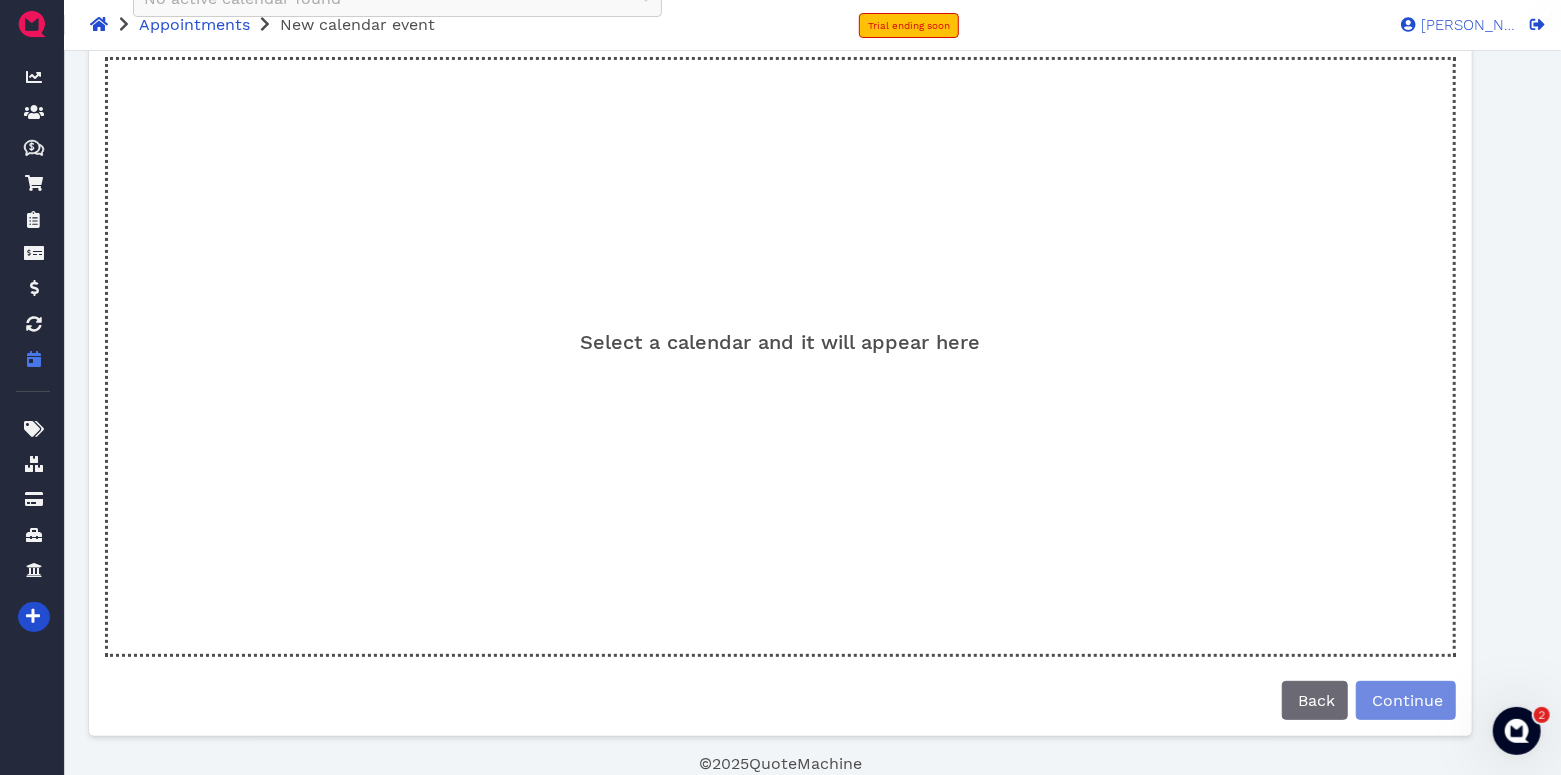 scroll, scrollTop: 16, scrollLeft: 0, axis: vertical 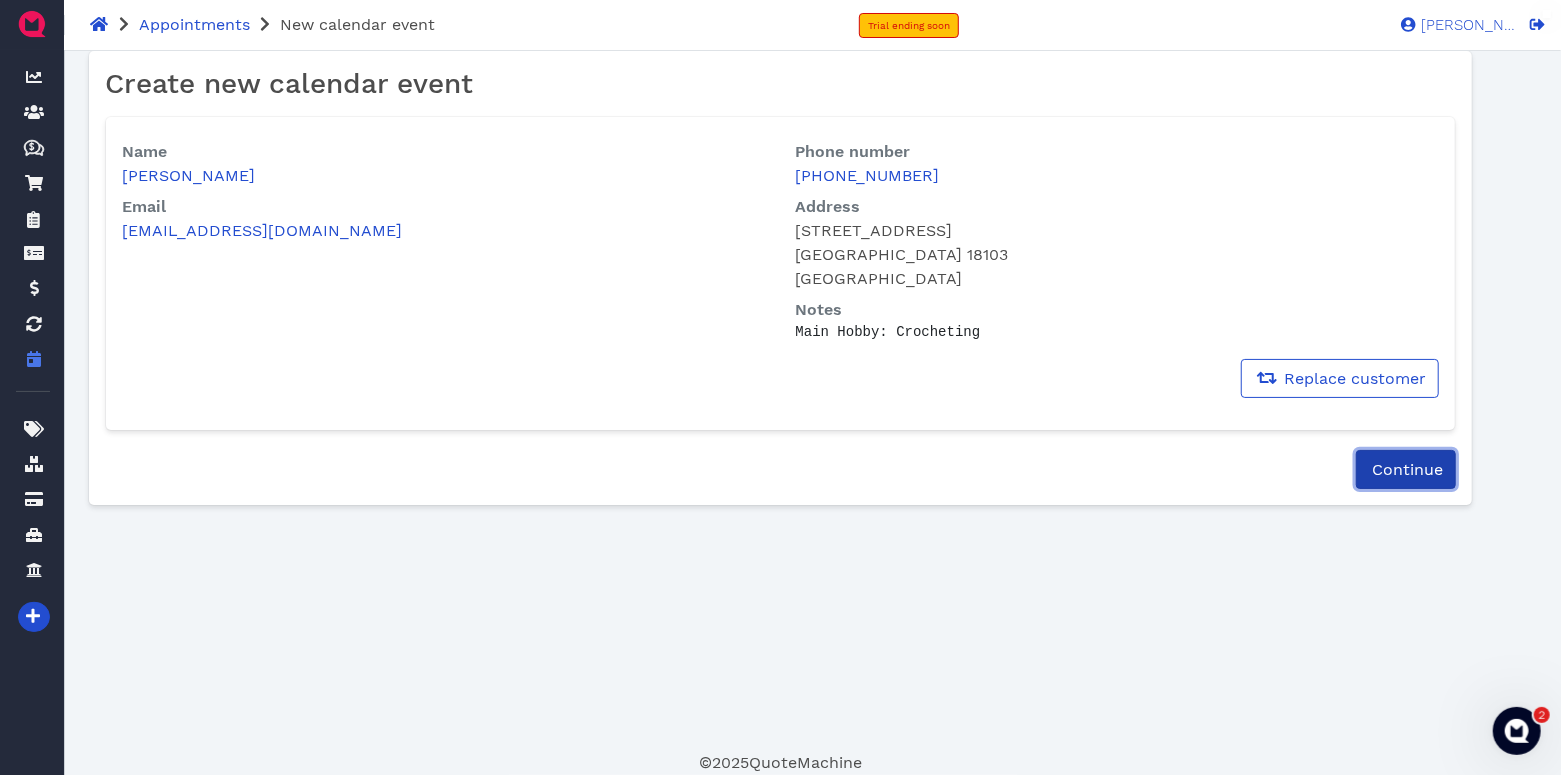 click on "Continue" at bounding box center (1406, 469) 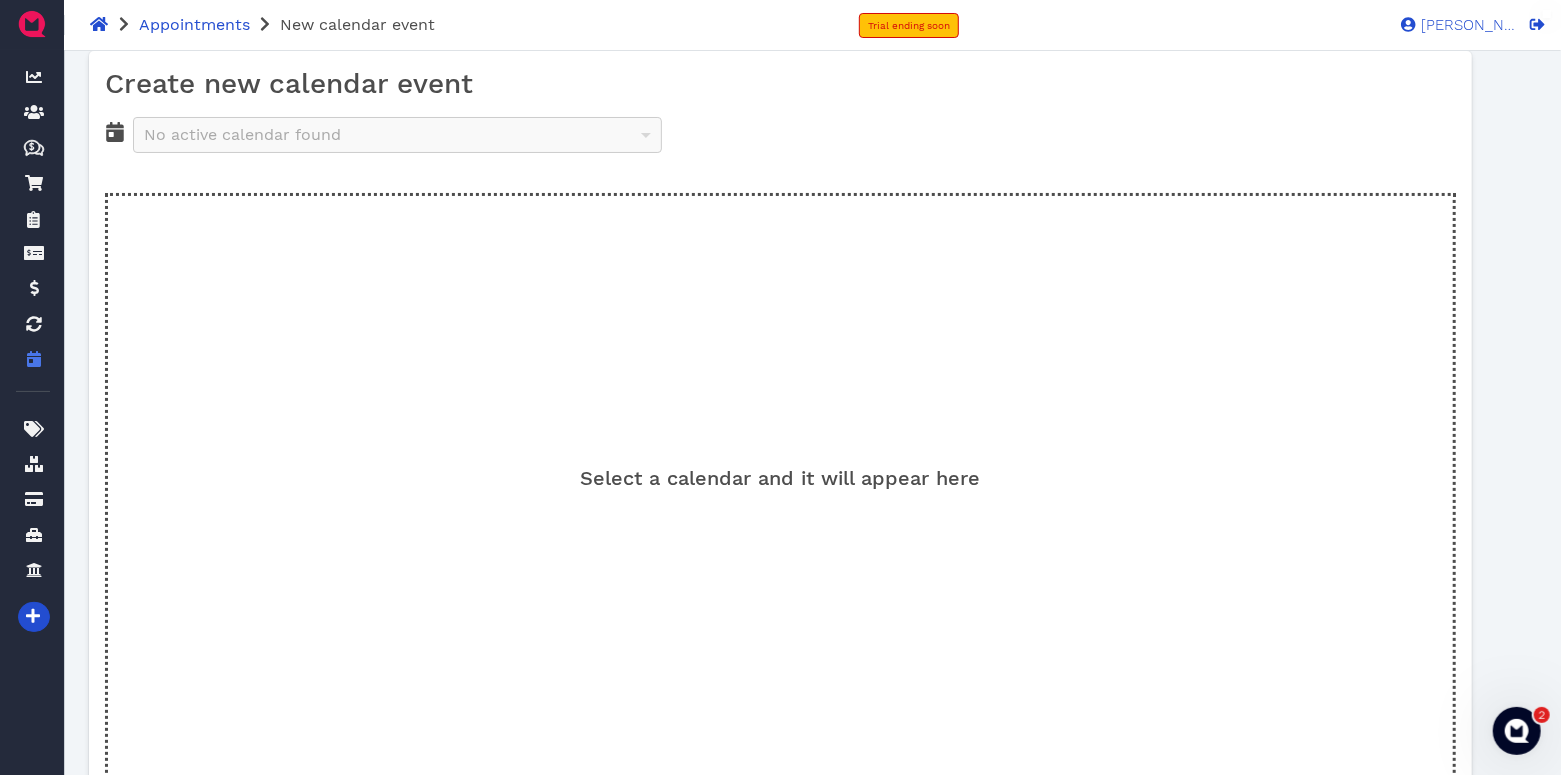 click on "Select a calendar and it will appear here" at bounding box center [780, 493] 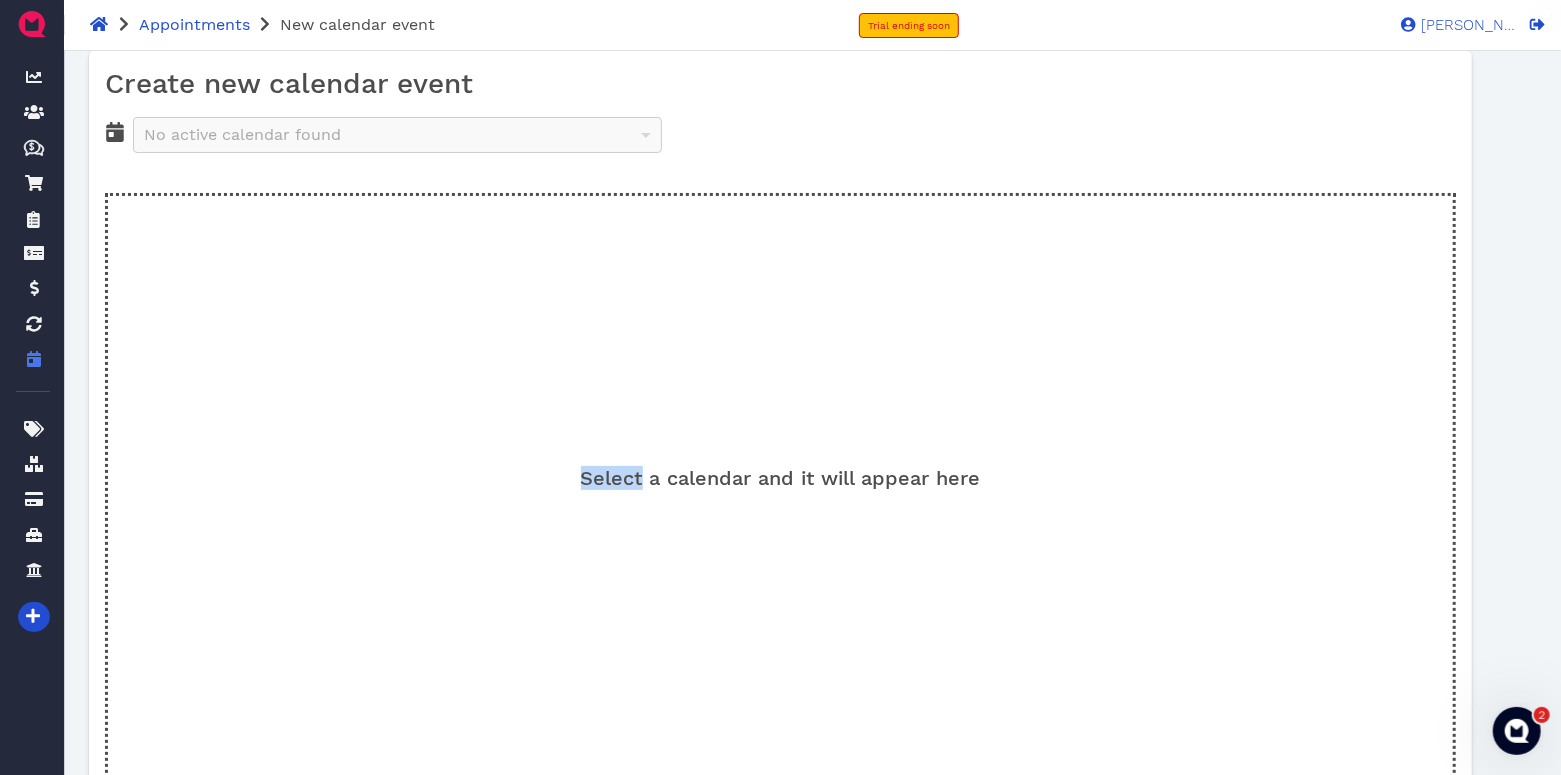 click on "Select a calendar and it will appear here" at bounding box center [780, 493] 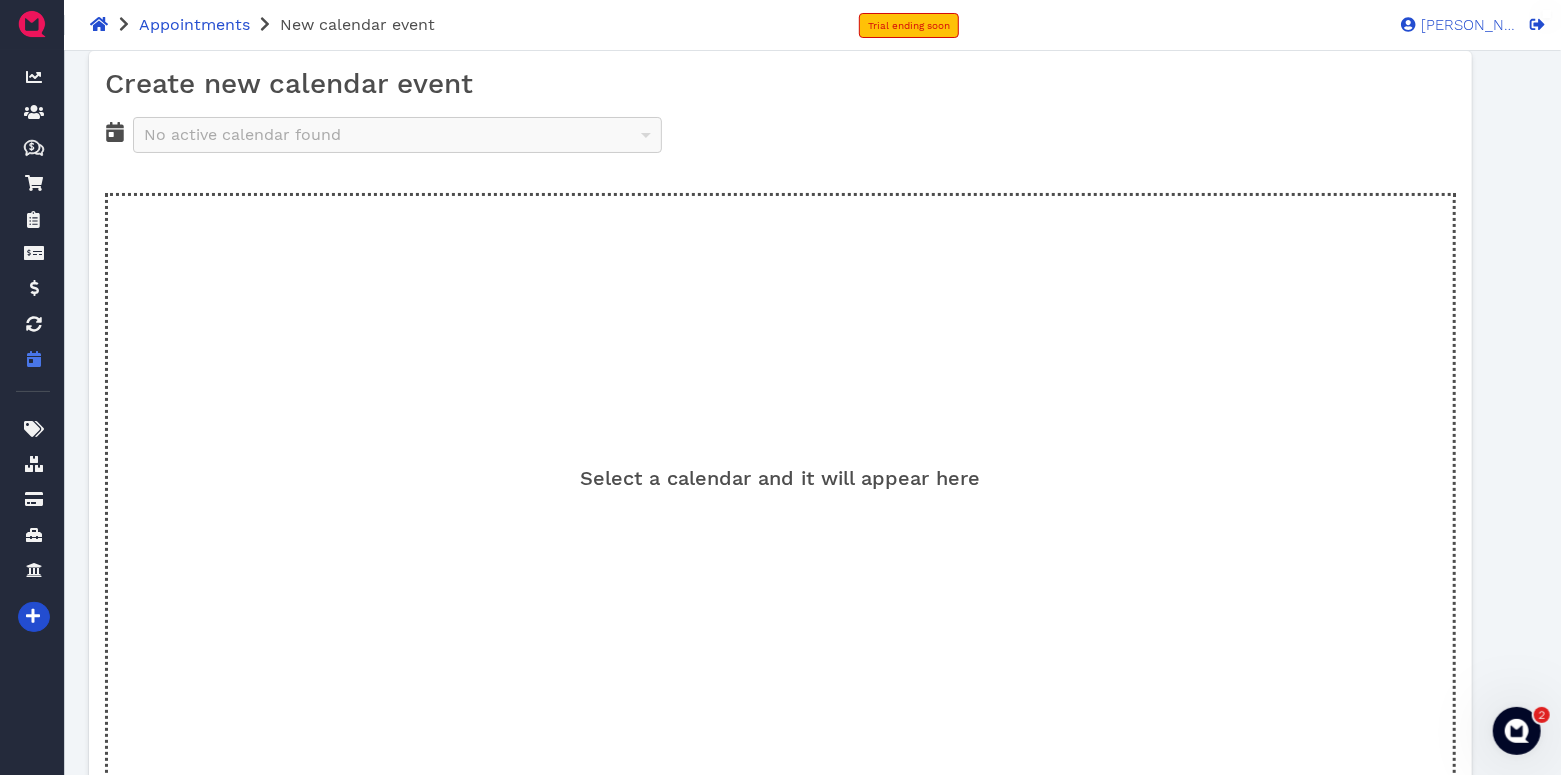 click on "No active calendar found" at bounding box center [397, 135] 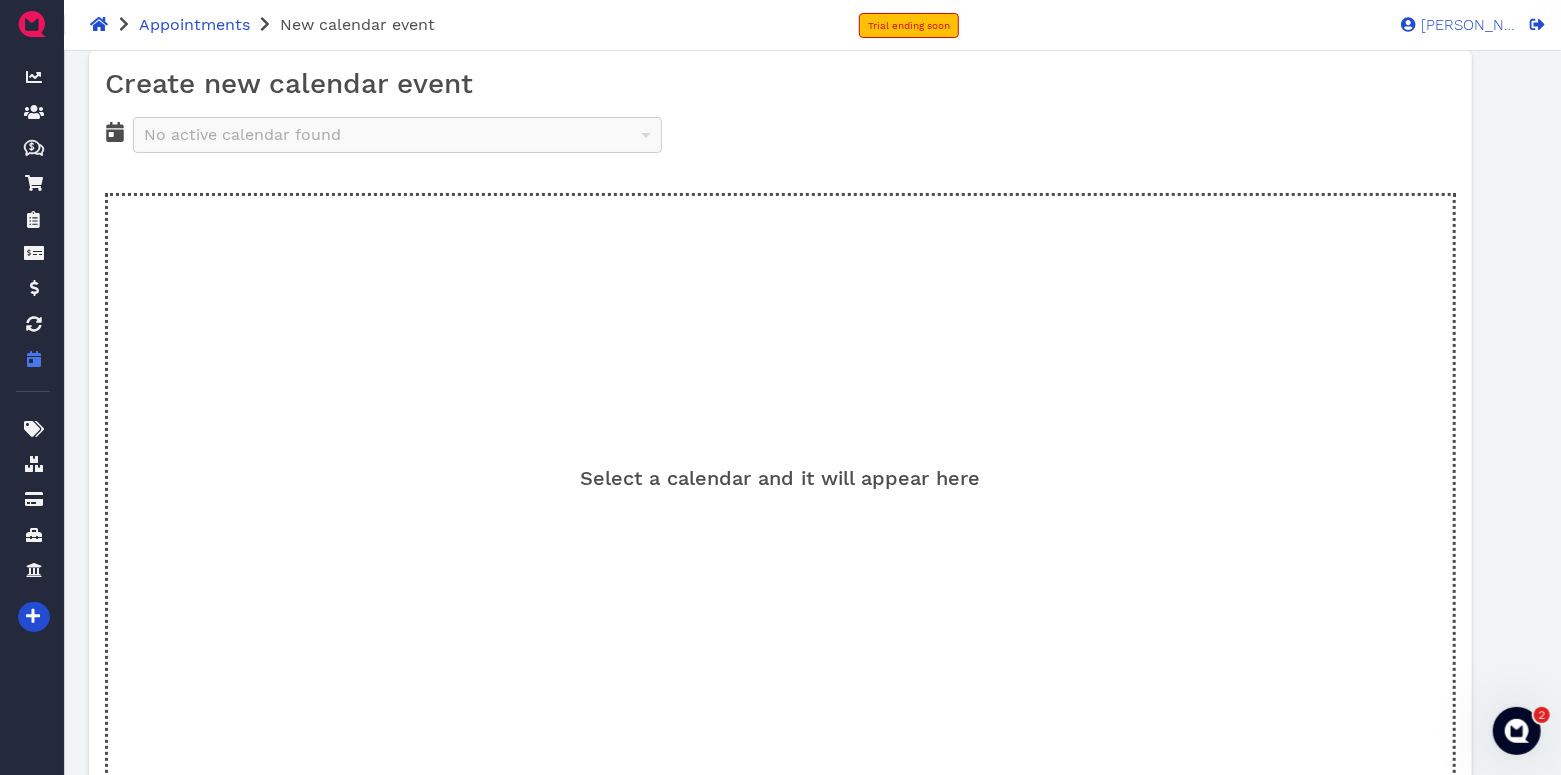 click on "Select a calendar and it will appear here" at bounding box center (780, 493) 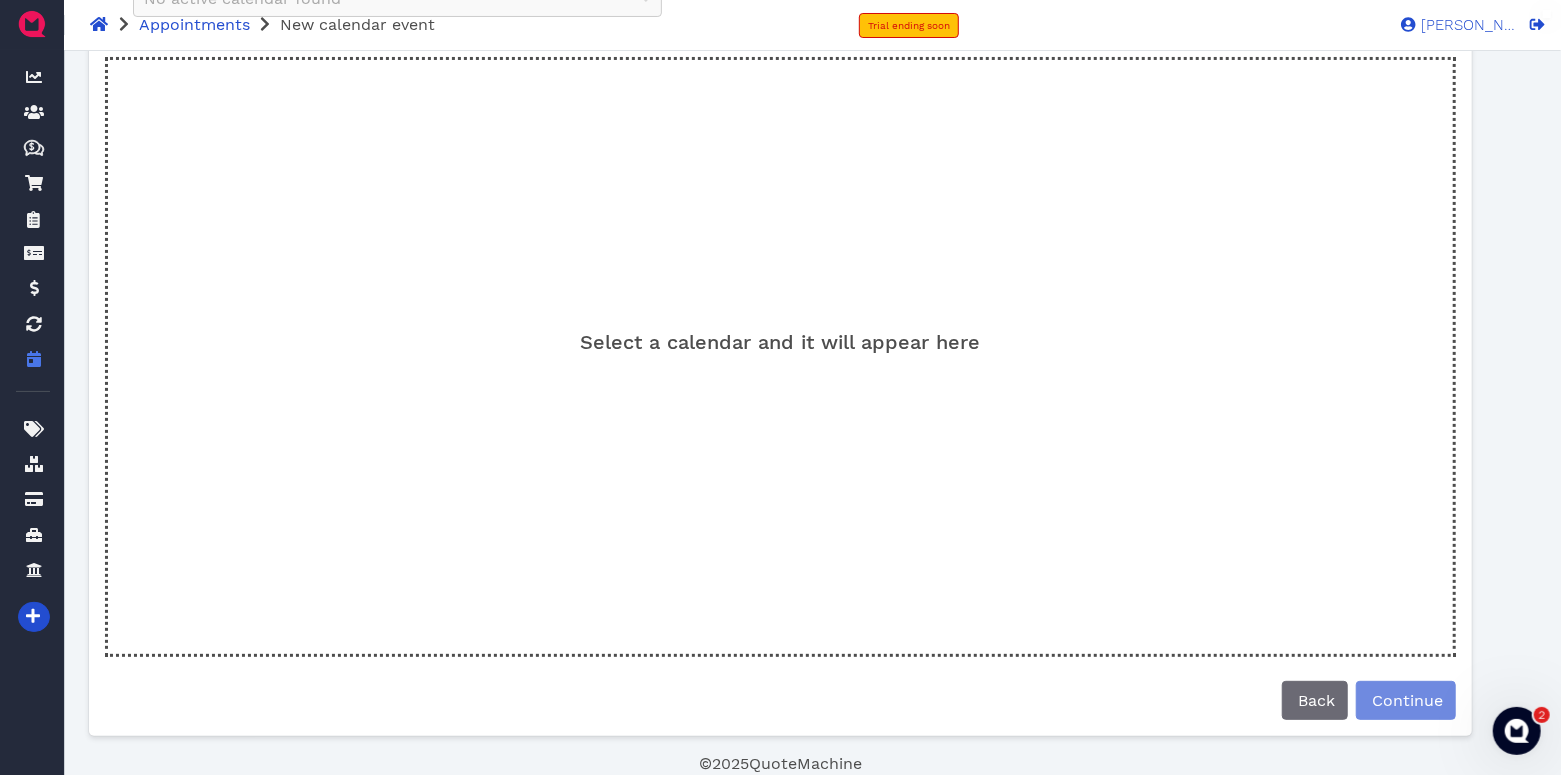 scroll, scrollTop: 152, scrollLeft: 0, axis: vertical 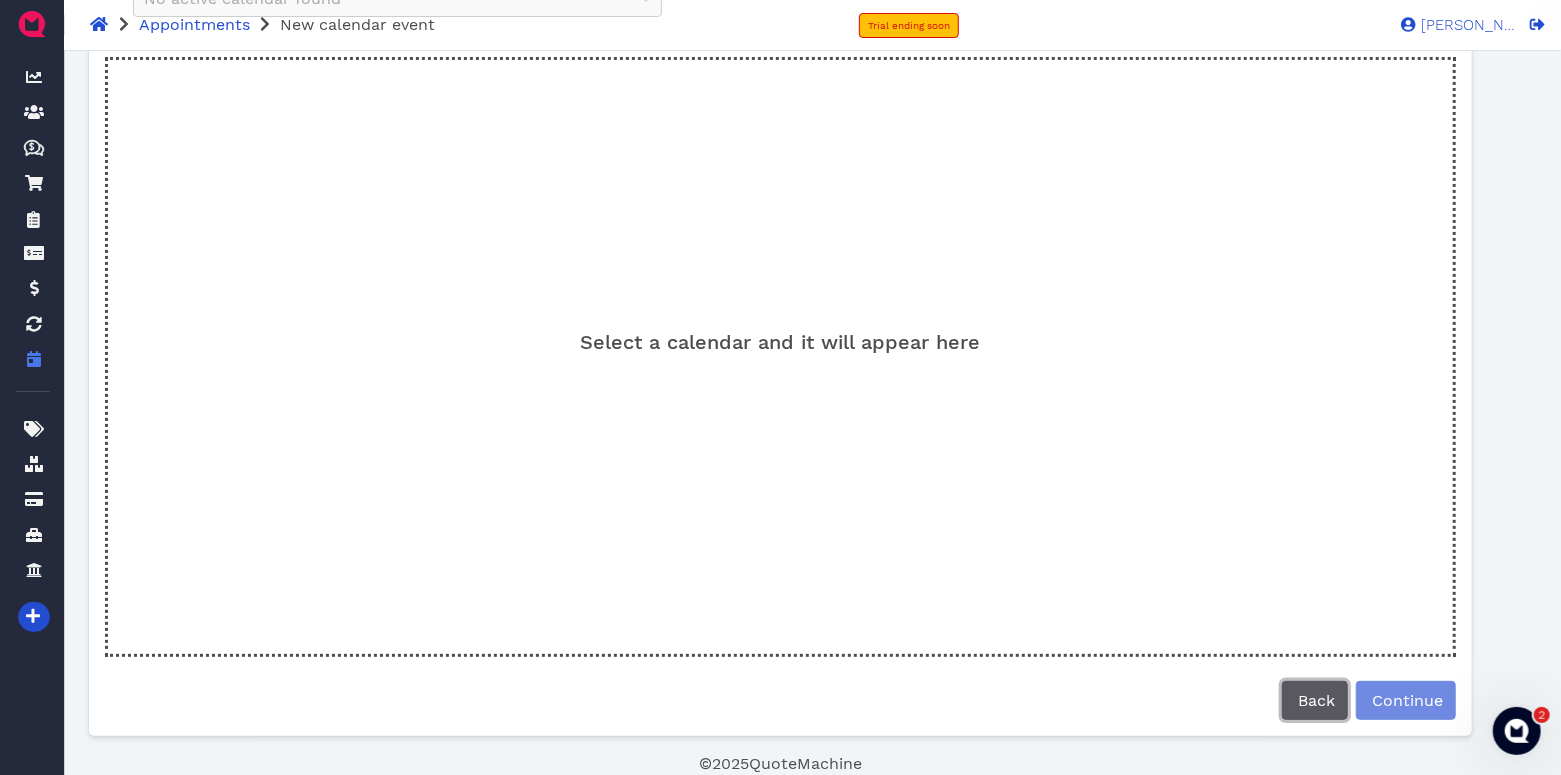 click on "Back" at bounding box center (1315, 700) 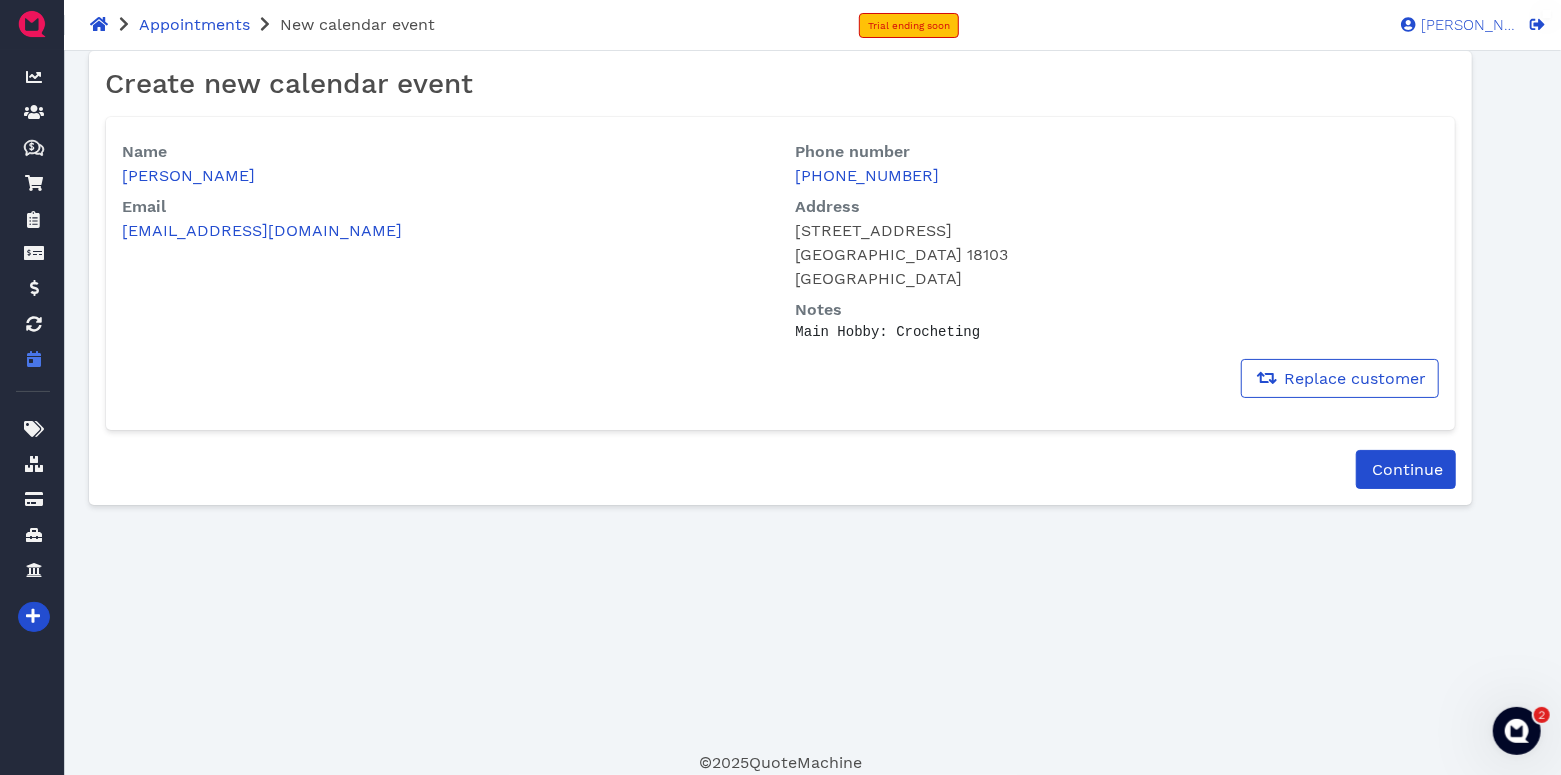 scroll, scrollTop: 0, scrollLeft: 0, axis: both 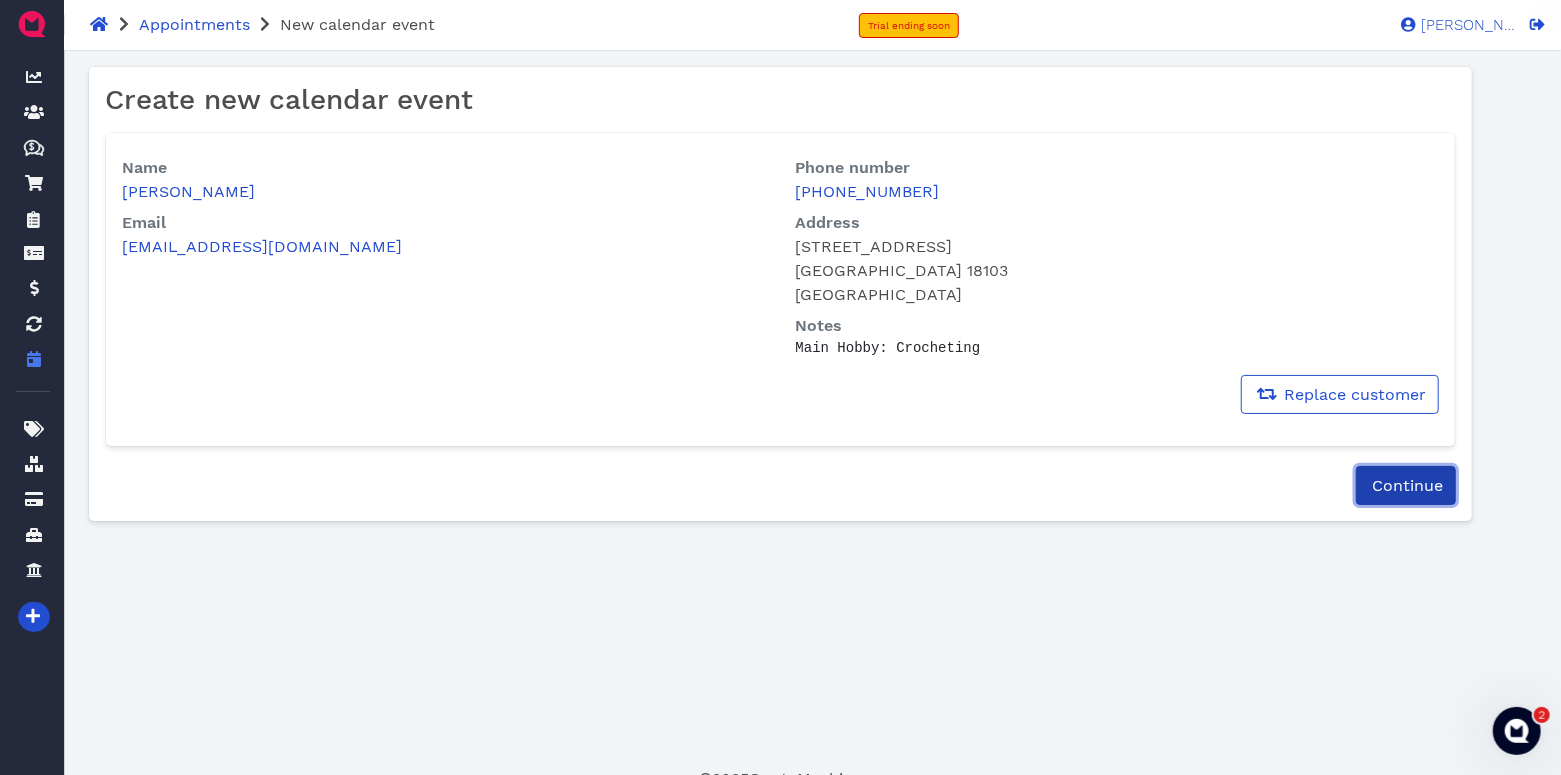 click on "Continue" at bounding box center [1406, 485] 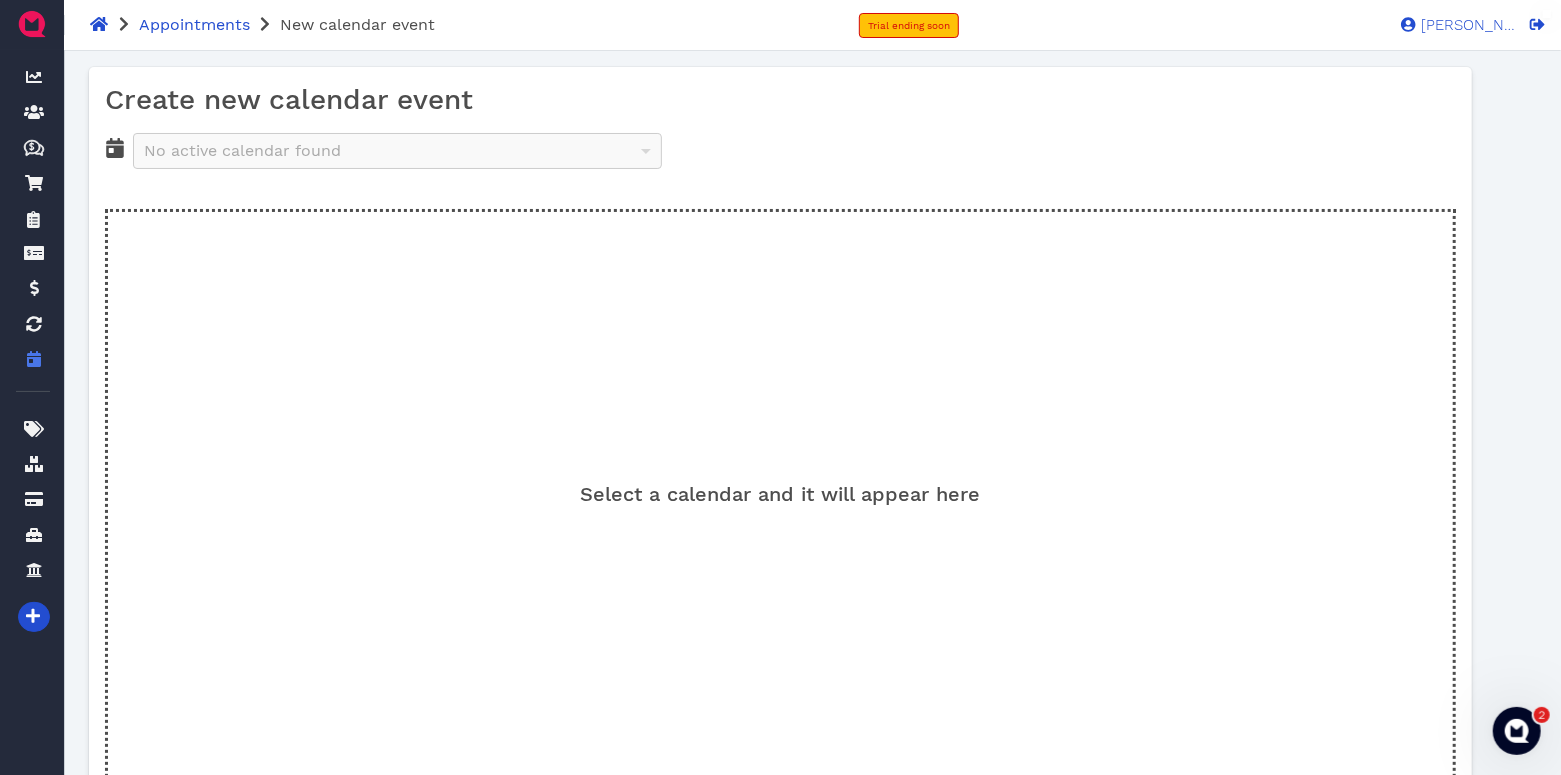 click on "Appointments     New calendar event" at bounding box center [262, 24] 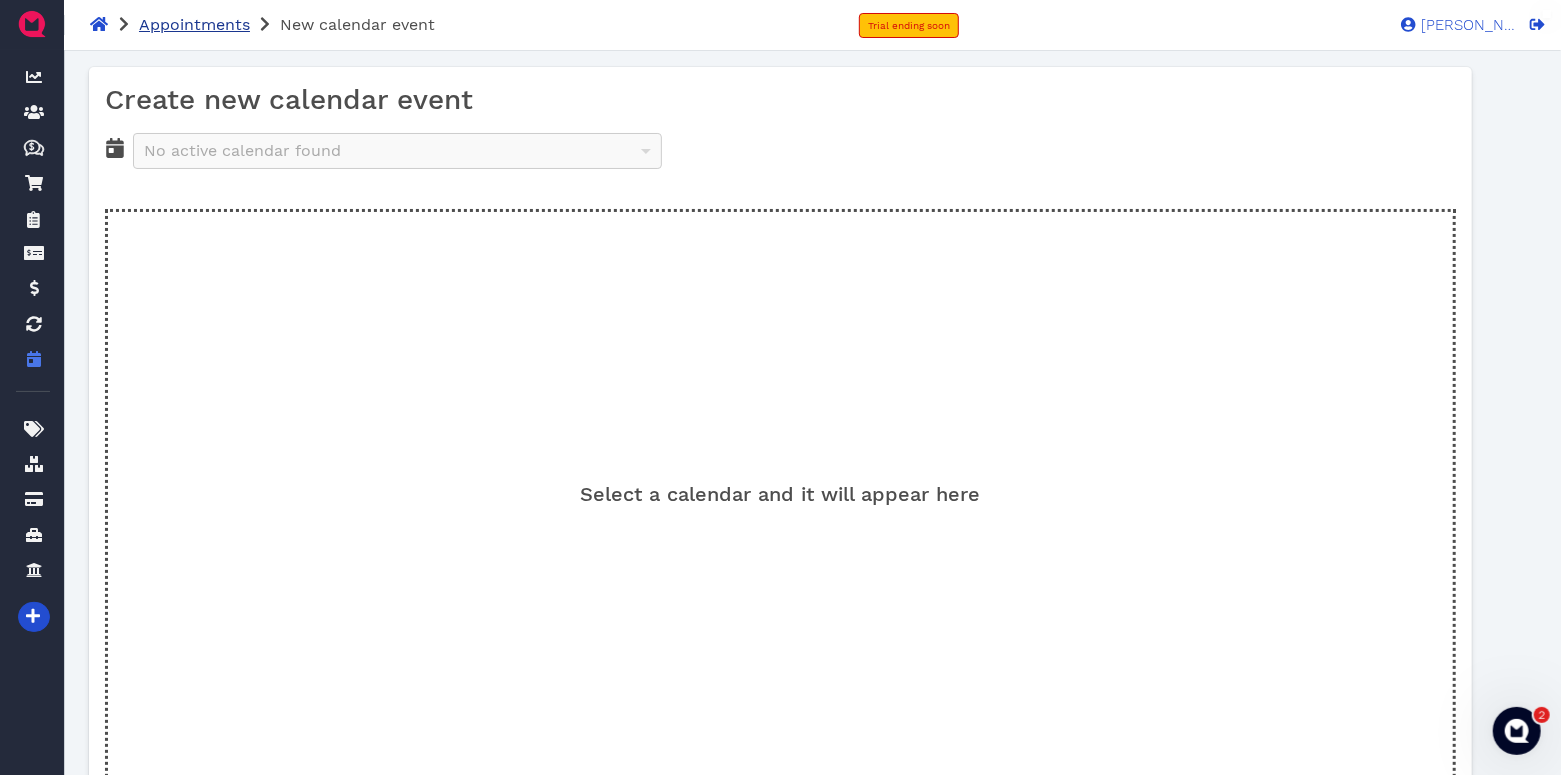 click on "Appointments" at bounding box center (194, 24) 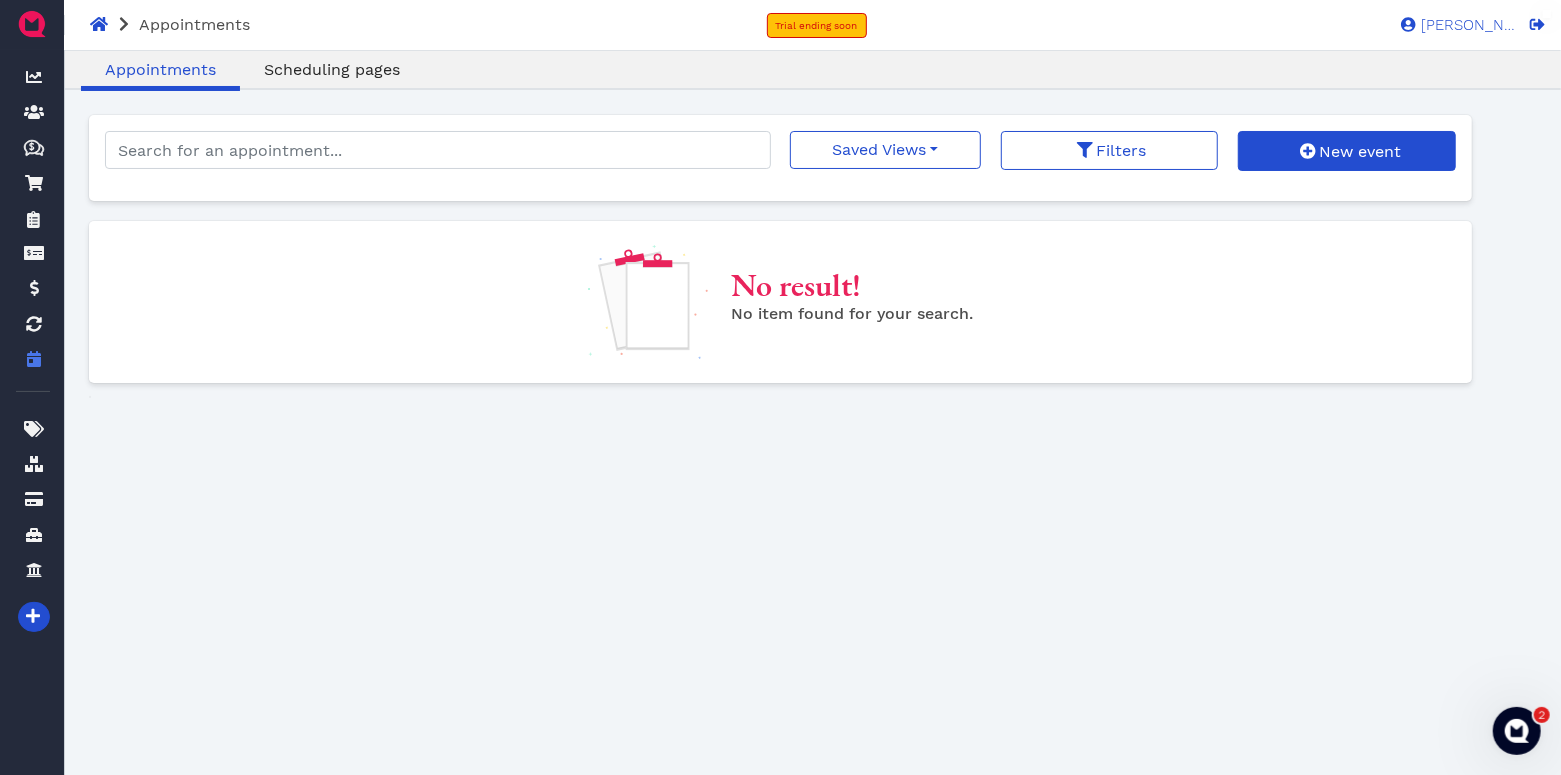 click on "Scheduling pages" at bounding box center [332, 69] 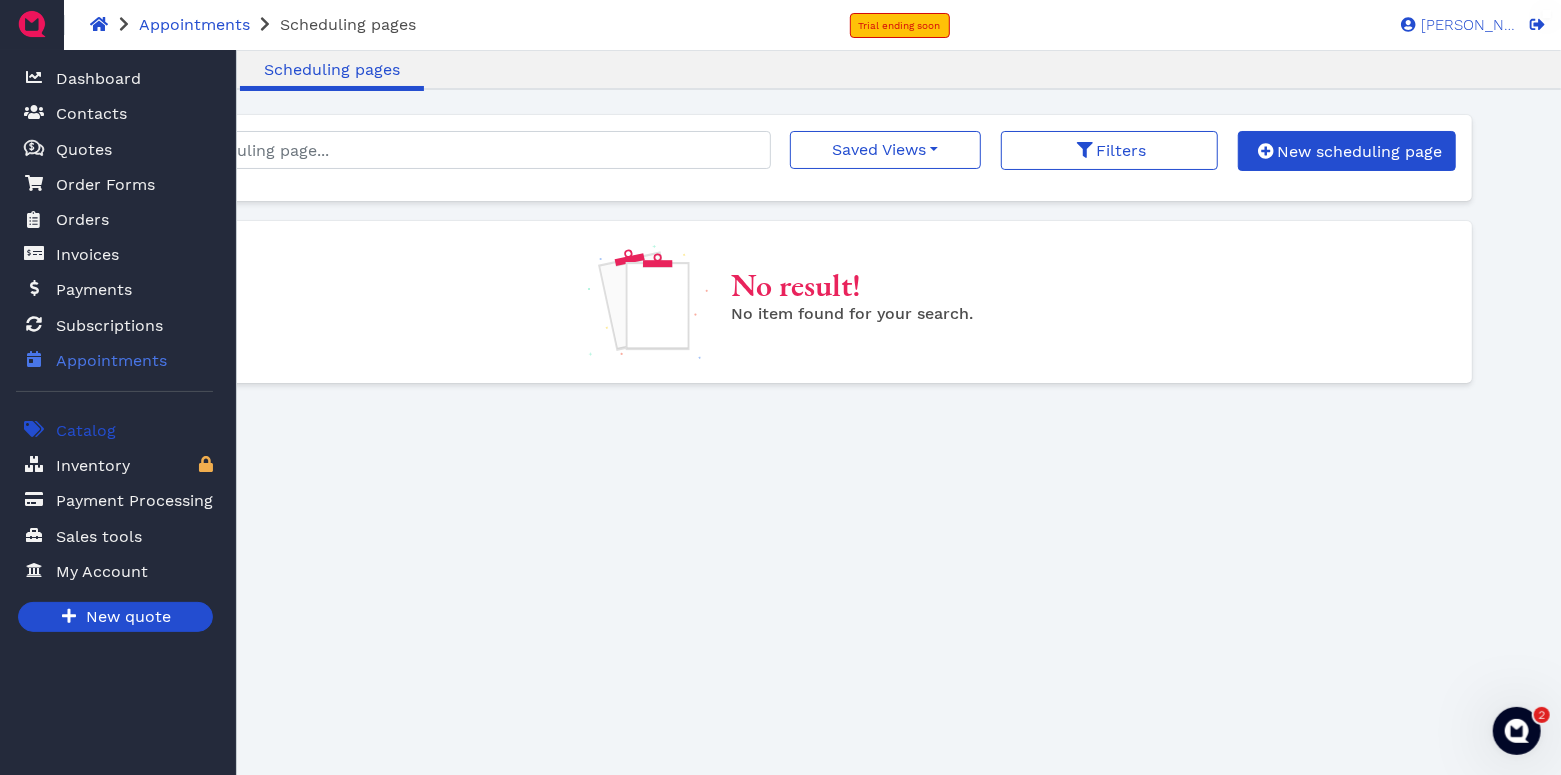 click on "Catalog" at bounding box center (86, 431) 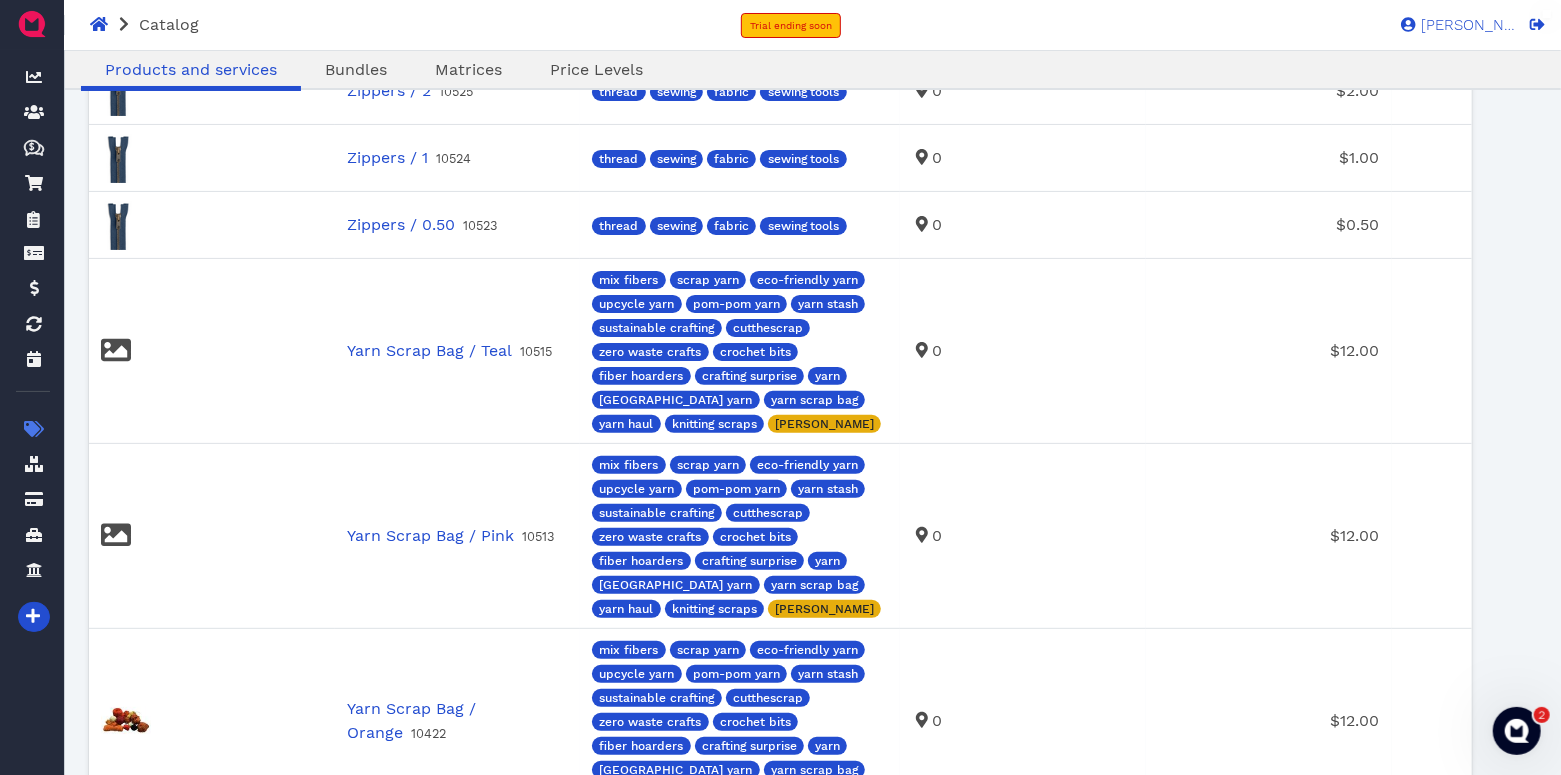 scroll, scrollTop: 0, scrollLeft: 0, axis: both 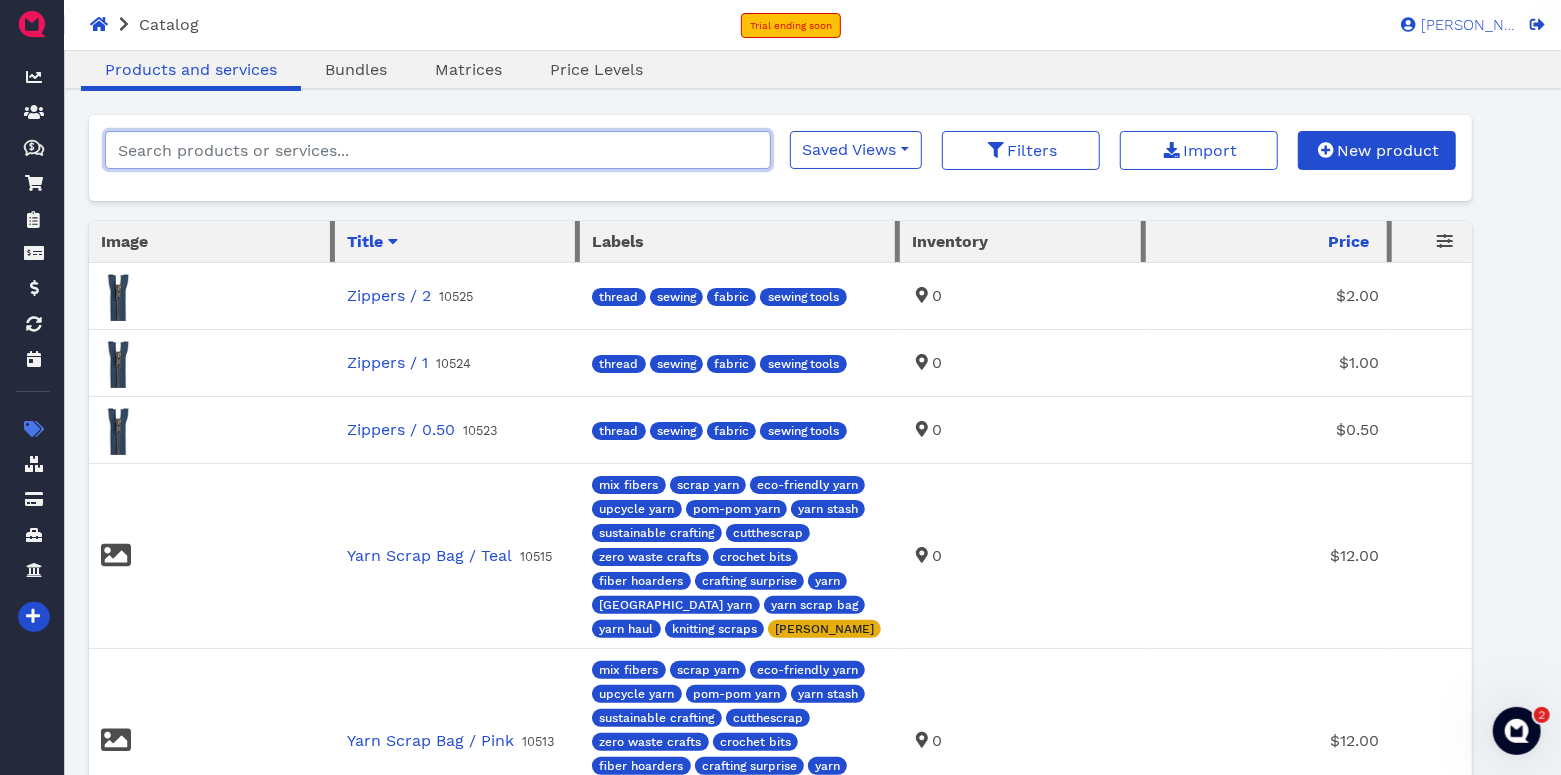click at bounding box center [437, 150] 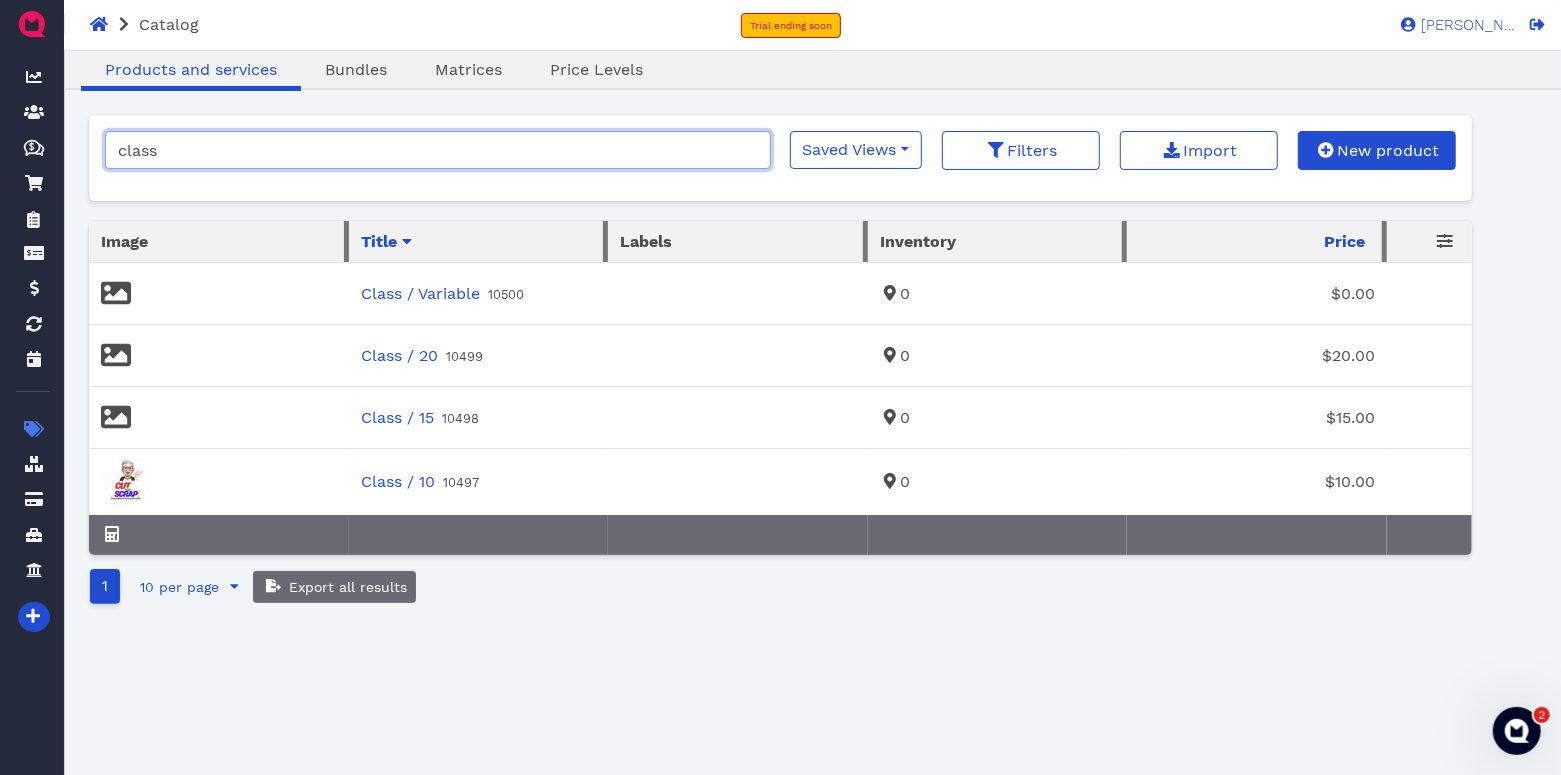 type on "class" 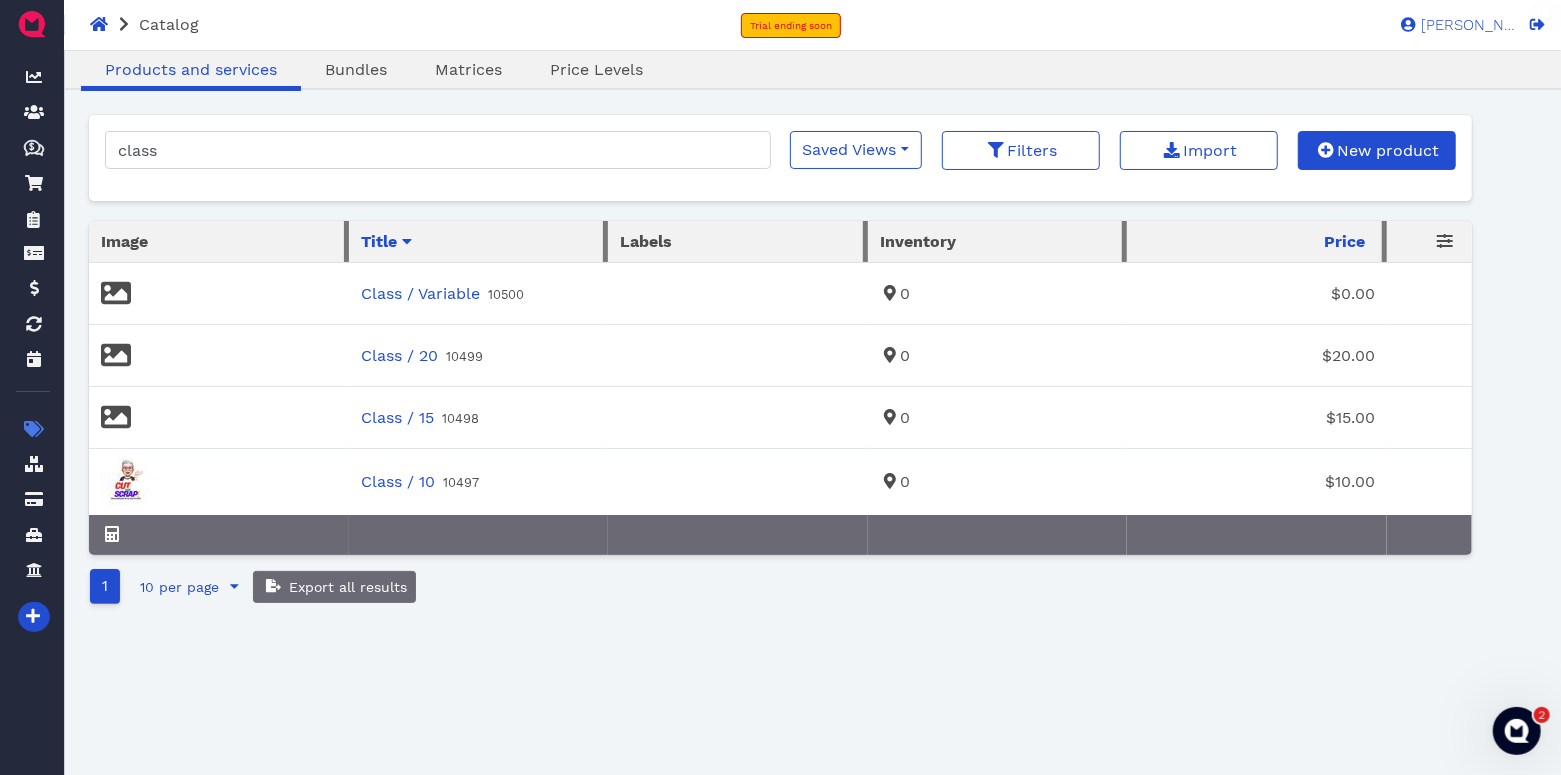 click at bounding box center (126, 482) 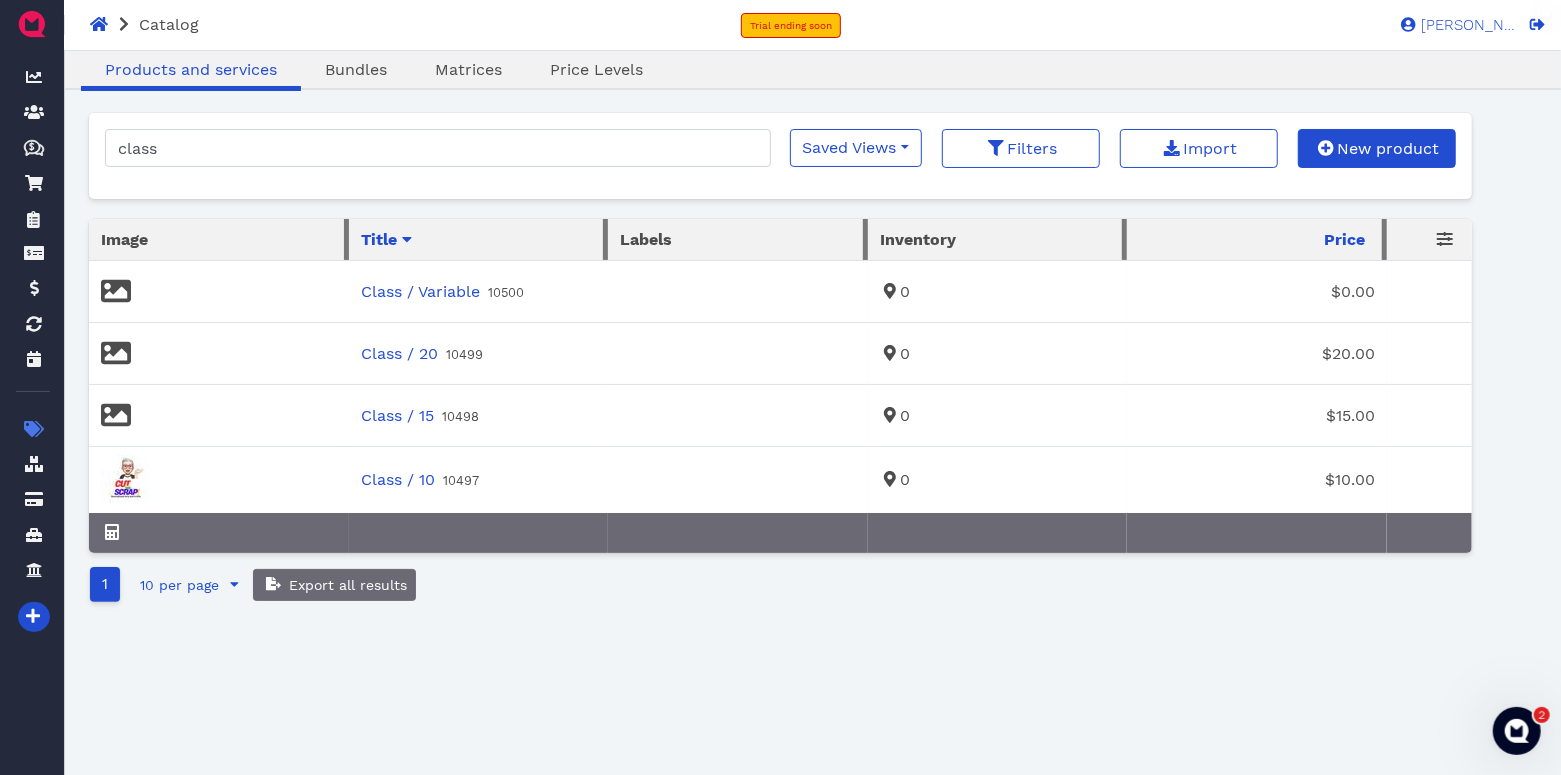 scroll, scrollTop: 0, scrollLeft: 0, axis: both 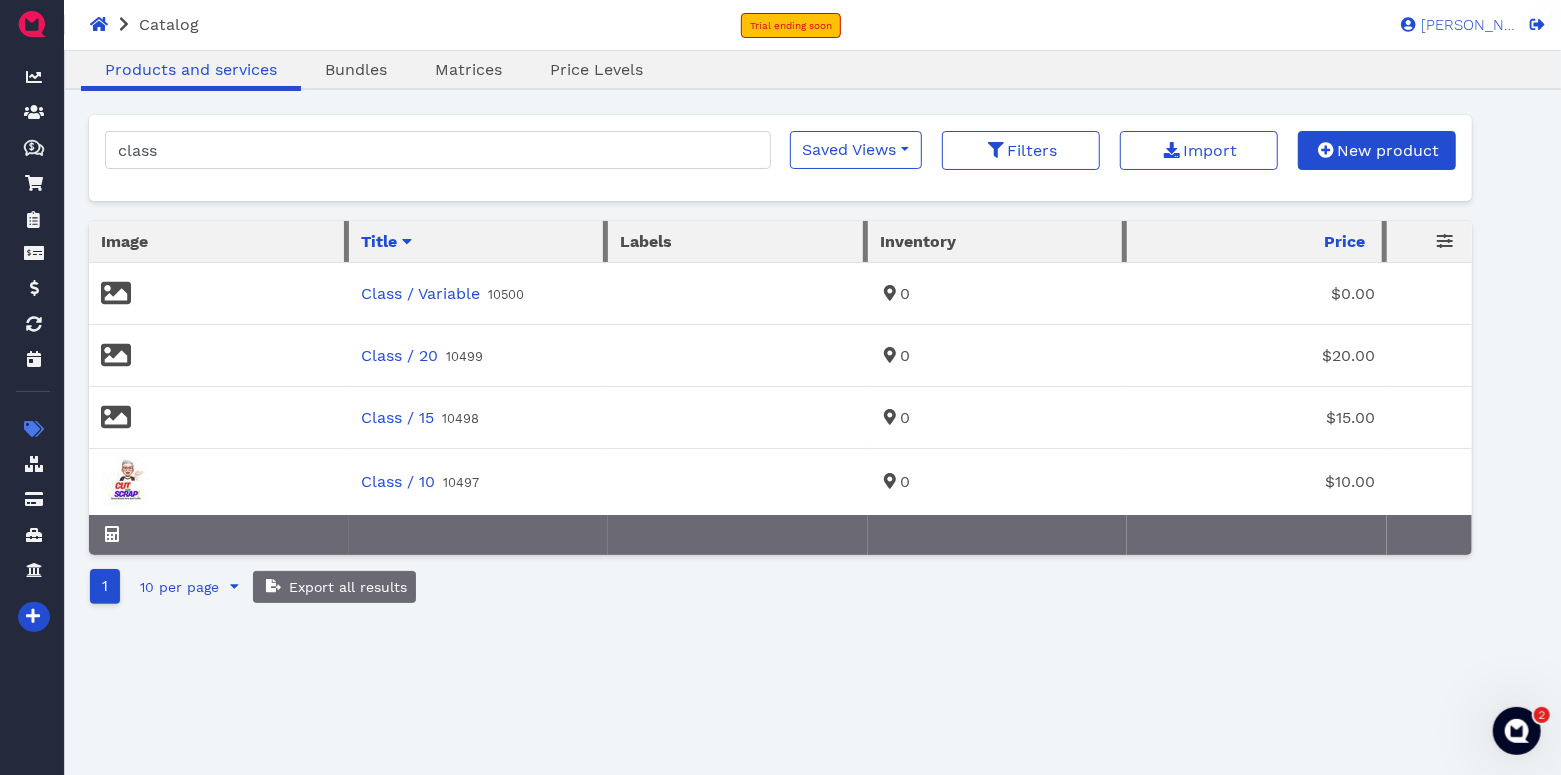 click on "Products and services Bundles Matrices Price Levels" at bounding box center [780, 70] 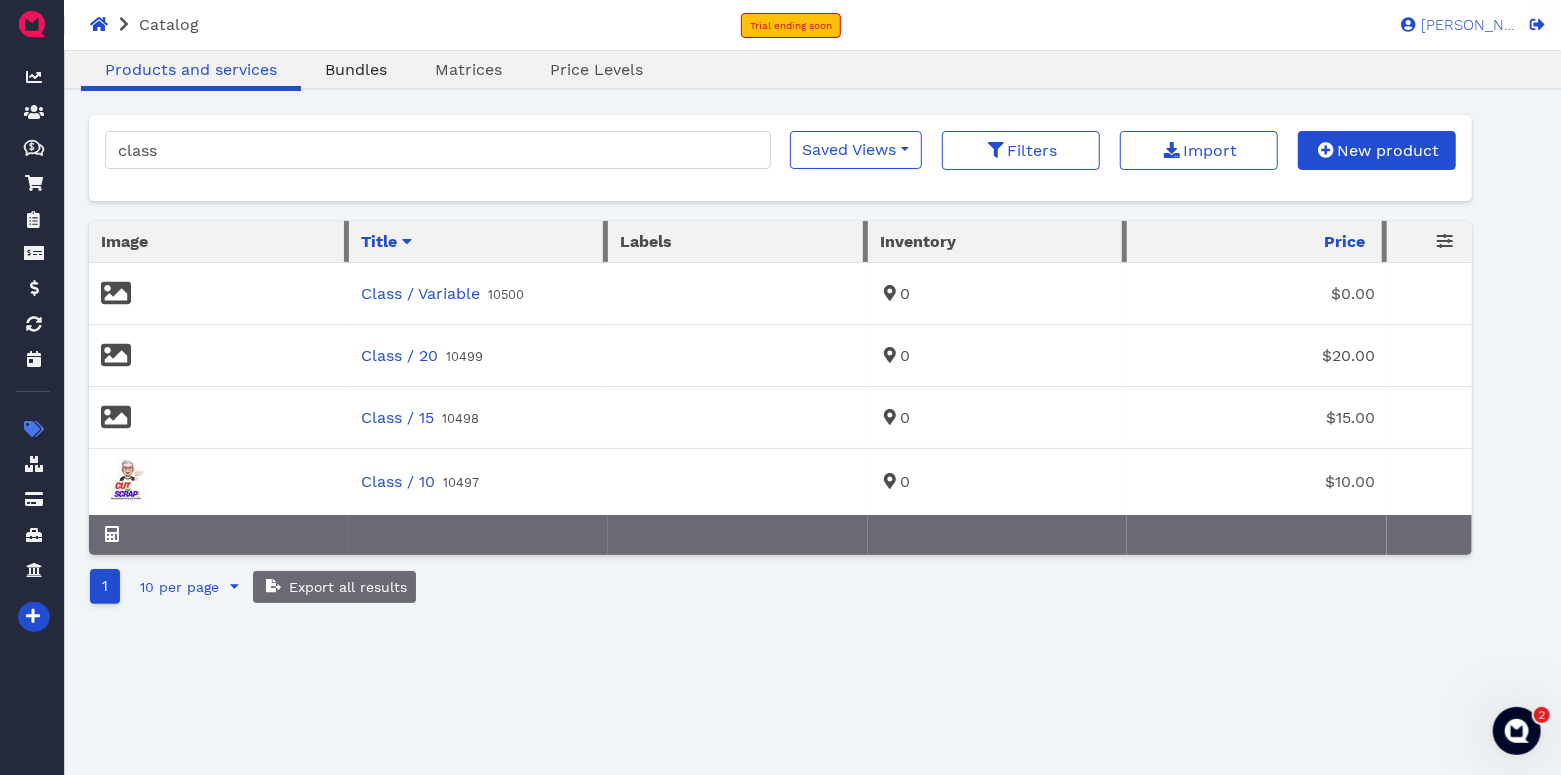 click on "Bundles" at bounding box center (356, 69) 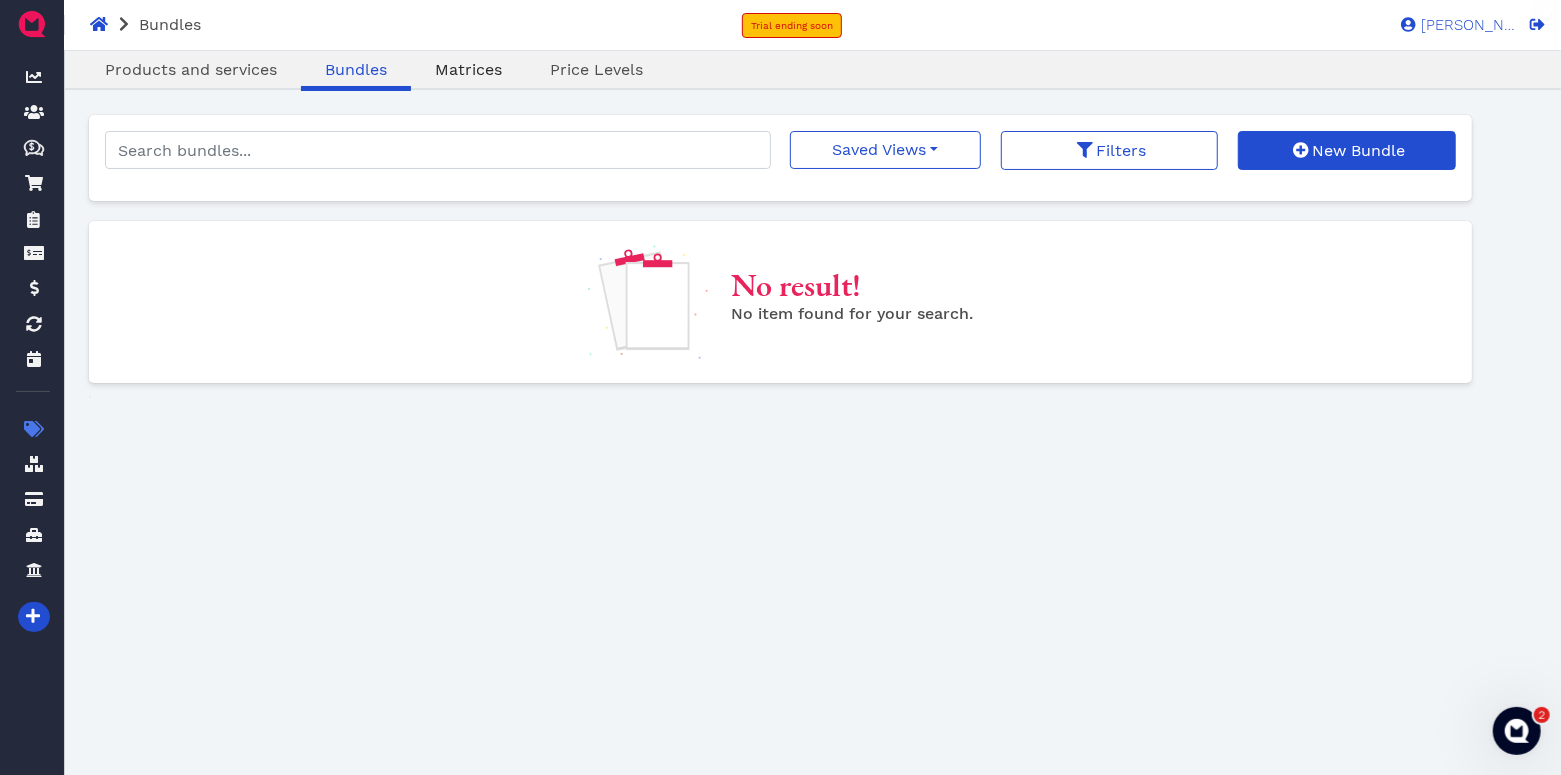 click on "Matrices" at bounding box center [468, 69] 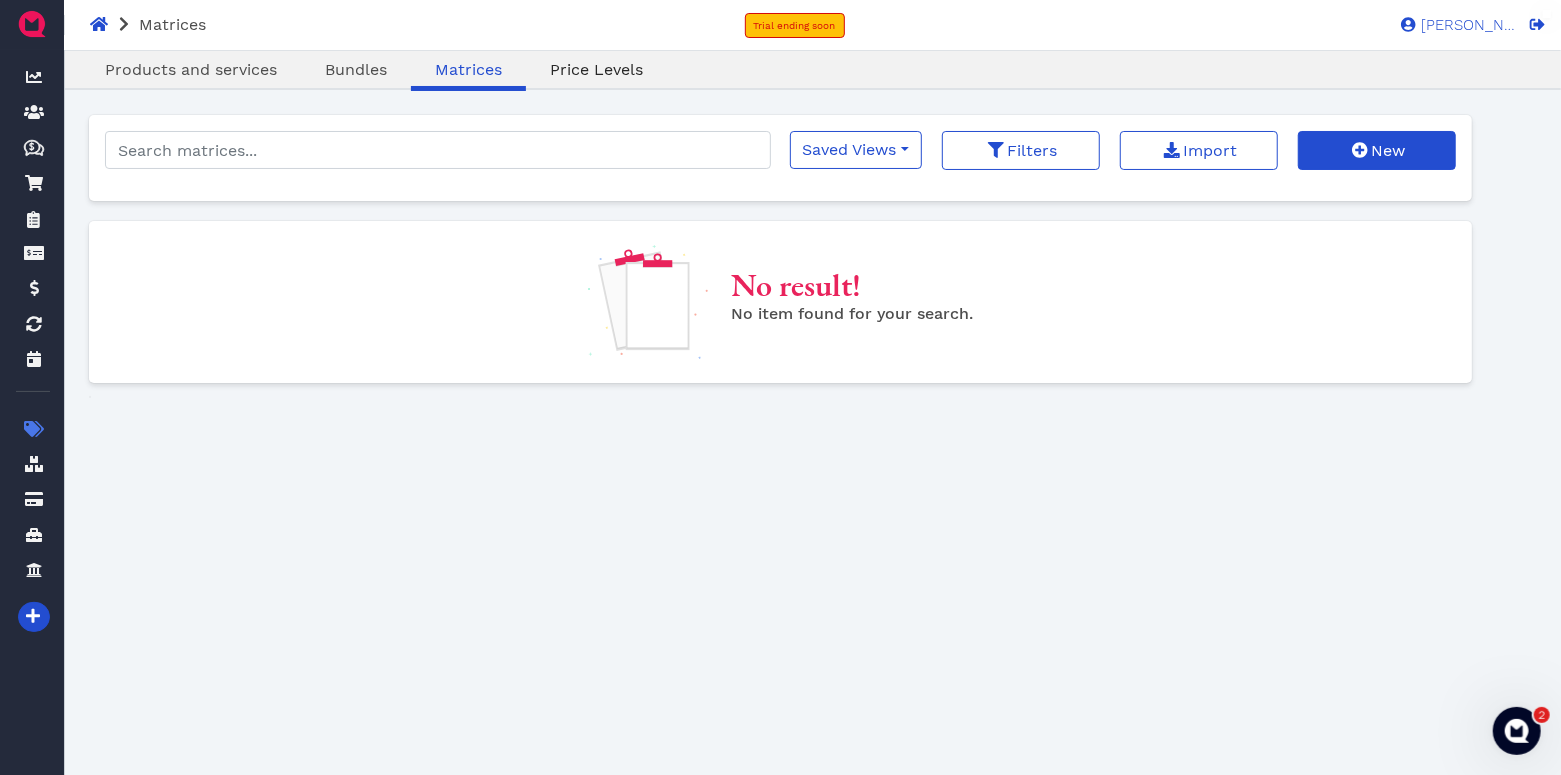 click on "Price Levels" at bounding box center (596, 69) 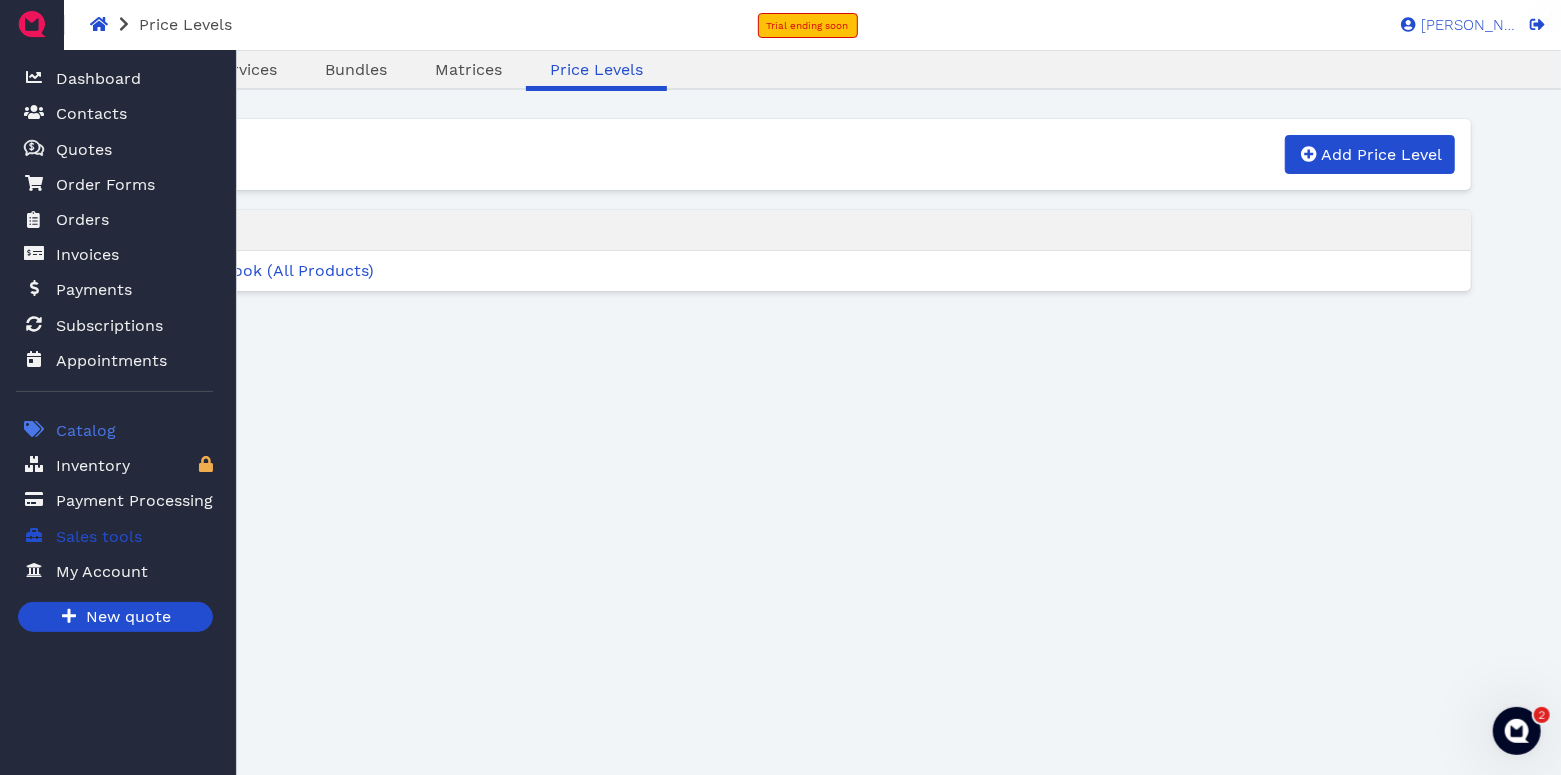 click on "Sales tools" at bounding box center (114, 536) 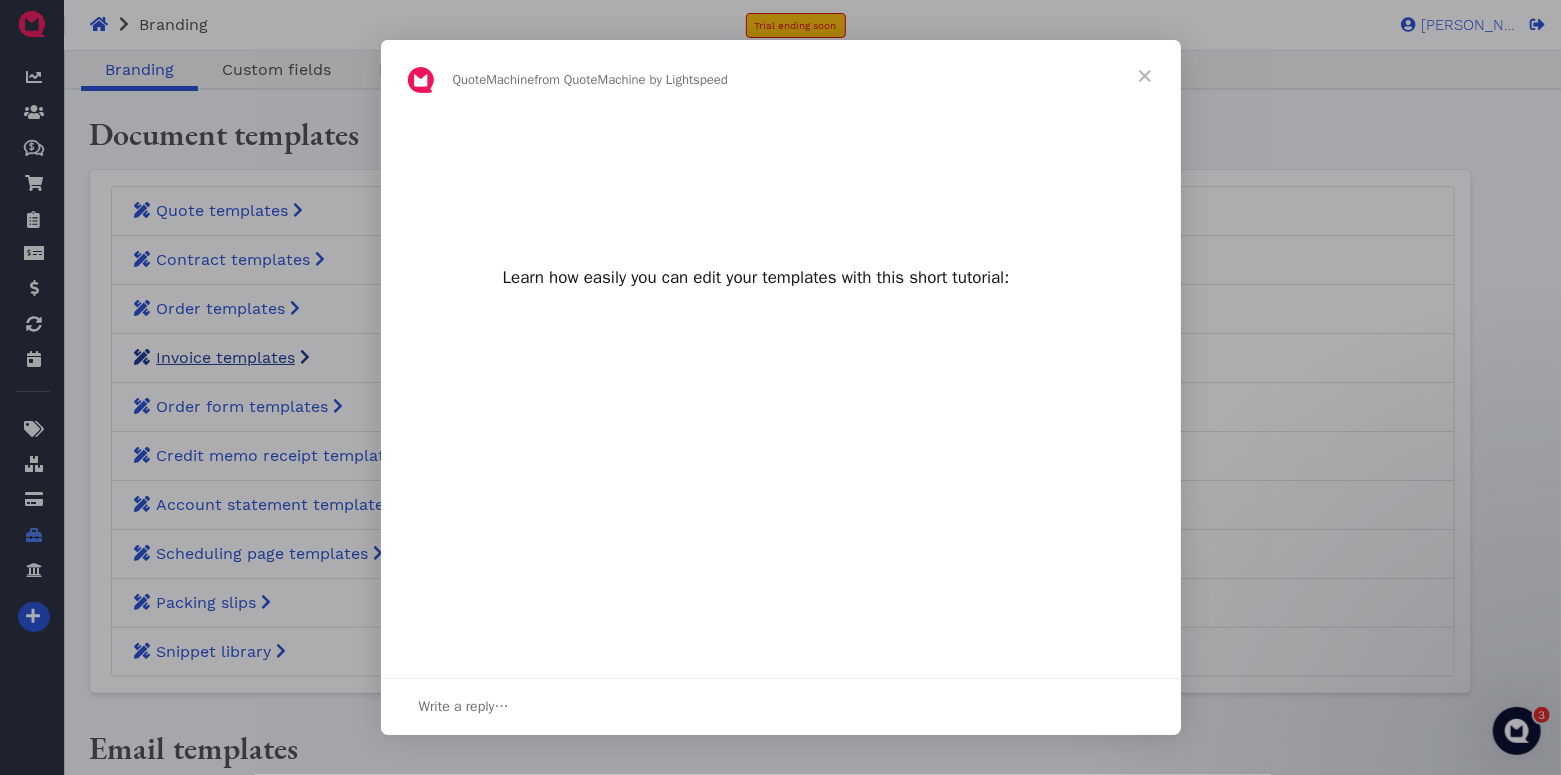 scroll, scrollTop: 0, scrollLeft: 0, axis: both 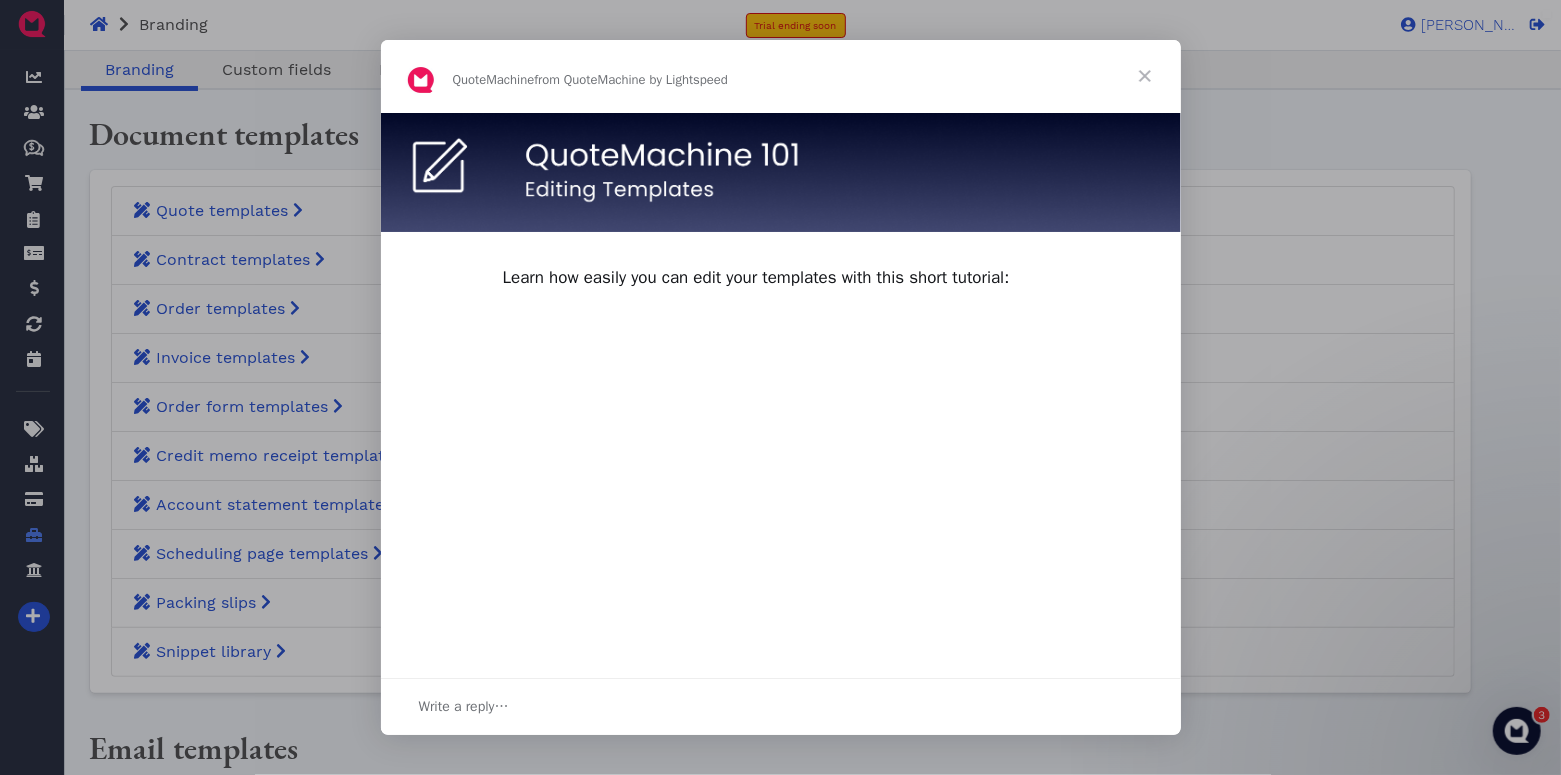 click at bounding box center (1145, 76) 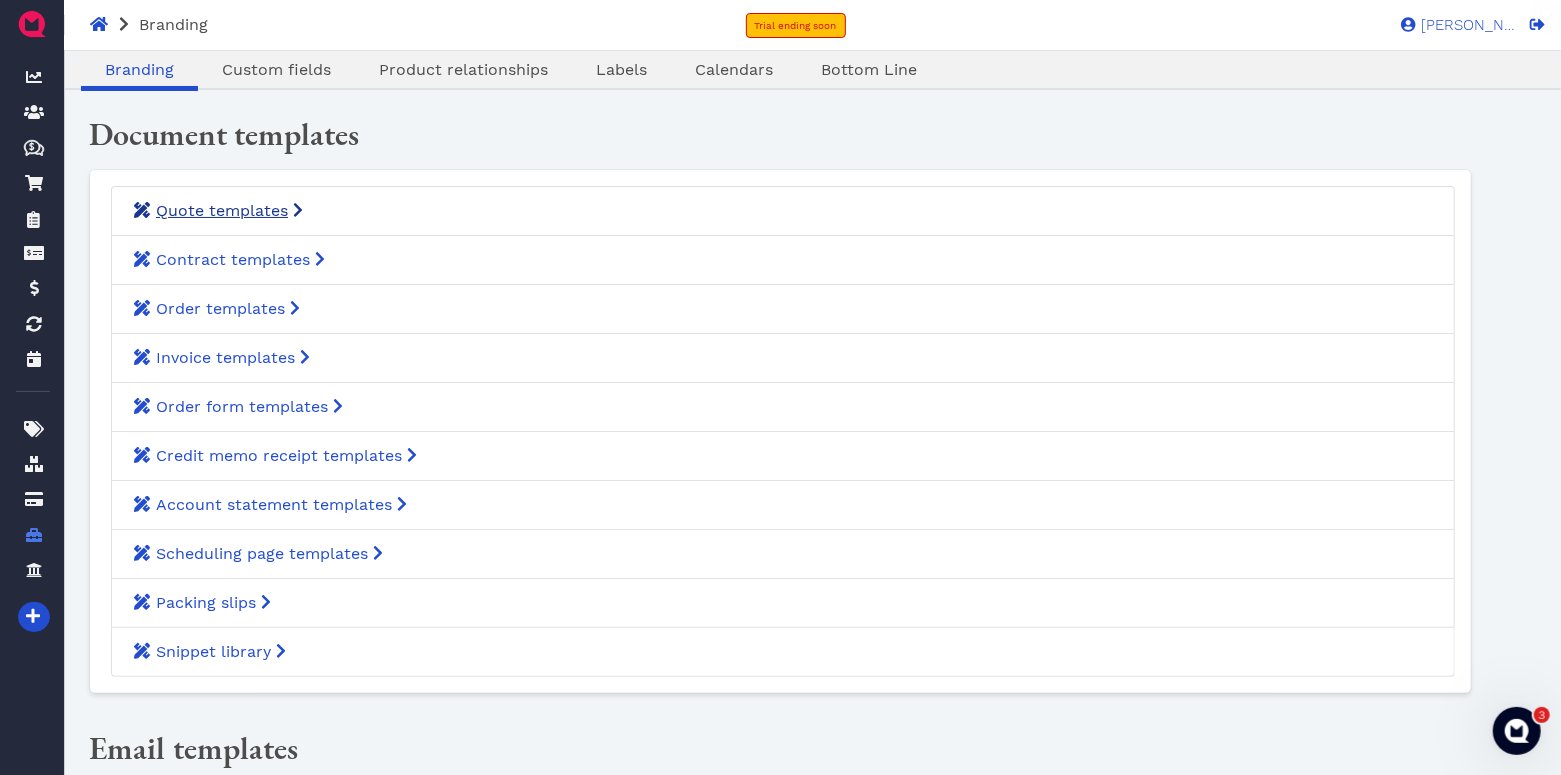 click on "Quote templates" at bounding box center (222, 210) 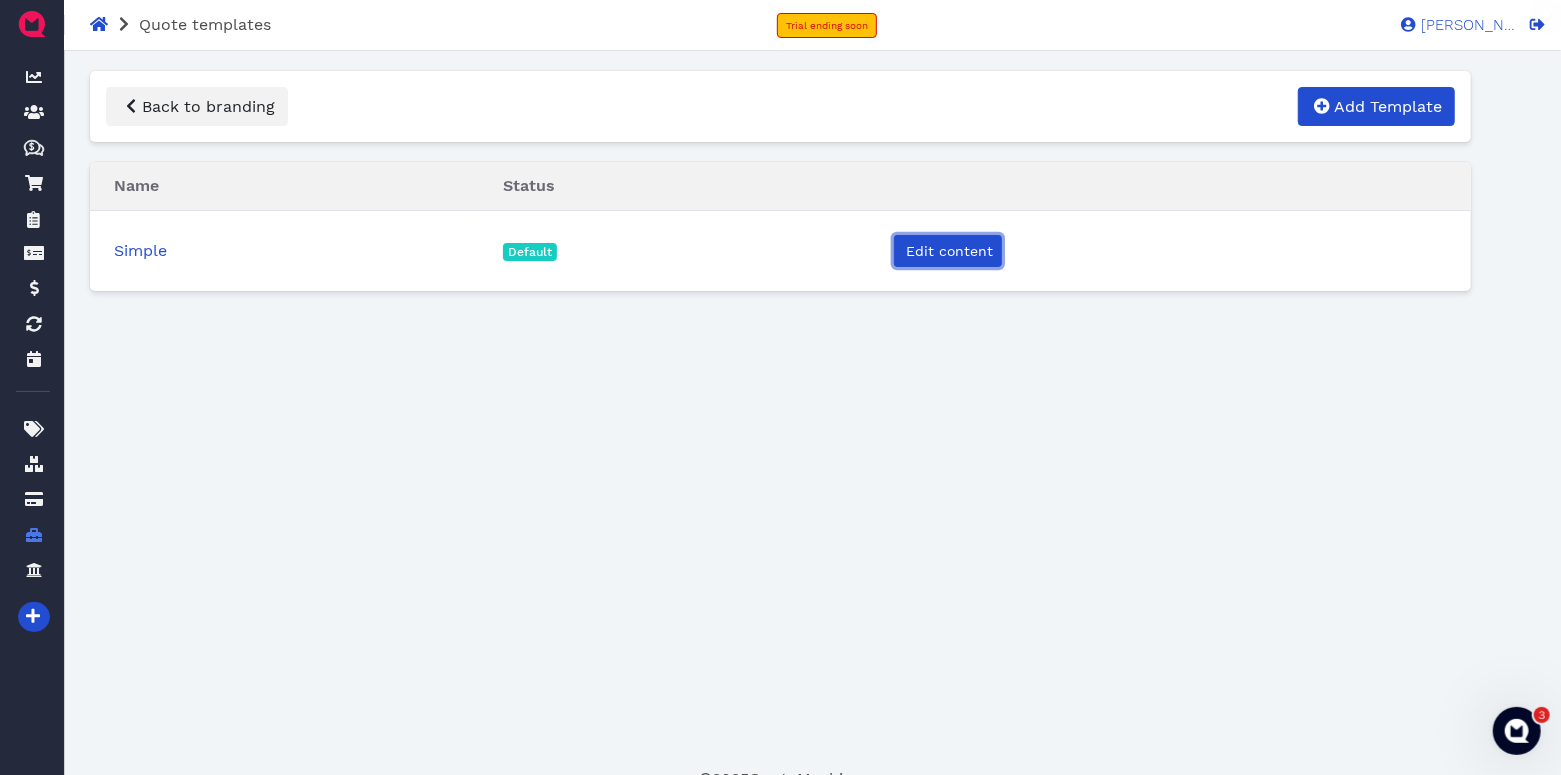 click on "Edit content" at bounding box center [948, 251] 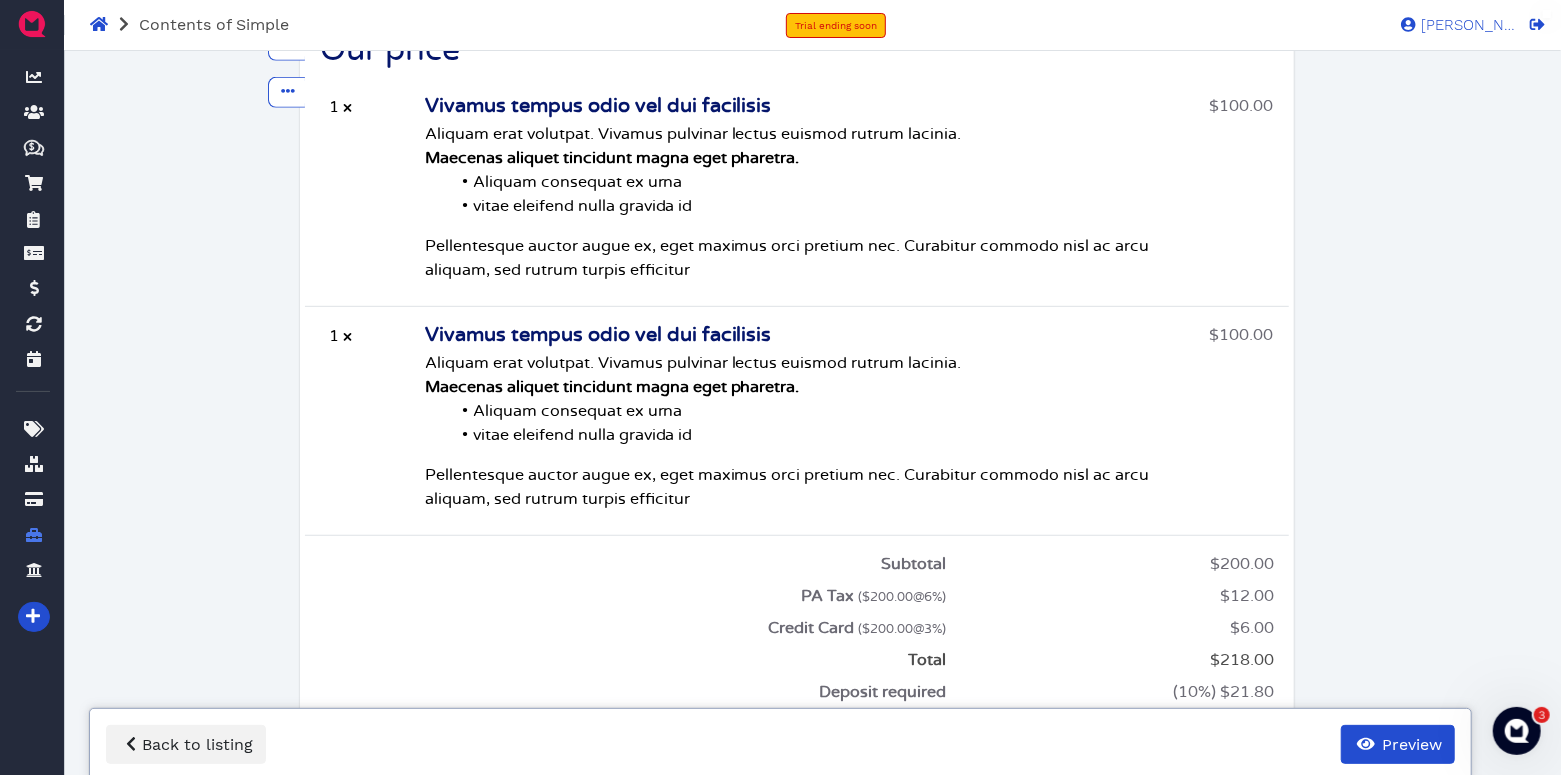 scroll, scrollTop: 972, scrollLeft: 0, axis: vertical 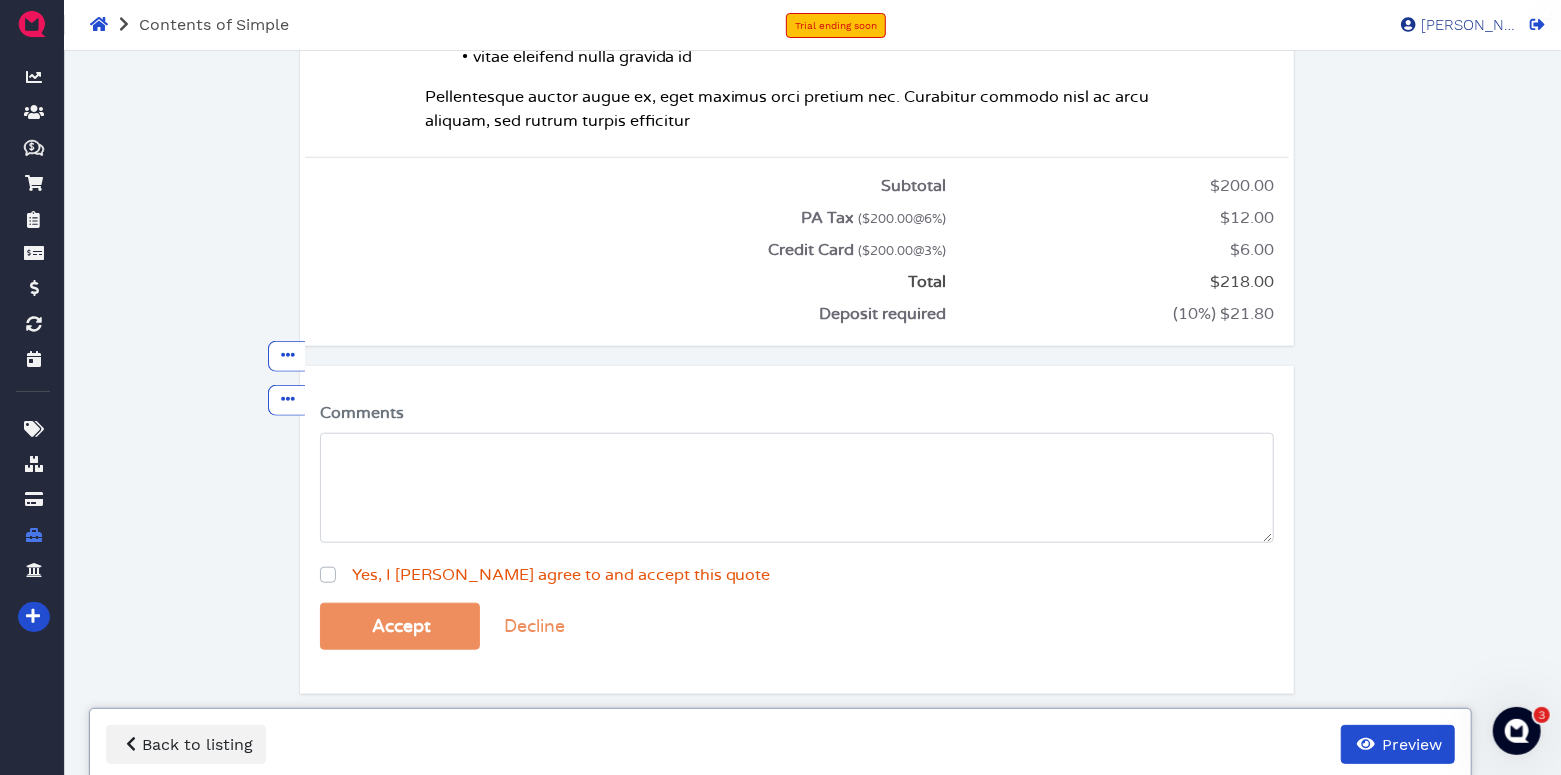 click on "[PERSON_NAME]" at bounding box center (1466, 25) 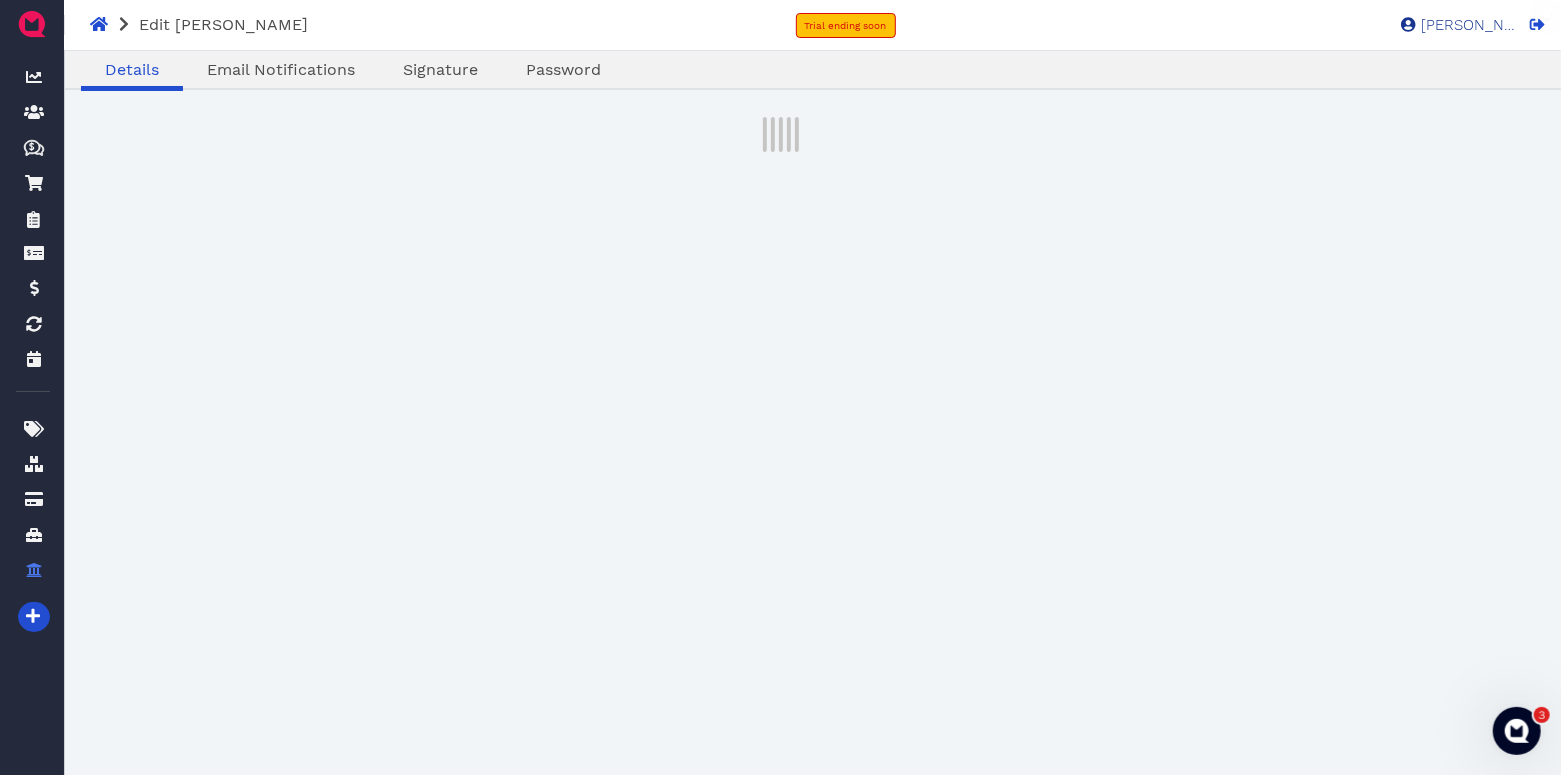 select on "admin" 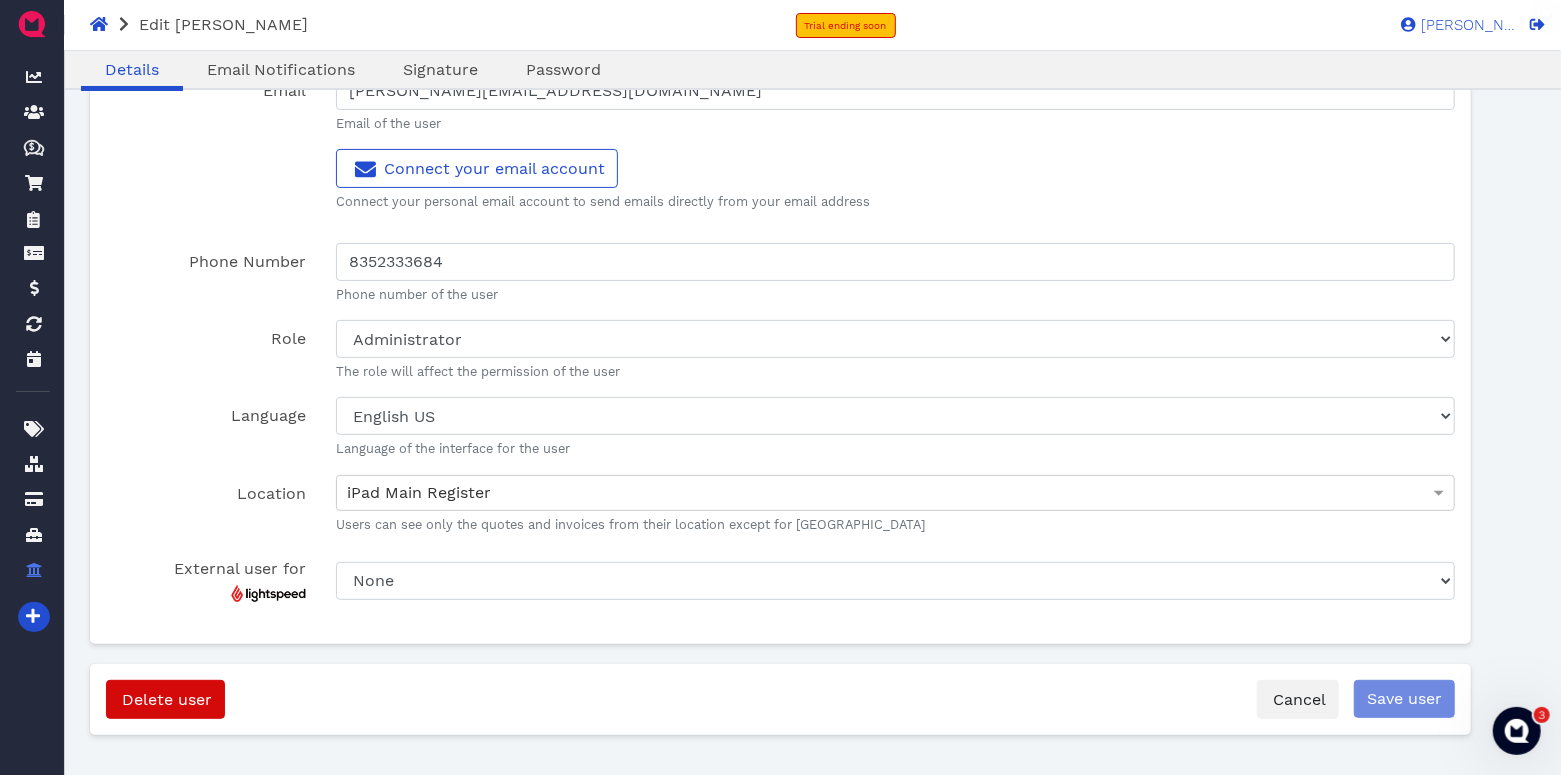 scroll, scrollTop: 249, scrollLeft: 0, axis: vertical 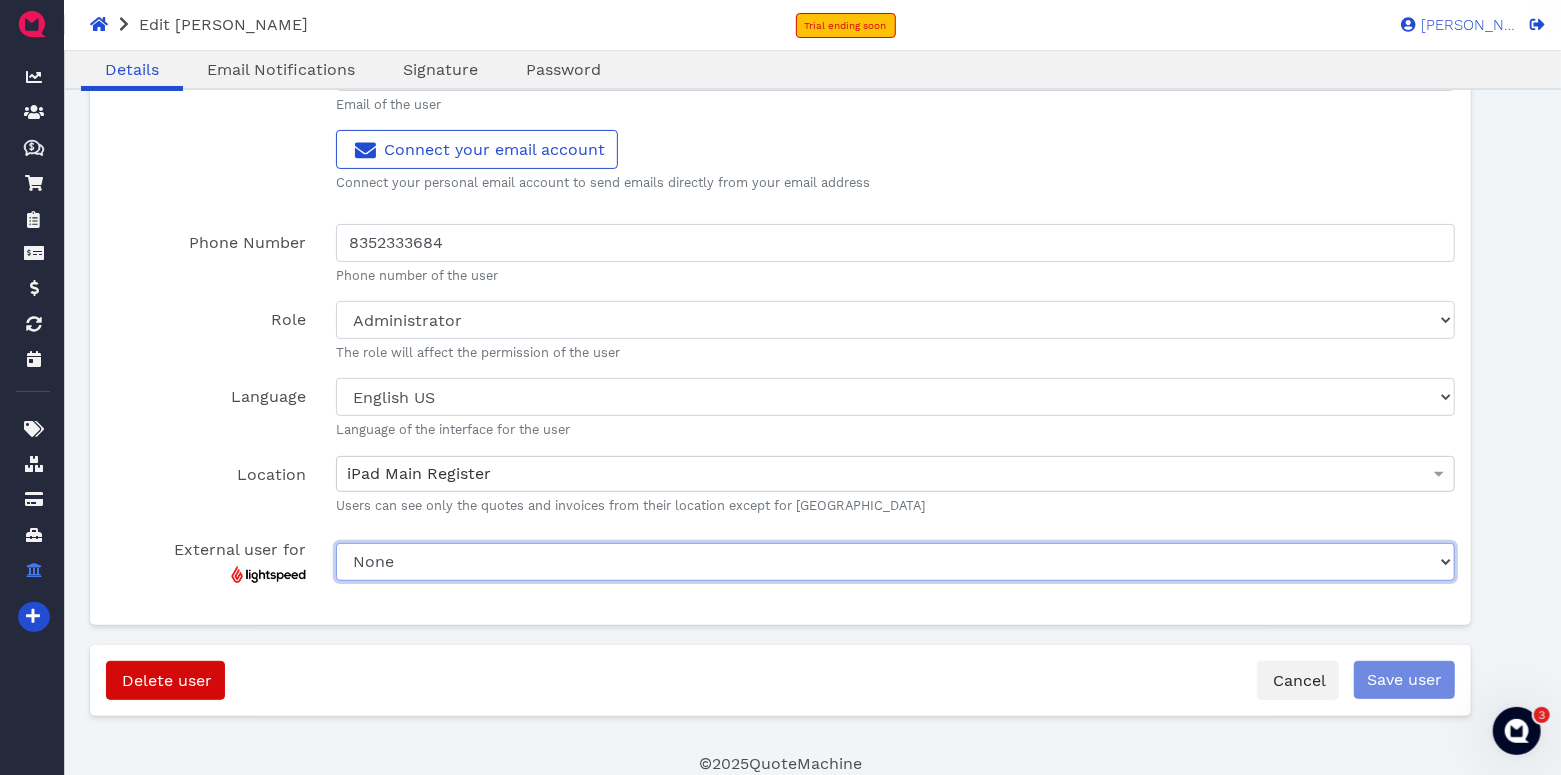 click on "None Cut the Scrap! Main  [PERSON_NAME]" at bounding box center (895, 562) 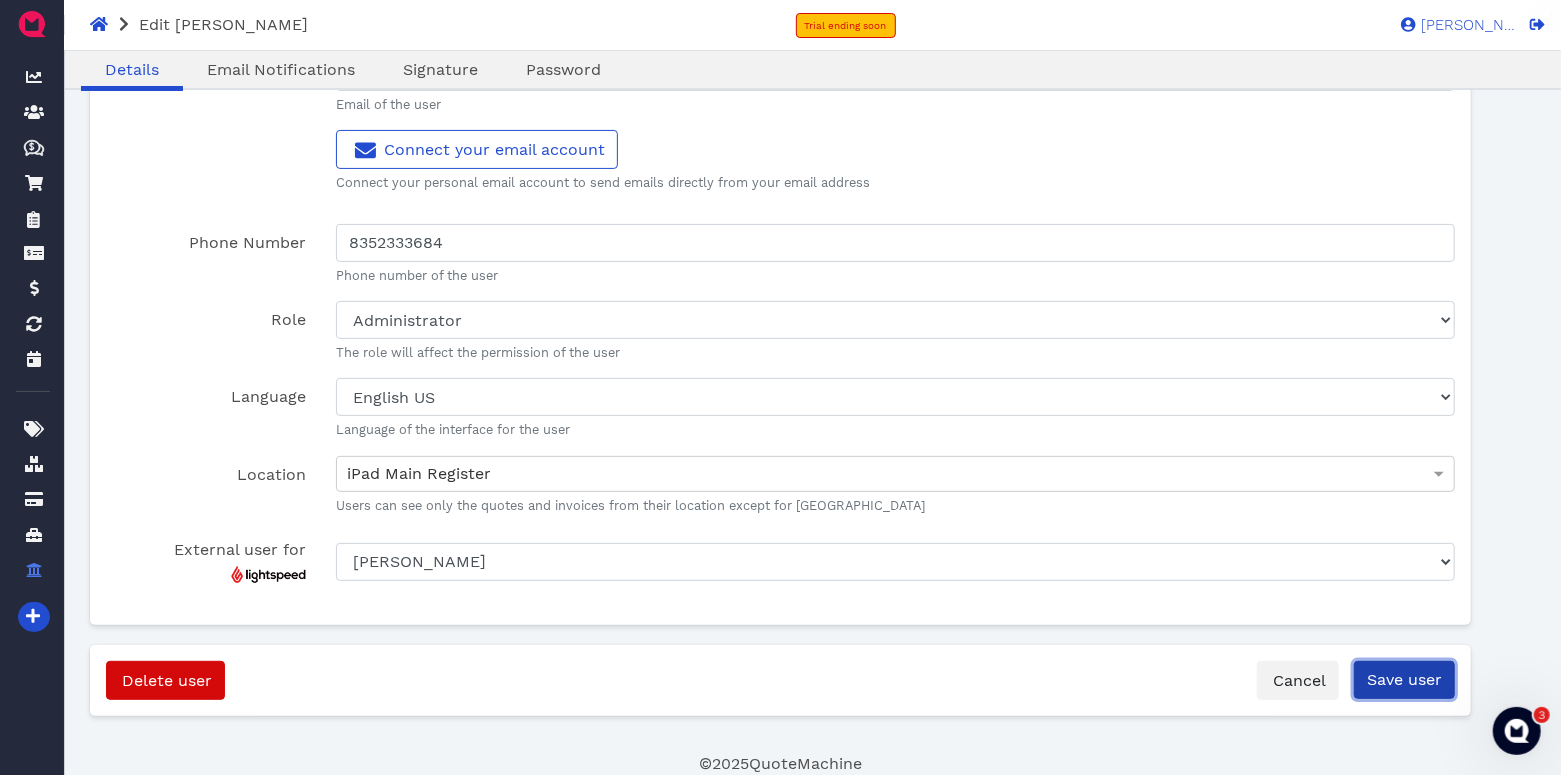 click on "Save user" at bounding box center [1404, 680] 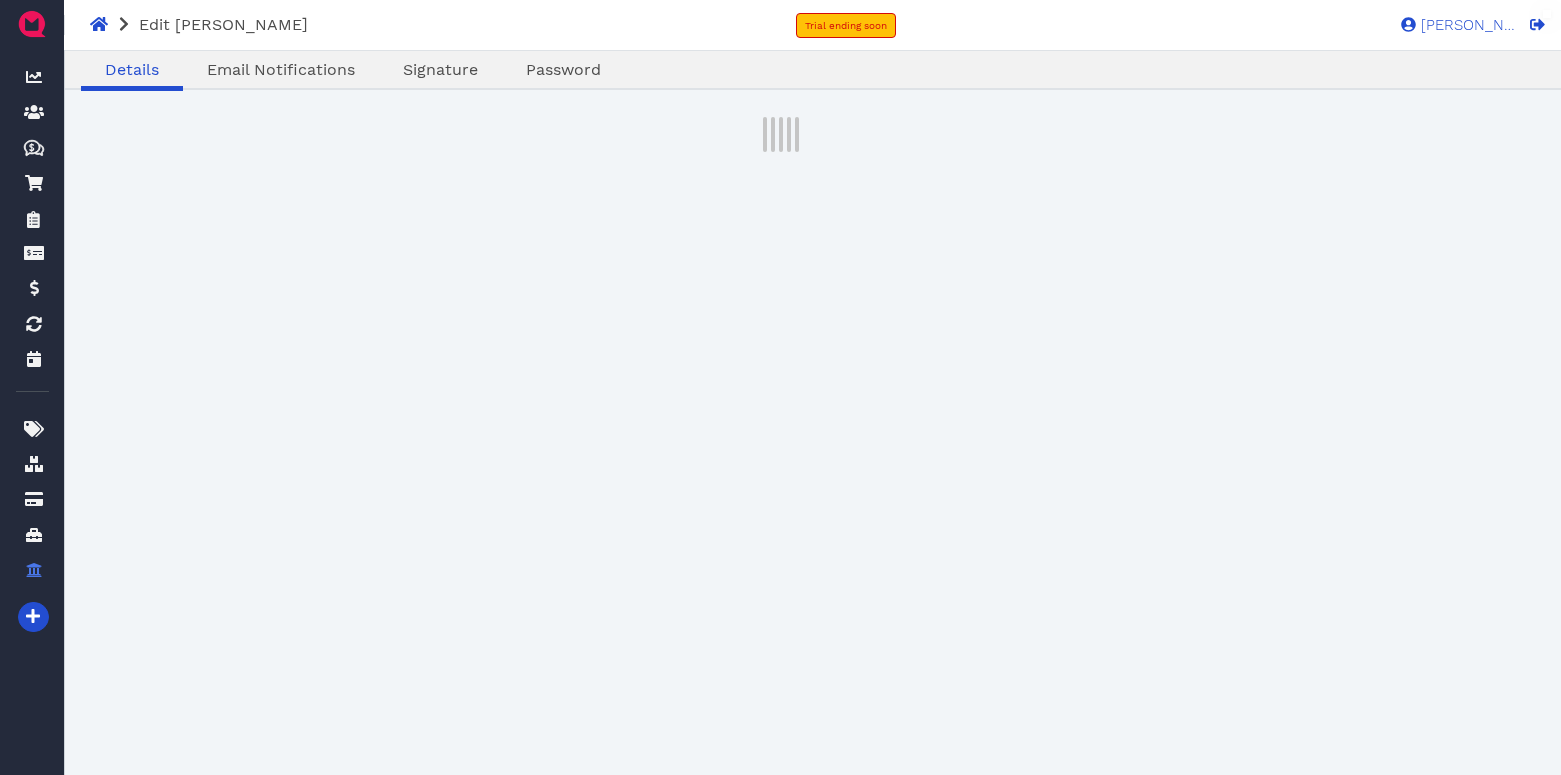 scroll, scrollTop: 64, scrollLeft: 0, axis: vertical 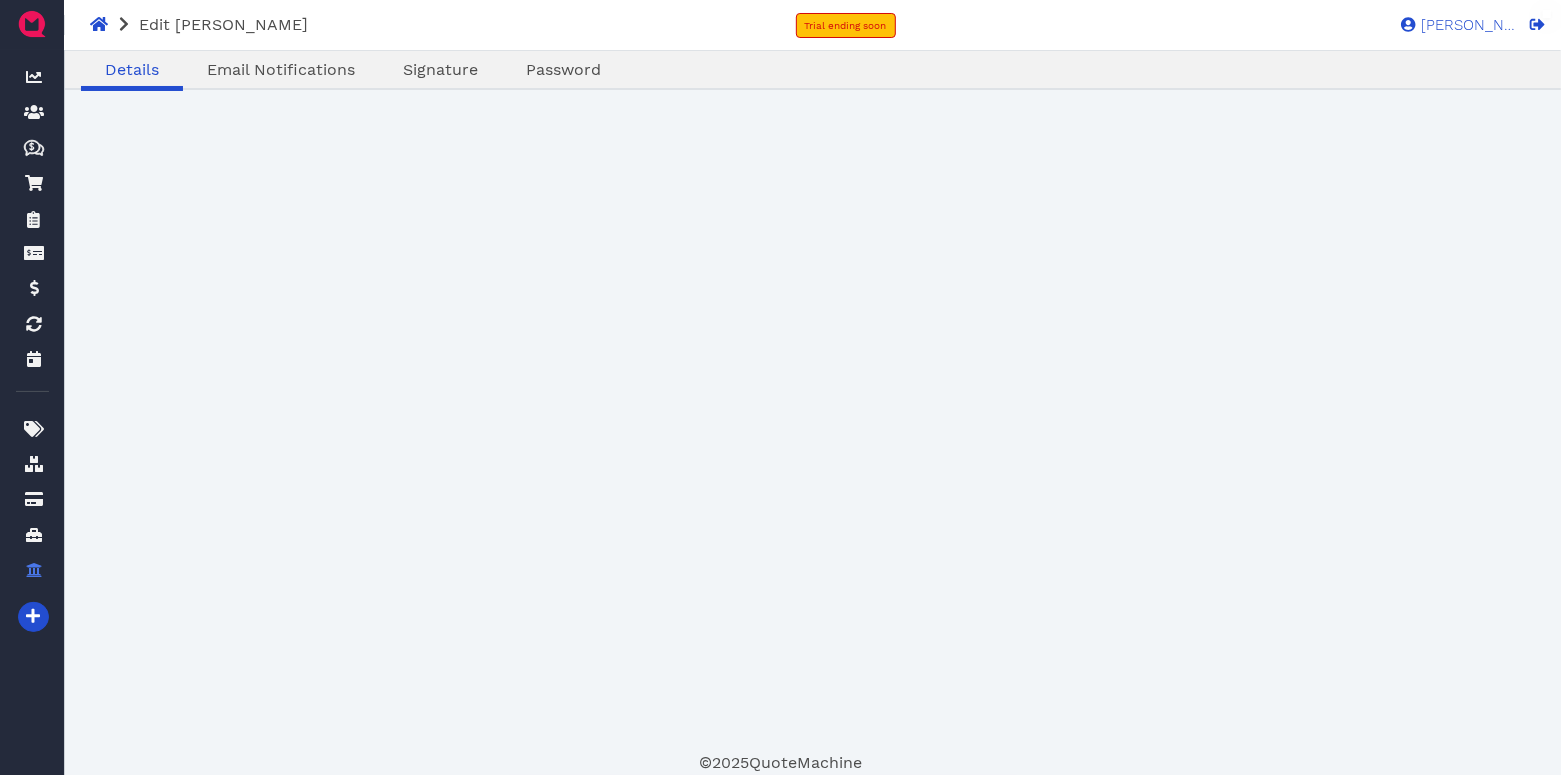 select on "admin" 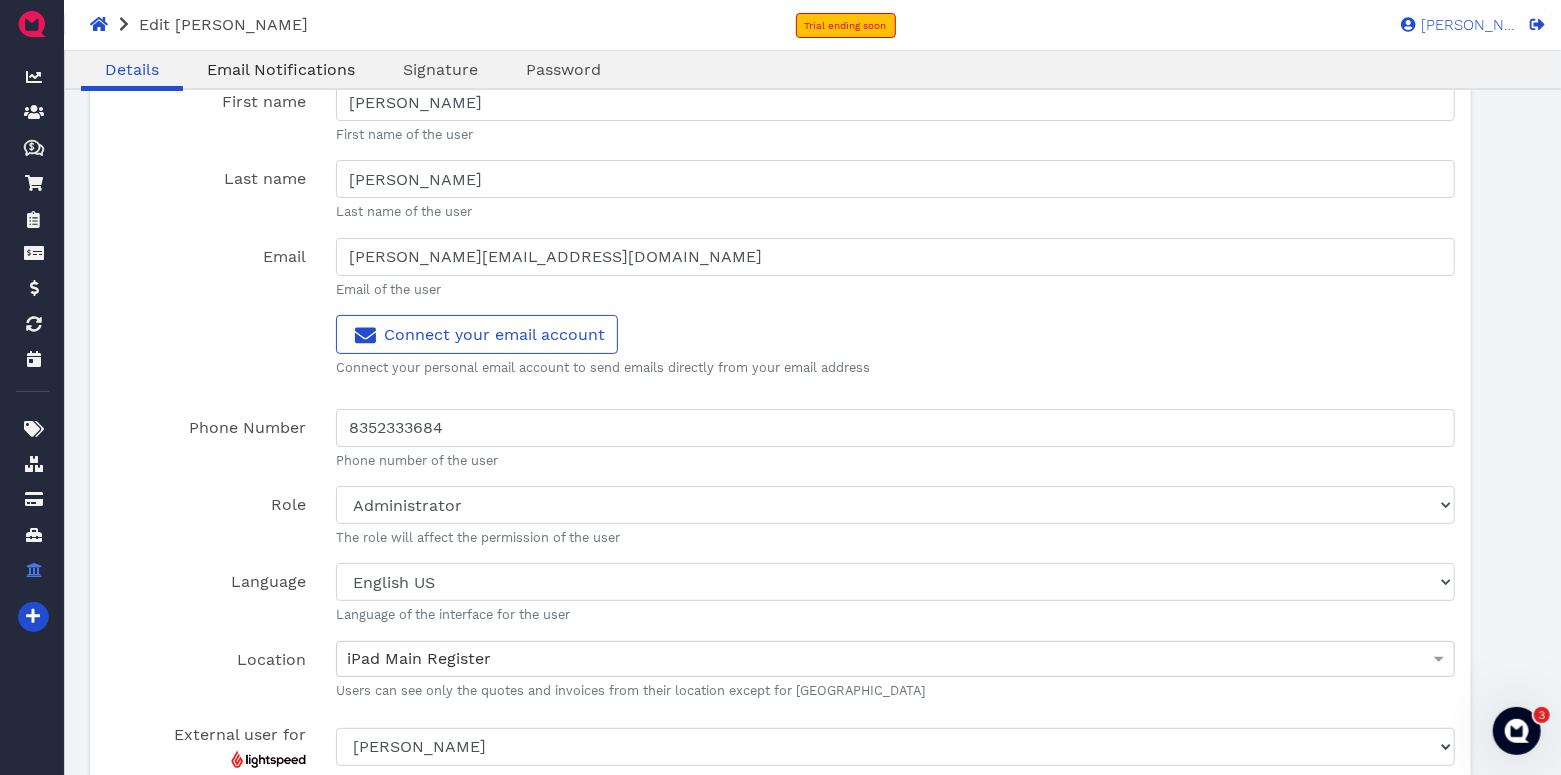 scroll, scrollTop: 0, scrollLeft: 0, axis: both 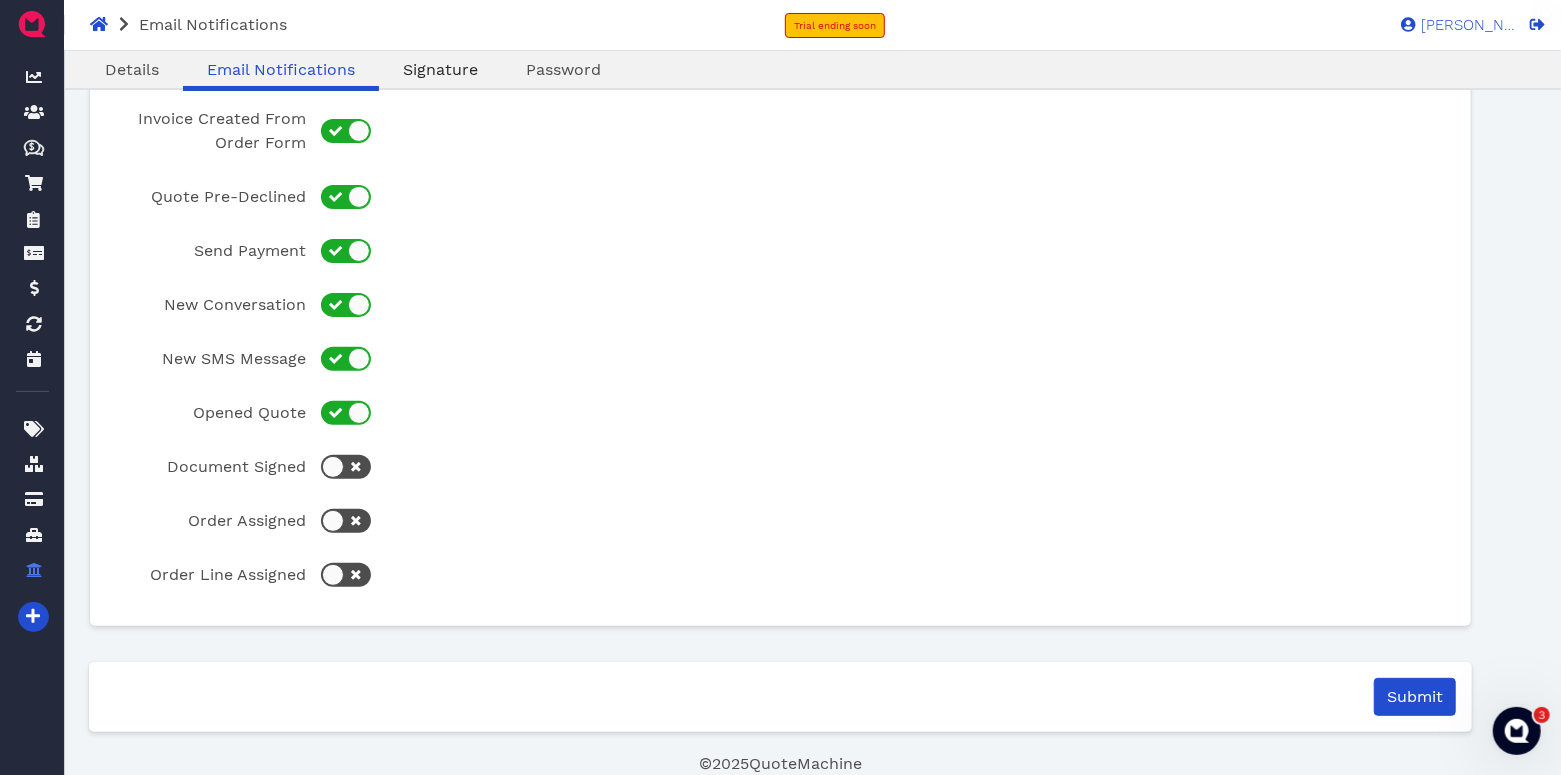 click on "Signature" at bounding box center [440, 69] 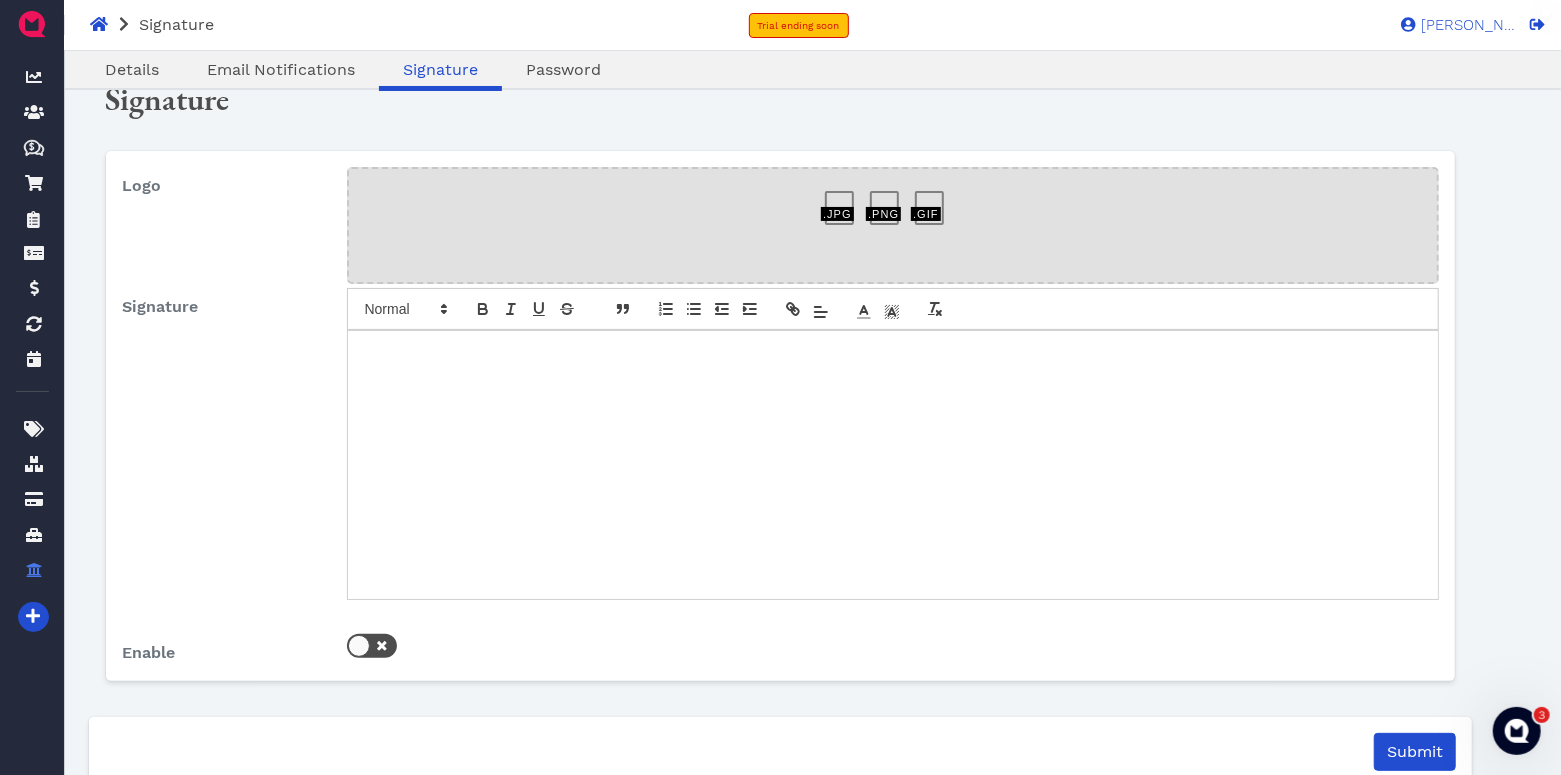 scroll, scrollTop: 107, scrollLeft: 0, axis: vertical 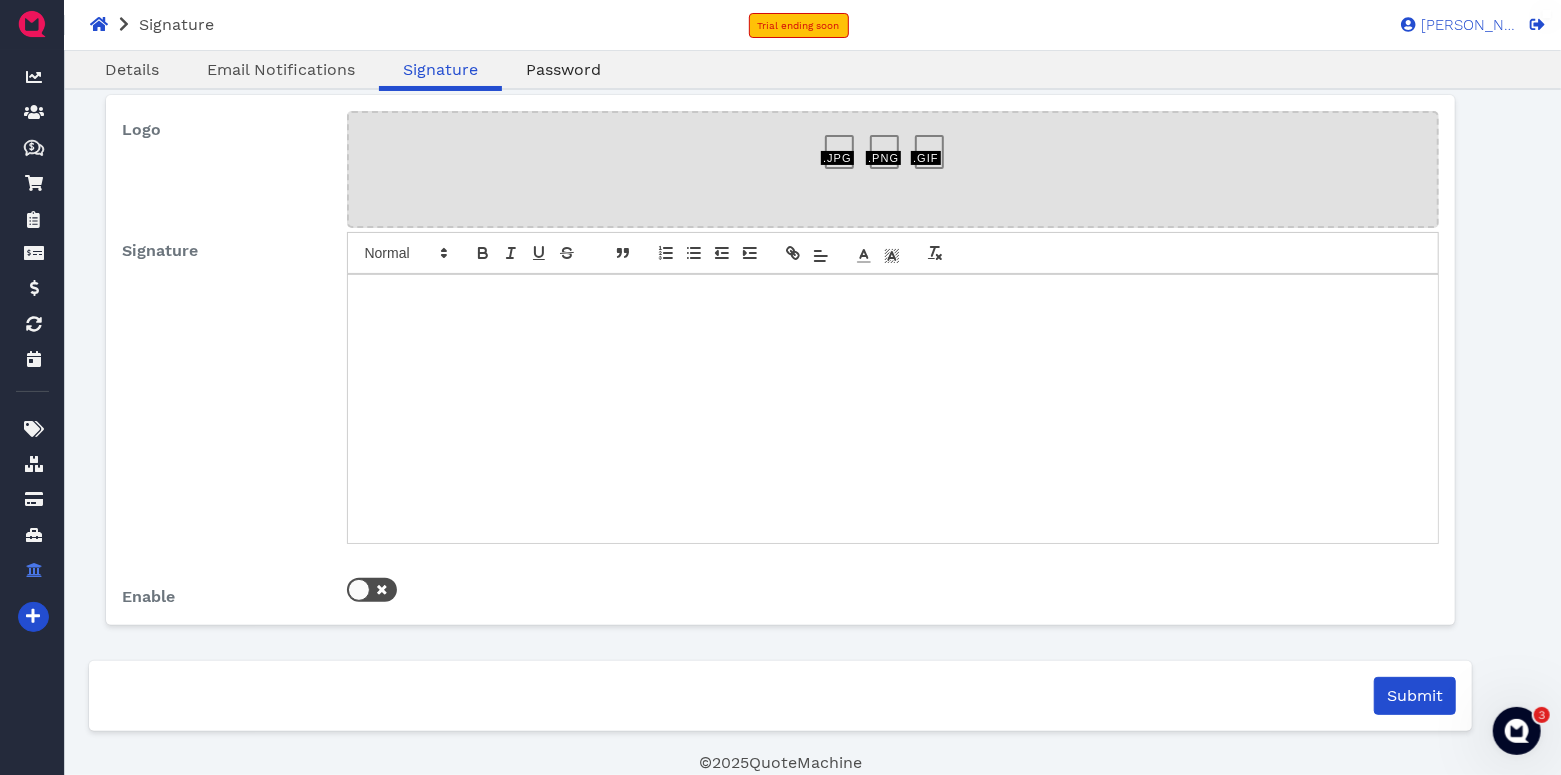 click on "Password" at bounding box center [563, 69] 